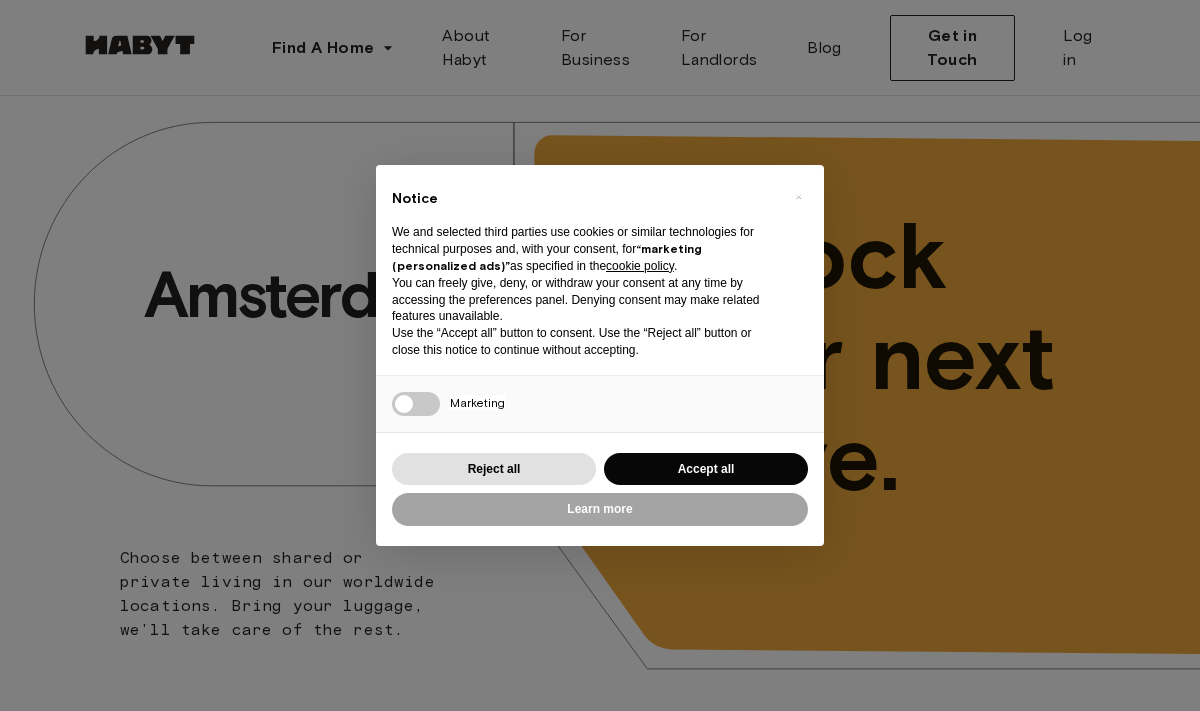 scroll, scrollTop: 0, scrollLeft: 0, axis: both 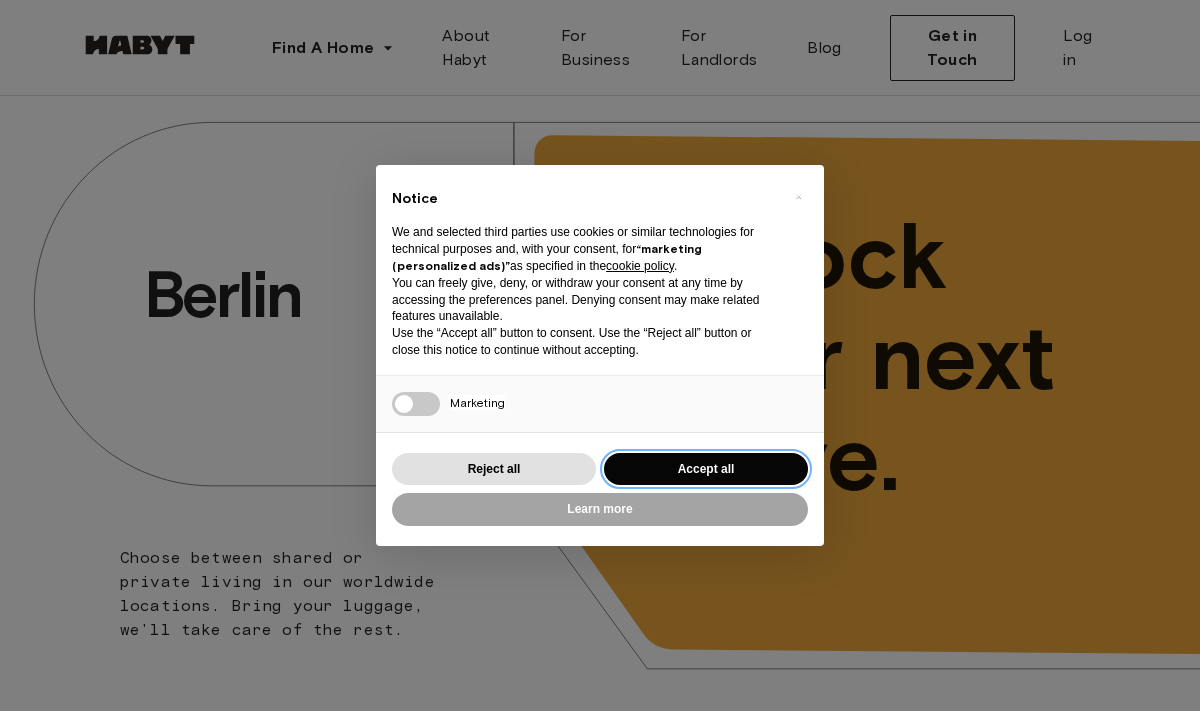 click on "Accept all" at bounding box center [706, 469] 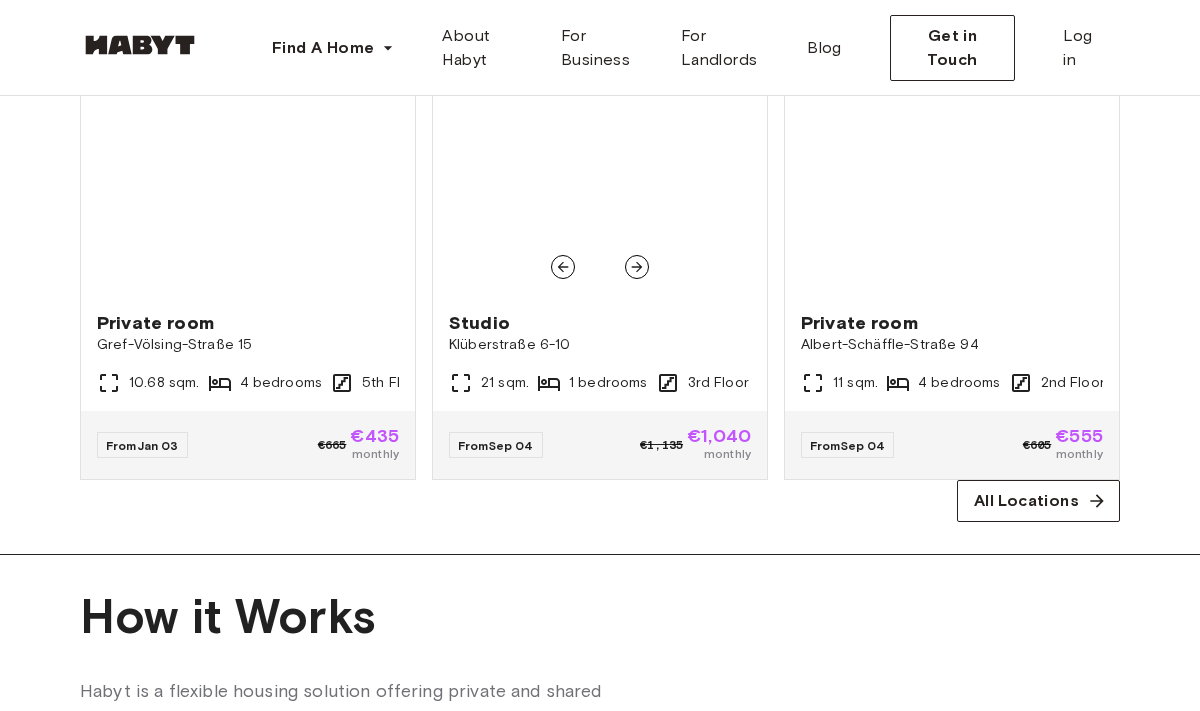 scroll, scrollTop: 1189, scrollLeft: 0, axis: vertical 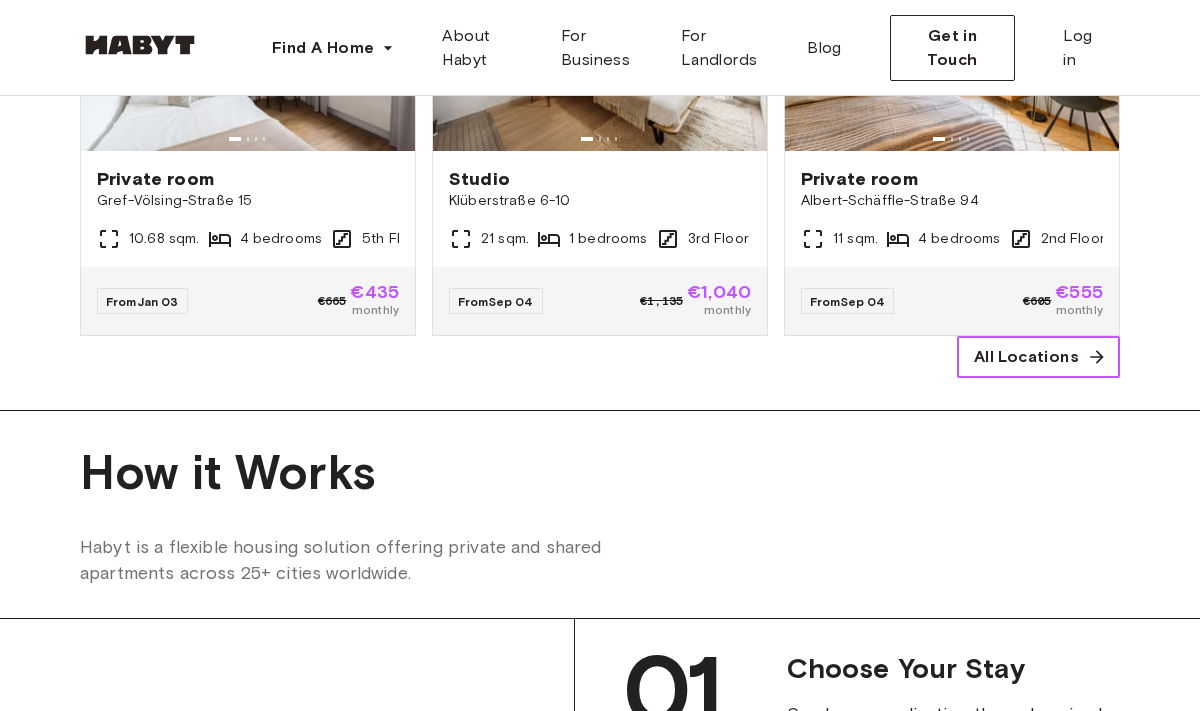 click on "All Locations" at bounding box center [1026, 357] 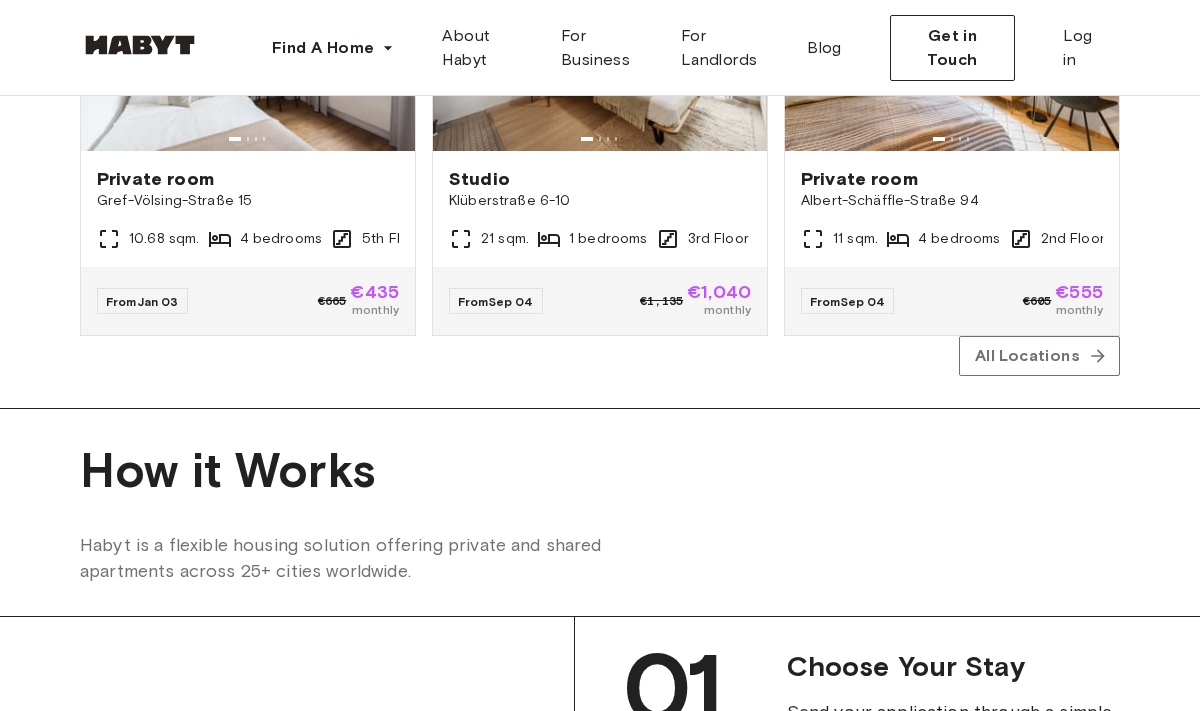 scroll, scrollTop: 0, scrollLeft: 0, axis: both 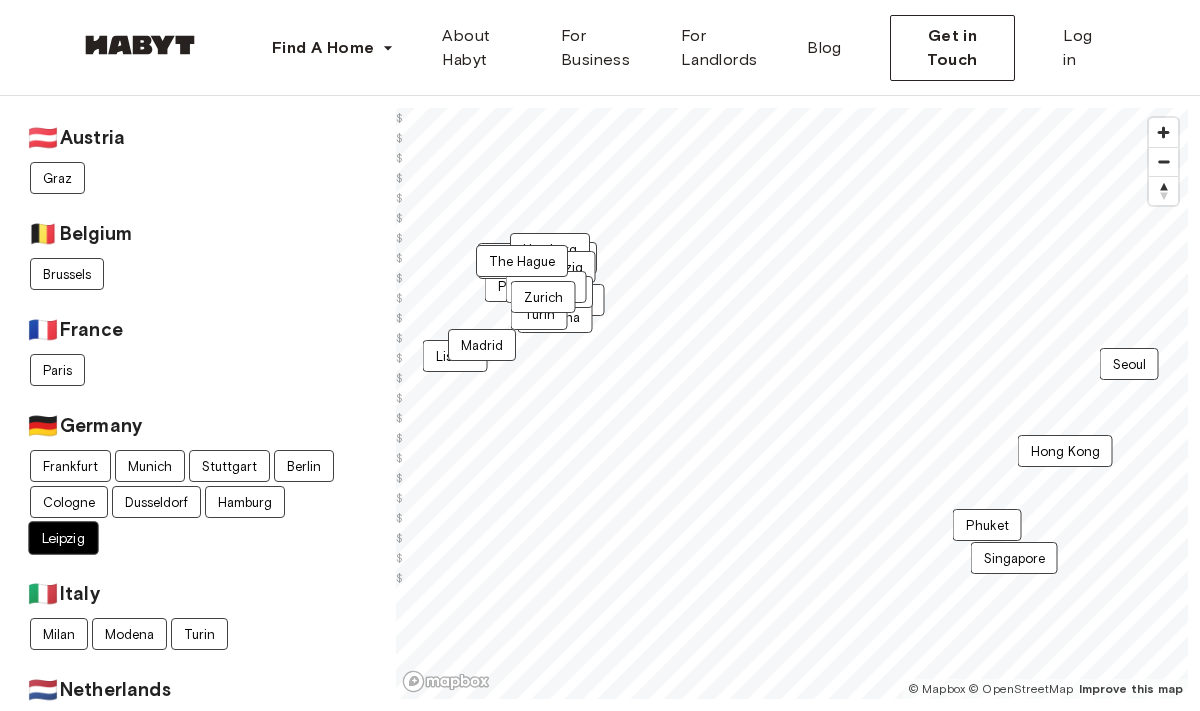 click on "Leipzig" at bounding box center [63, 538] 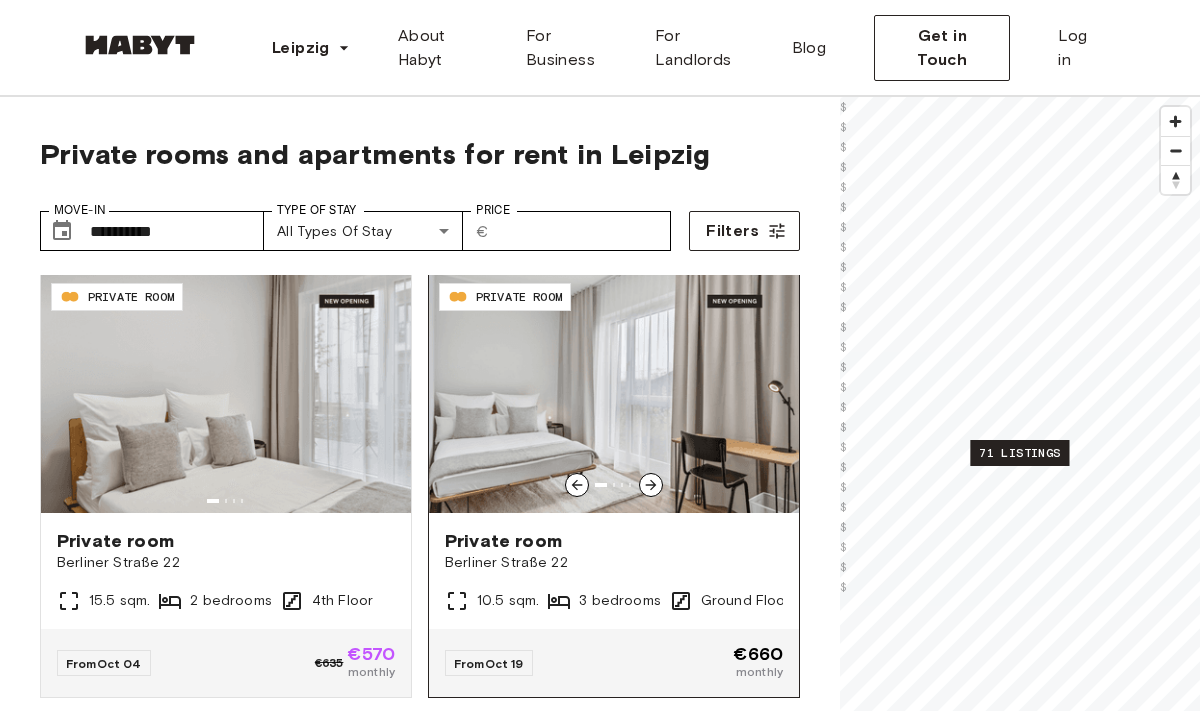 scroll, scrollTop: 440, scrollLeft: 0, axis: vertical 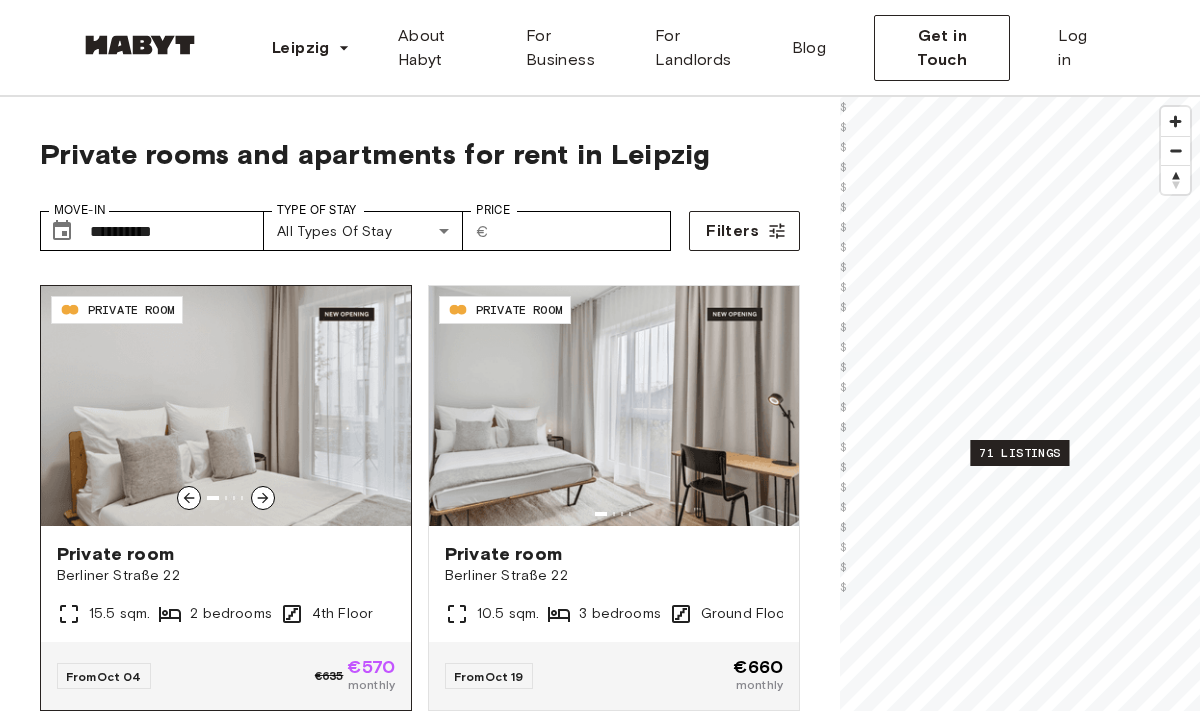 click 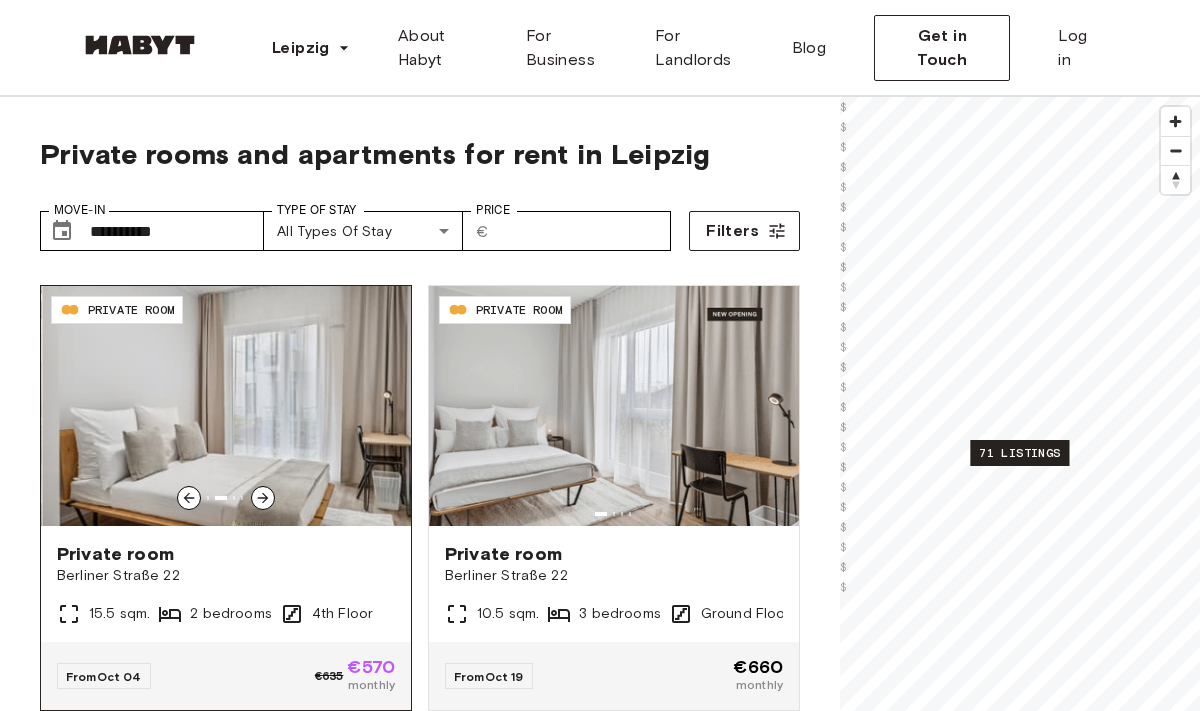 click 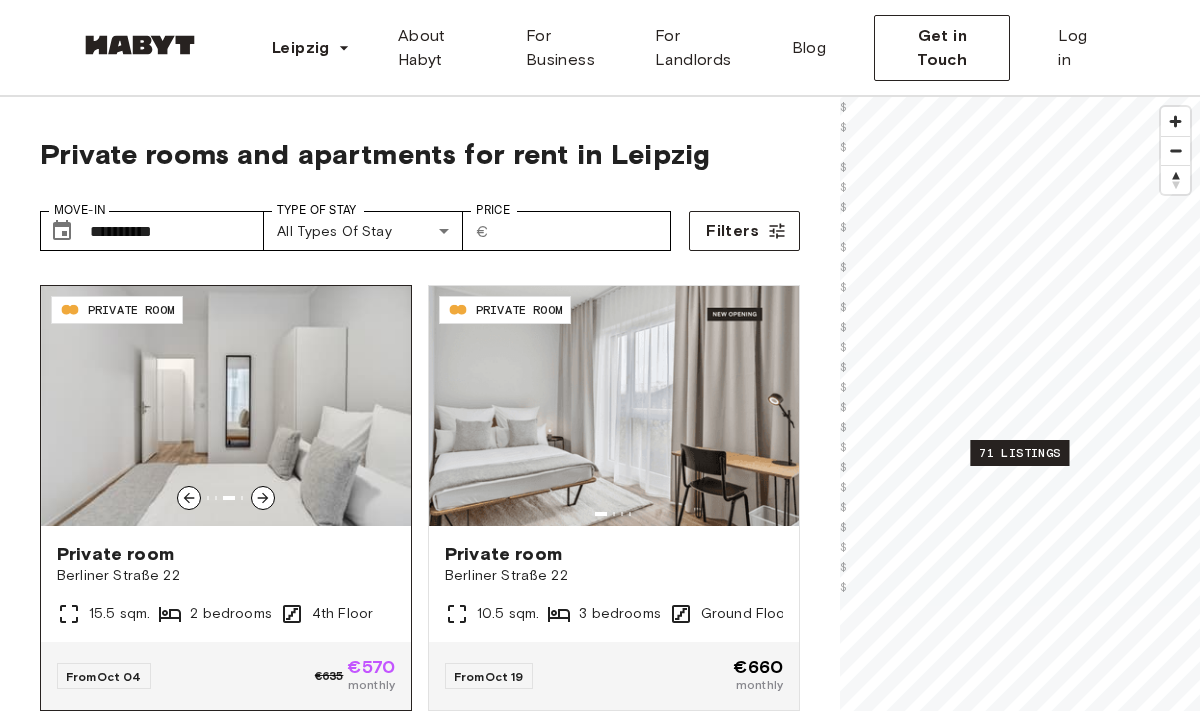 click 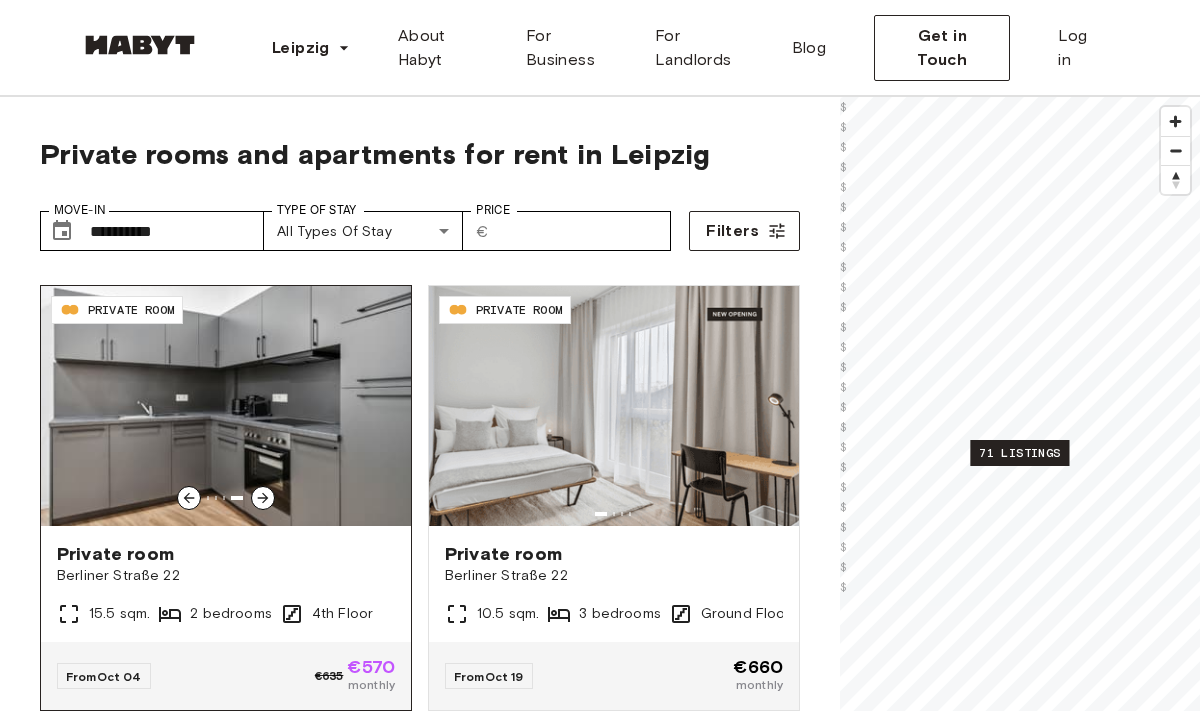 click 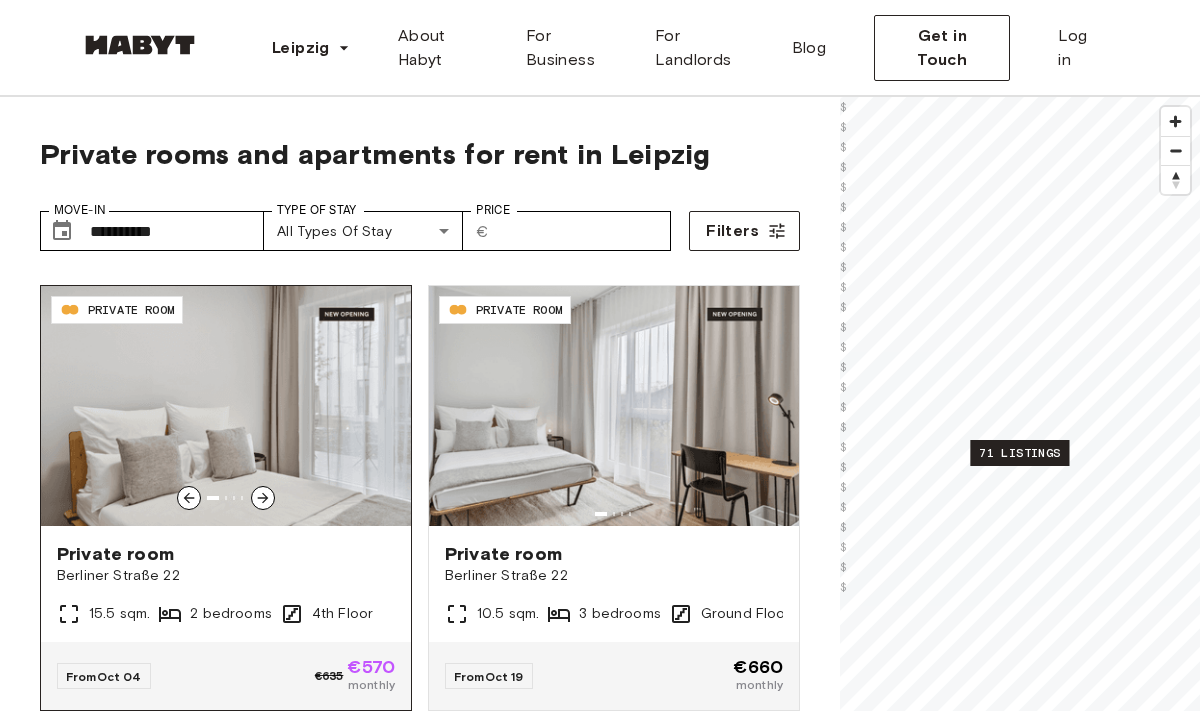 click 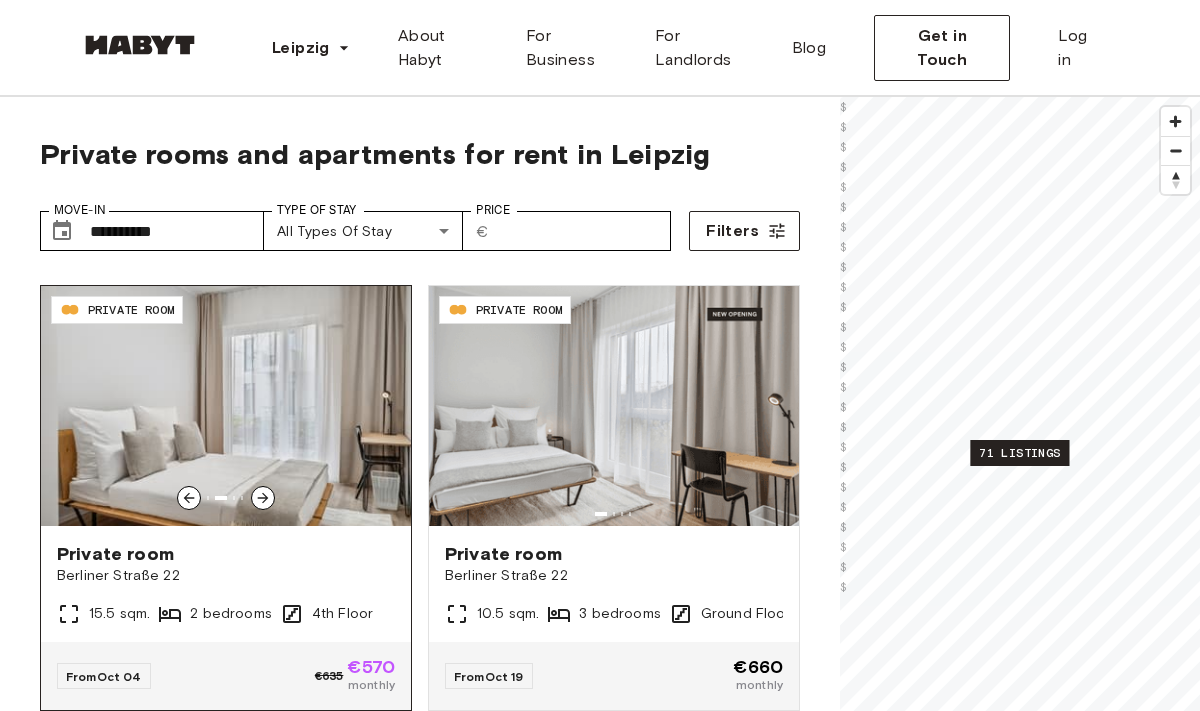 click 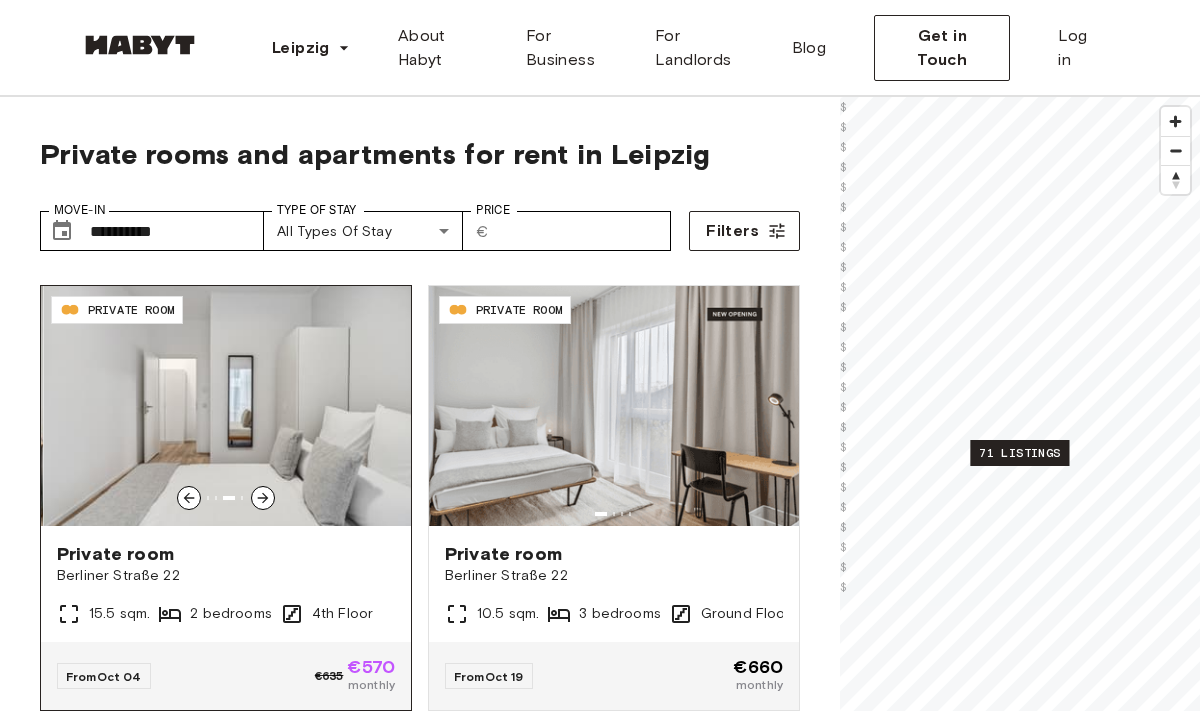 click 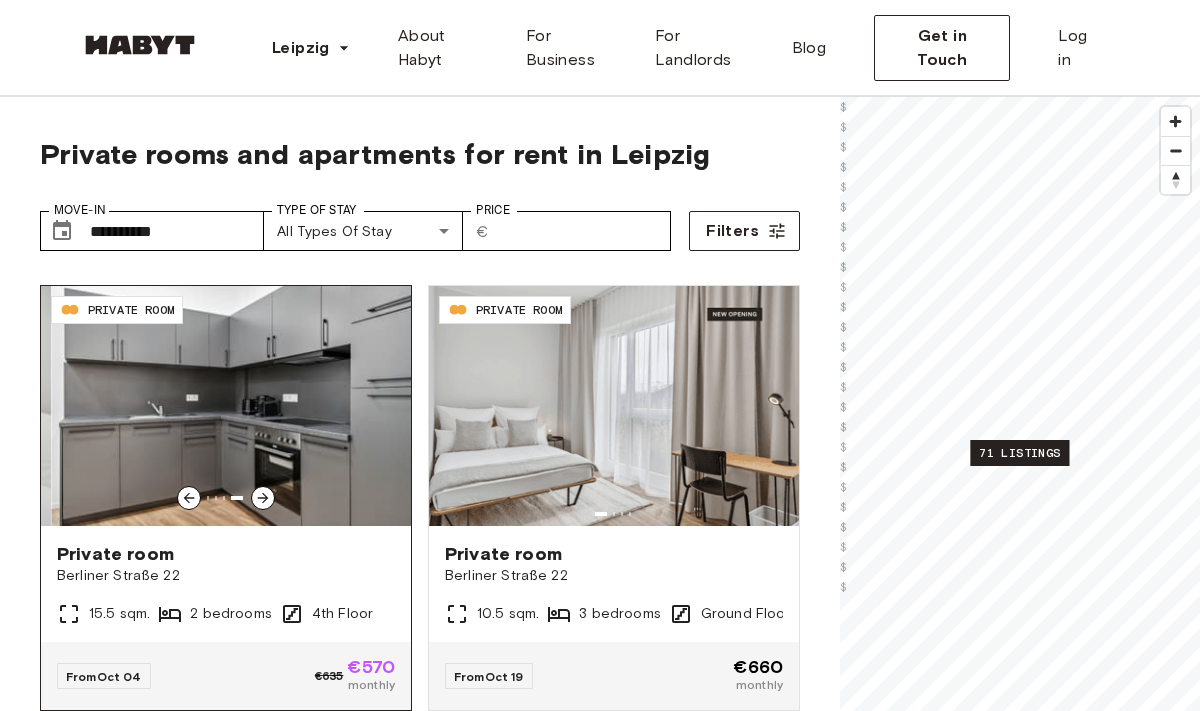 click 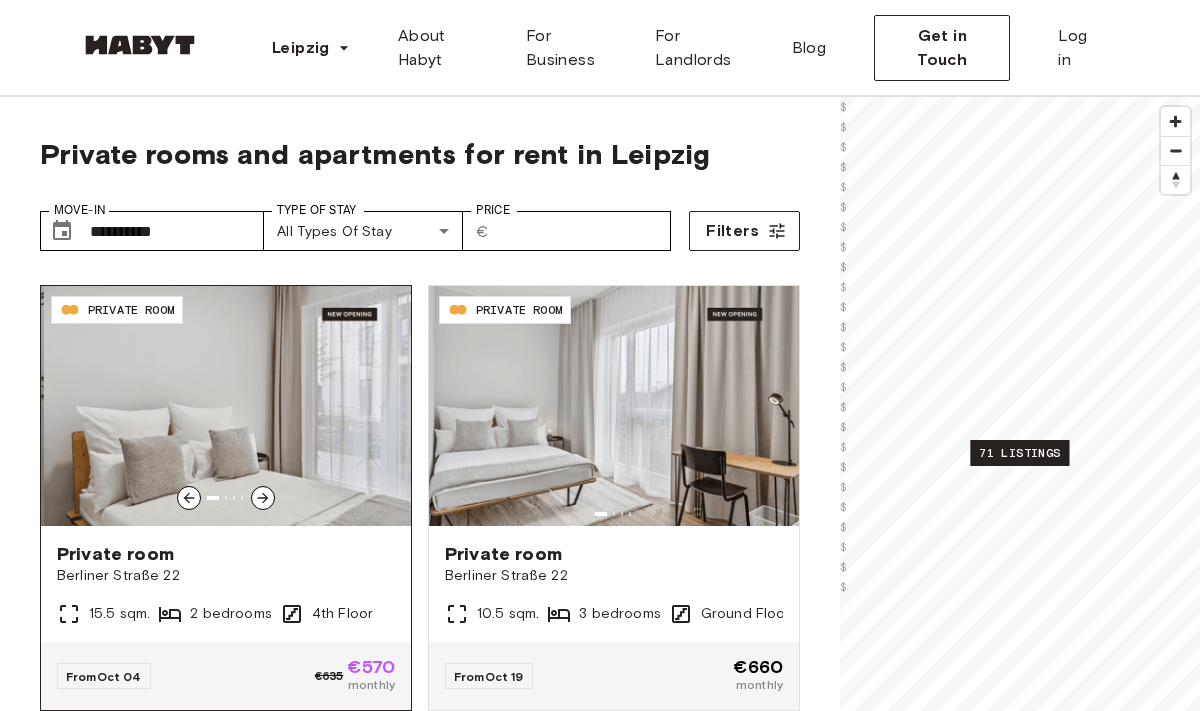 click 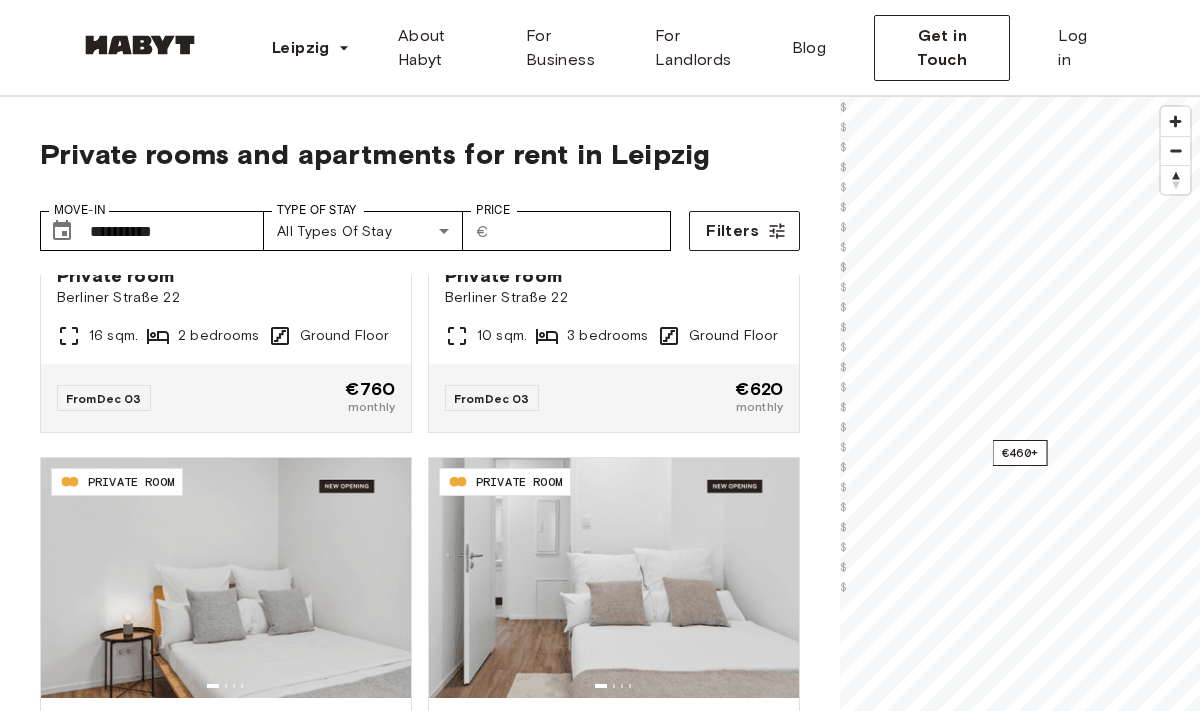scroll, scrollTop: 3879, scrollLeft: 0, axis: vertical 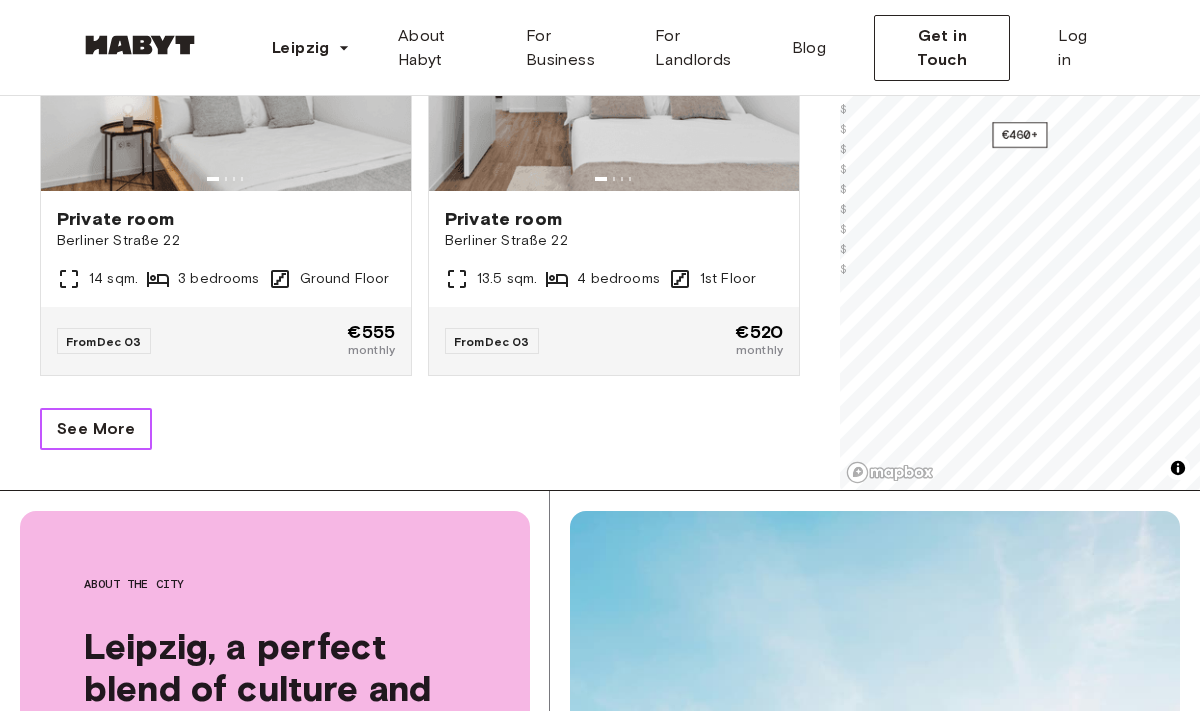 click on "See More" at bounding box center (96, 429) 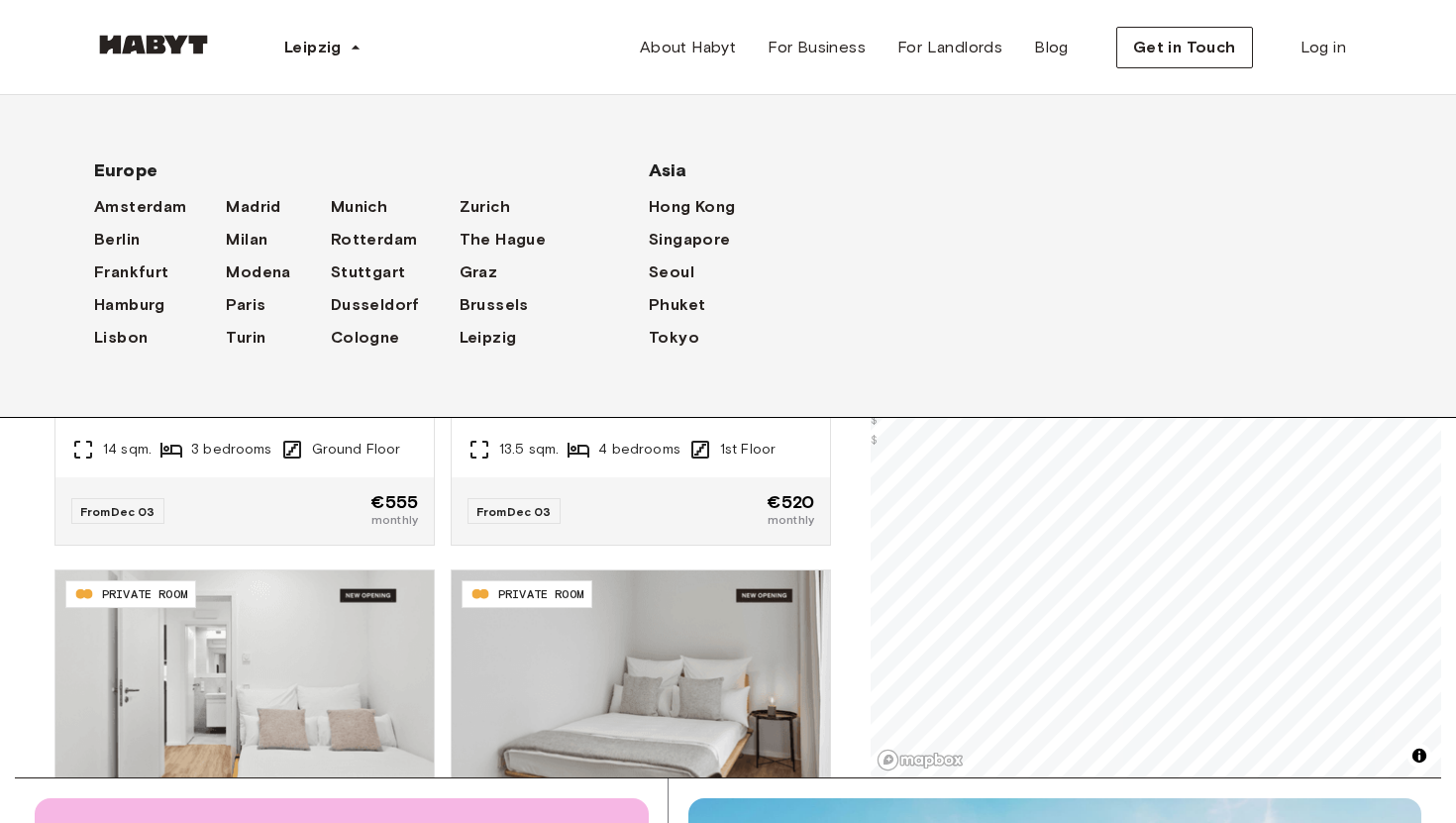 scroll, scrollTop: 335, scrollLeft: 0, axis: vertical 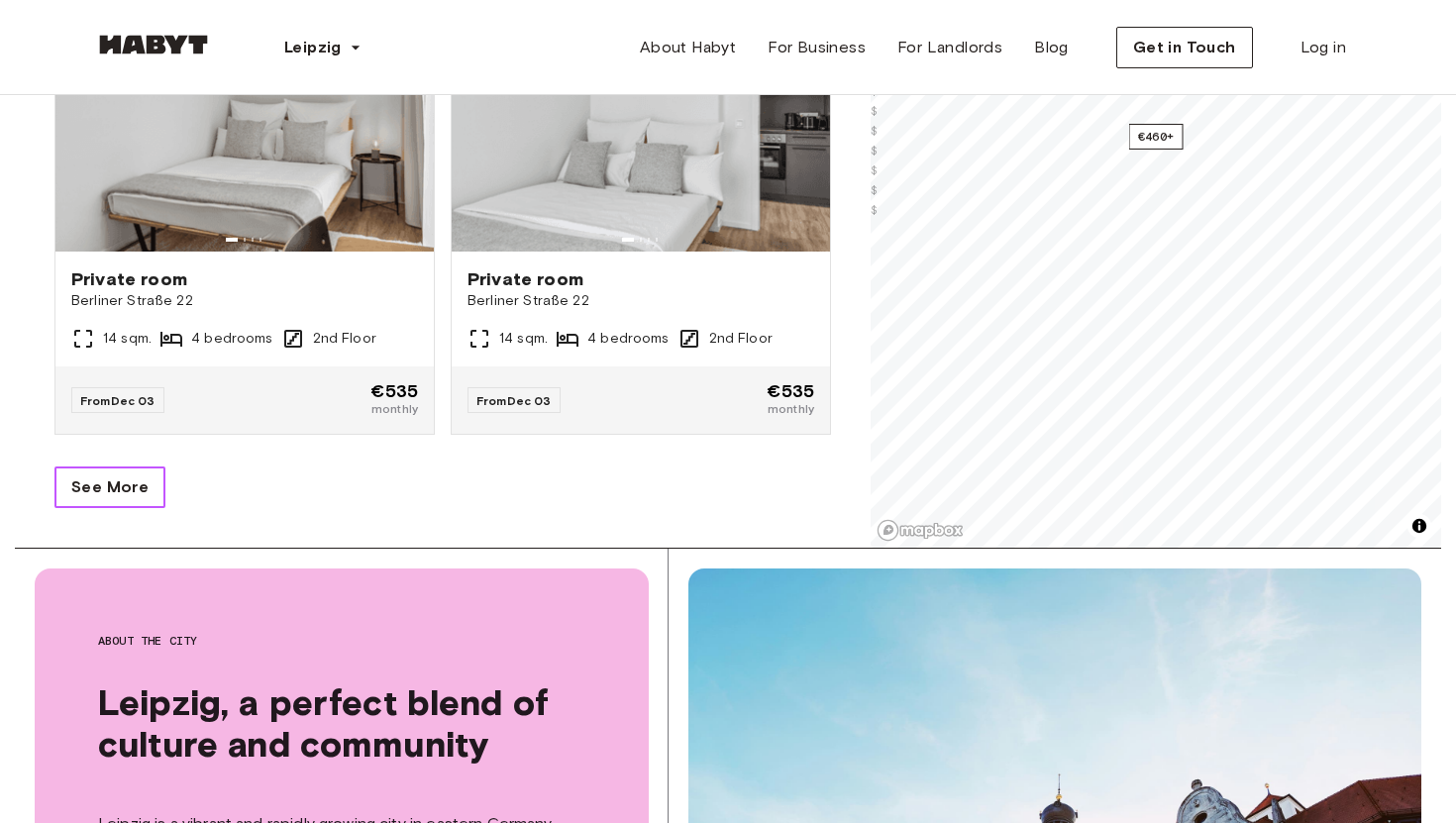 click on "See More" at bounding box center [110, 487] 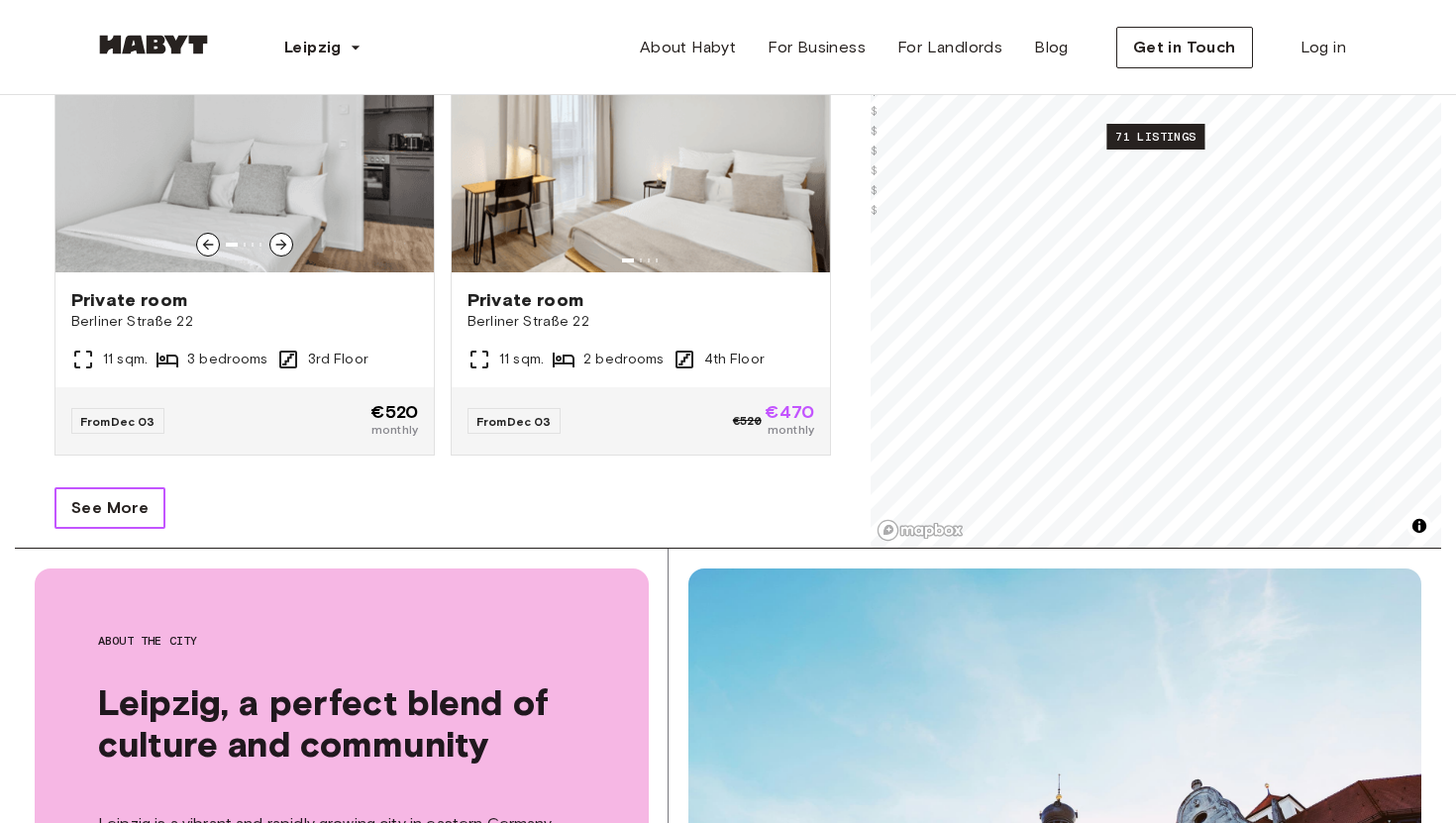 scroll, scrollTop: 12636, scrollLeft: 0, axis: vertical 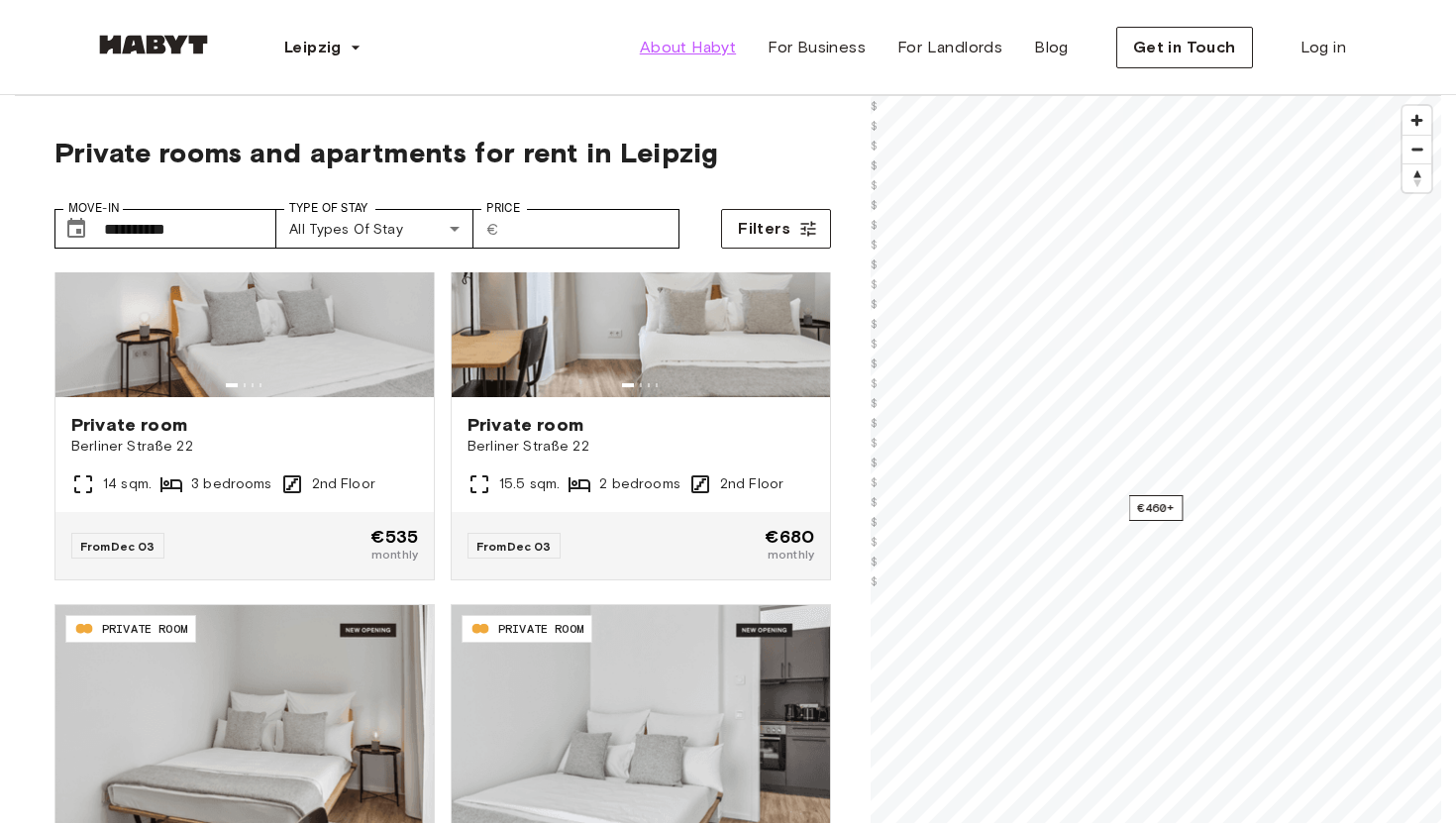 click on "About Habyt" at bounding box center [687, 48] 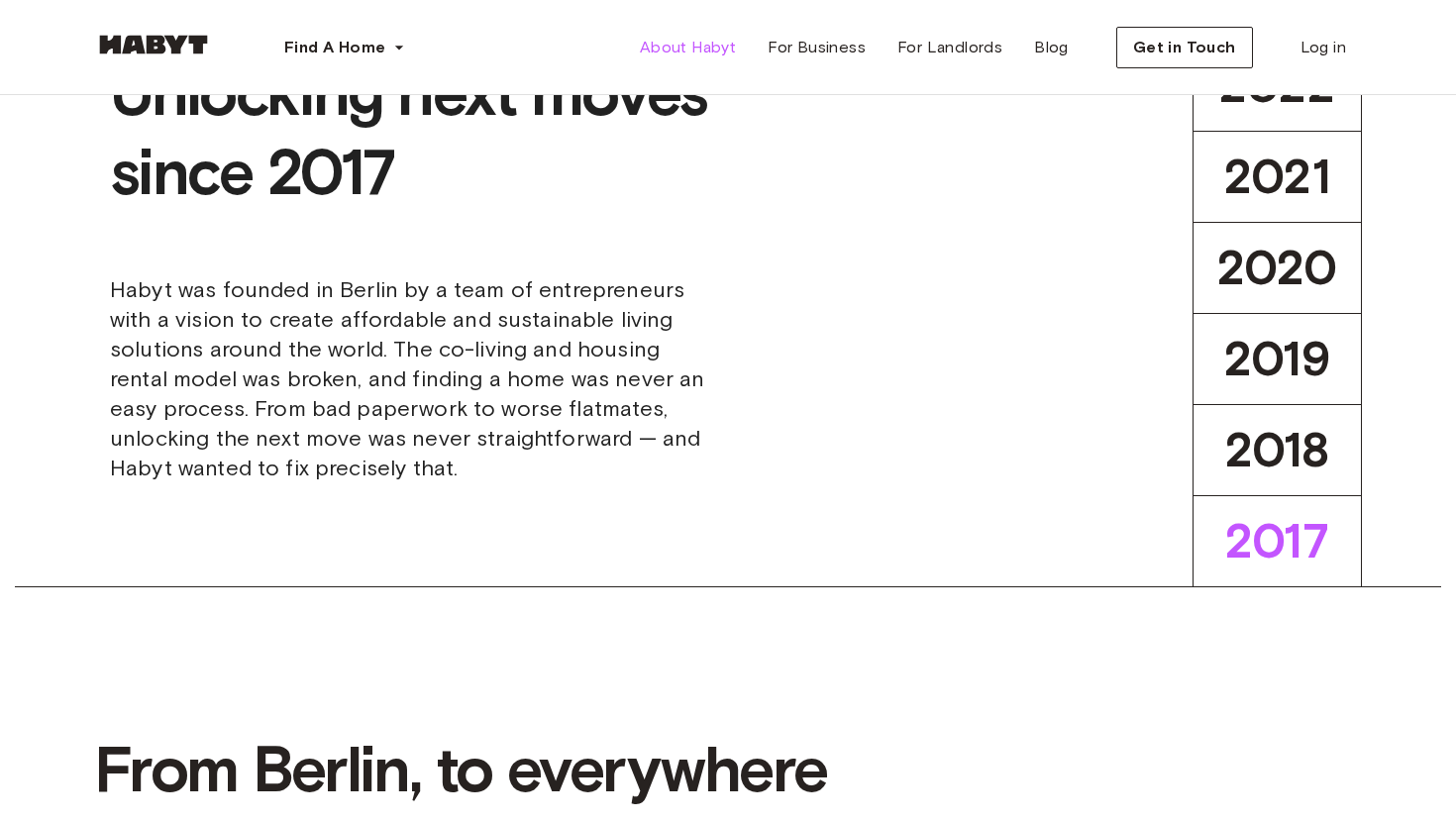 scroll, scrollTop: 0, scrollLeft: 0, axis: both 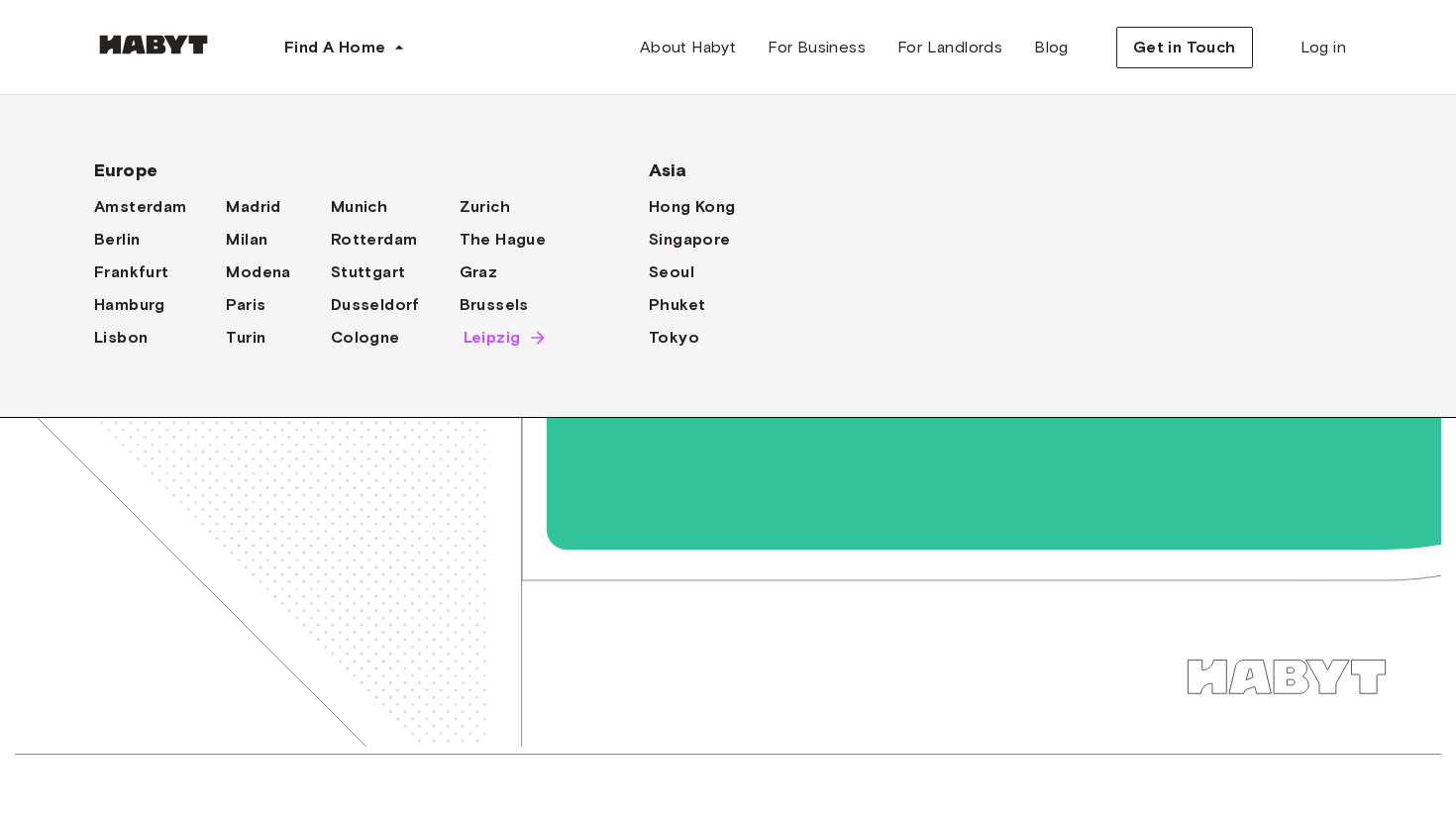 click on "Leipzig" at bounding box center [492, 338] 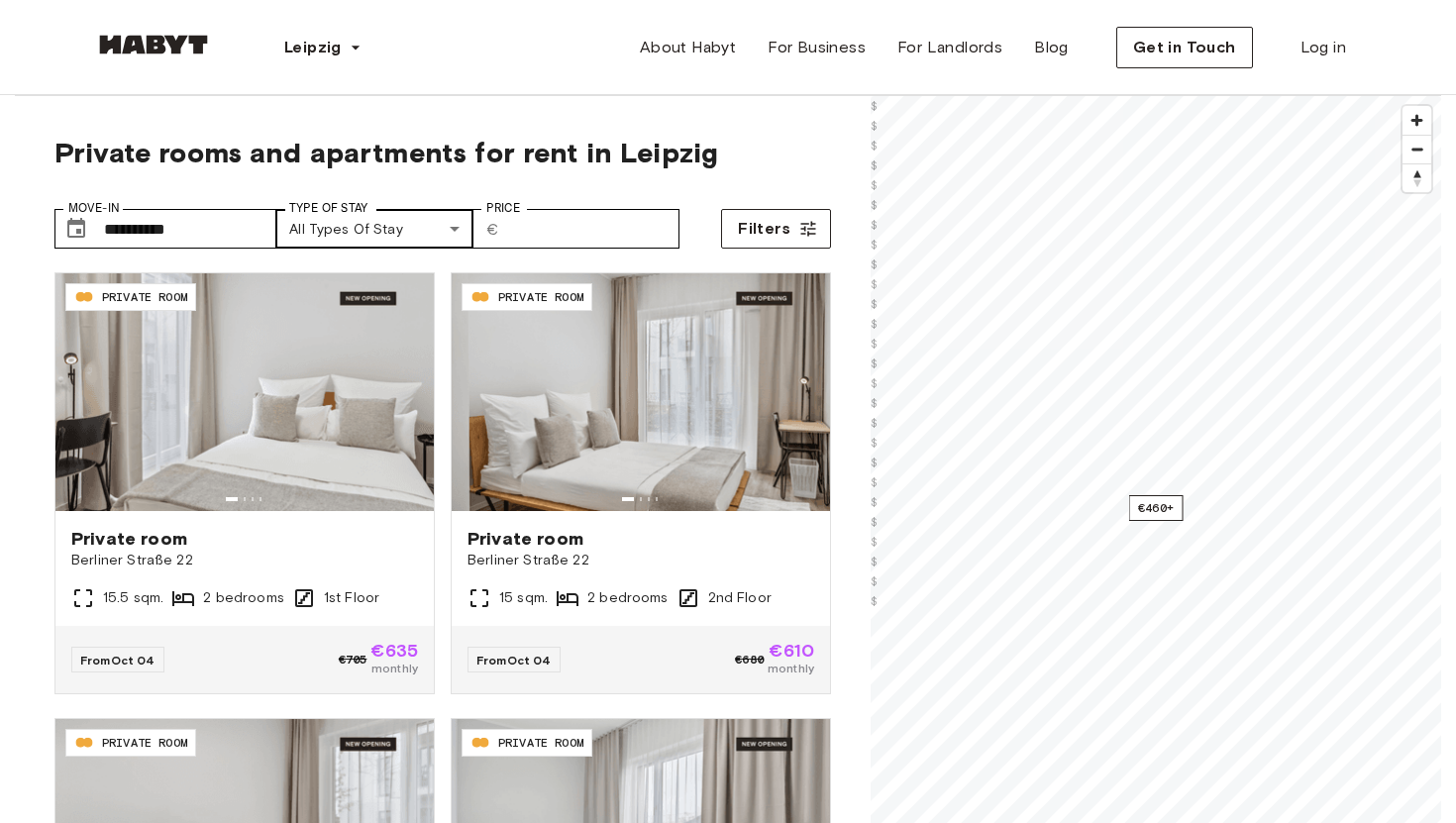 click on "**********" at bounding box center [728, 2499] 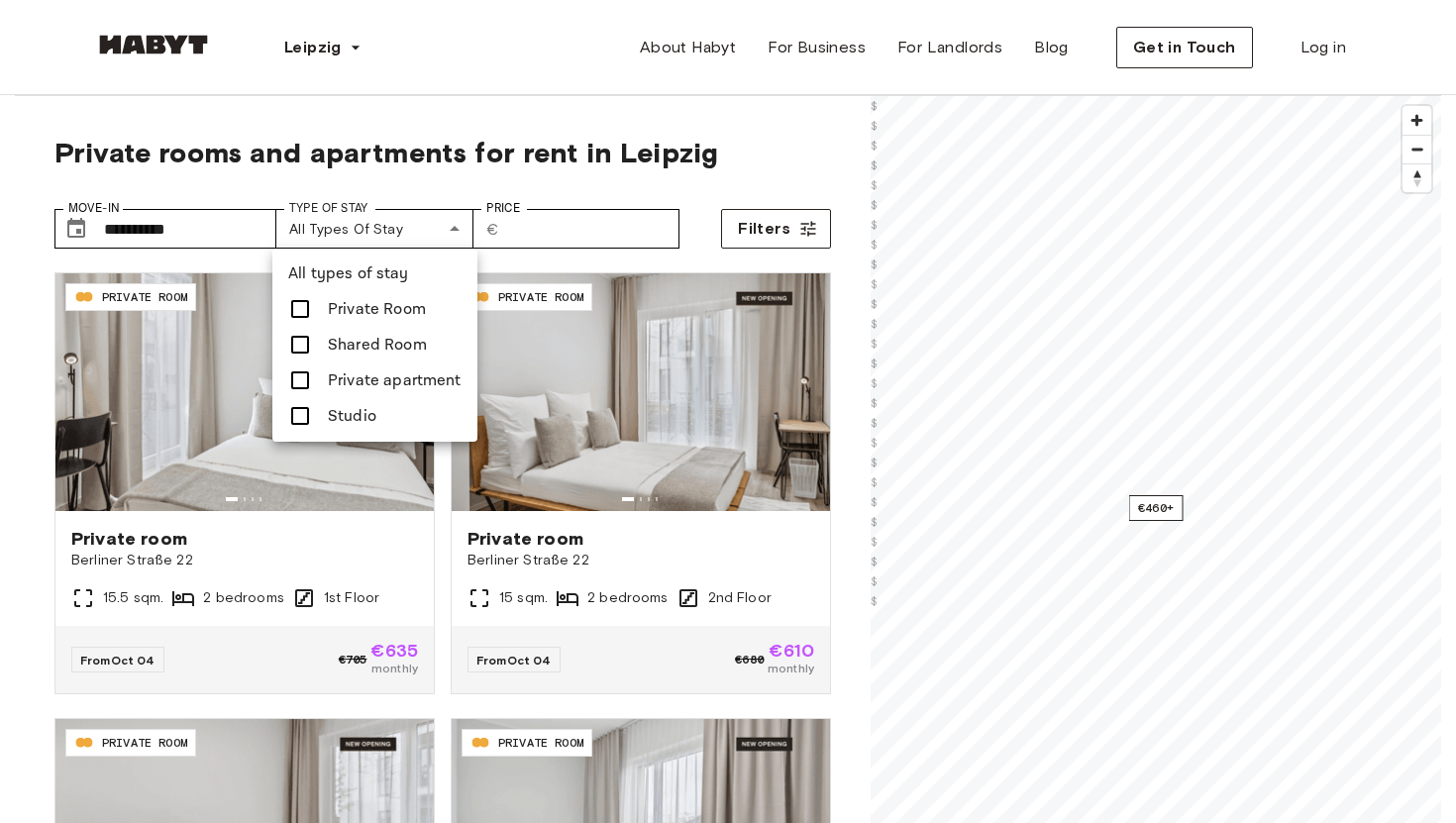 click at bounding box center (300, 416) 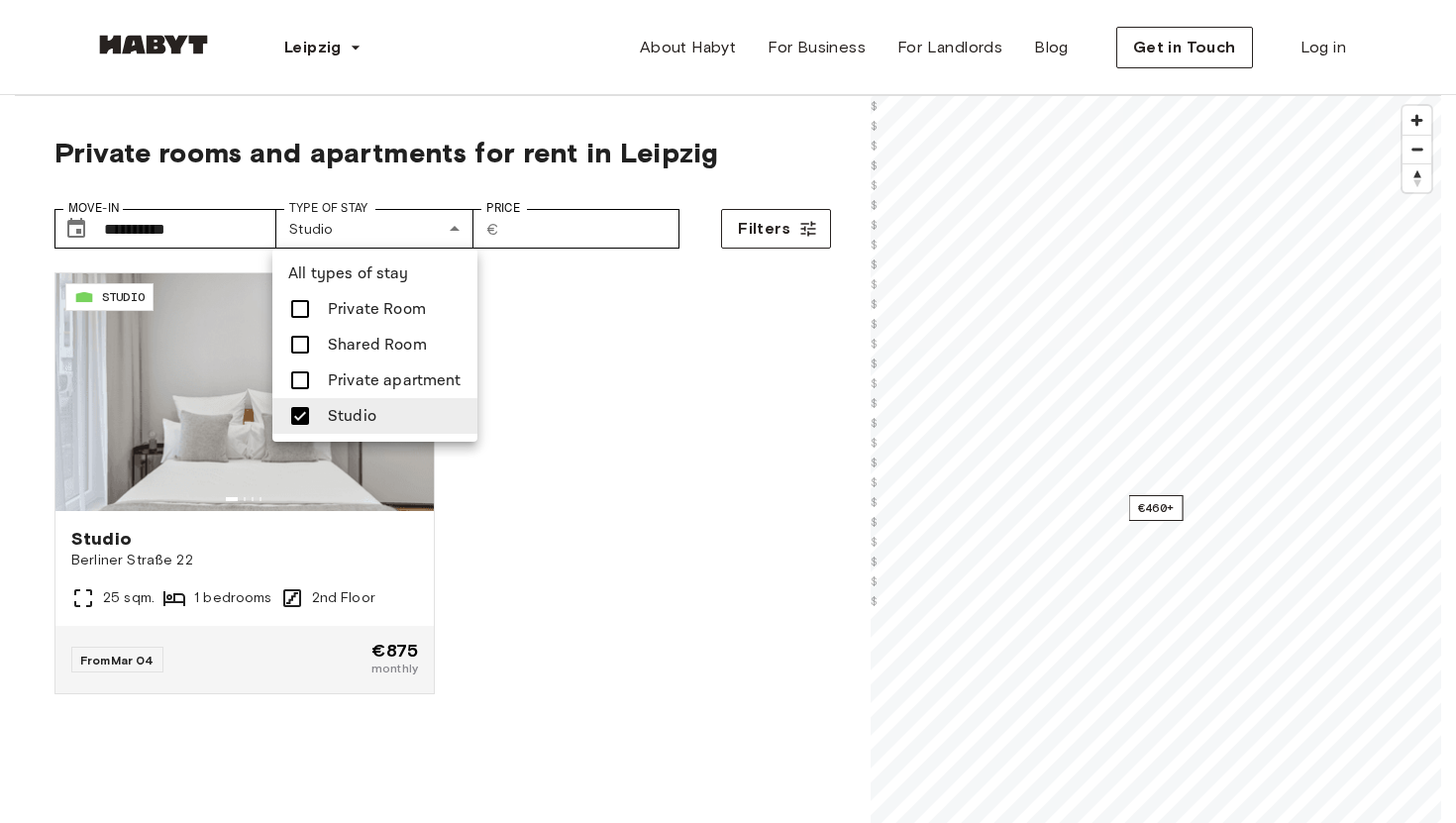 click at bounding box center (728, 411) 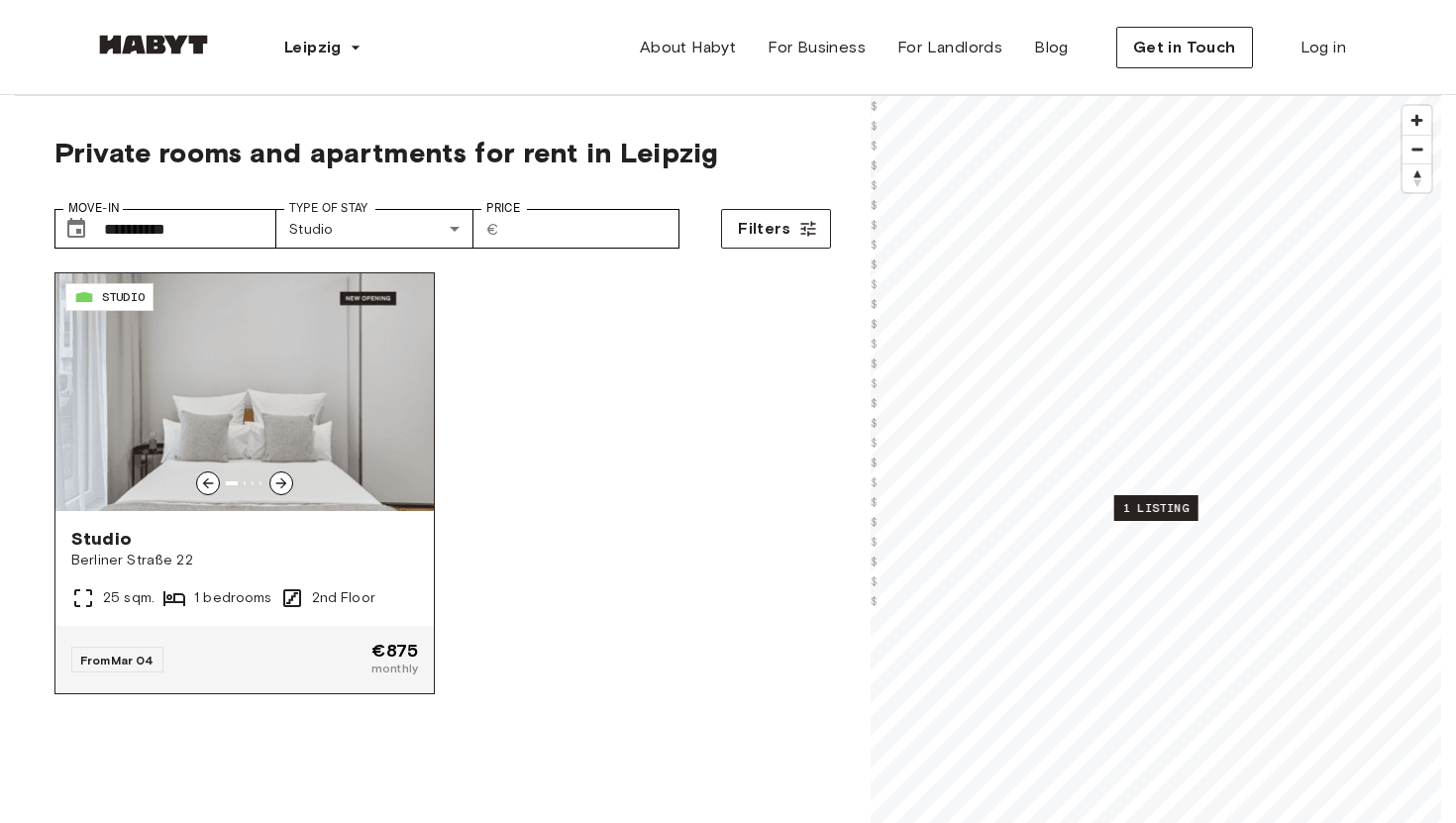 click at bounding box center [281, 483] 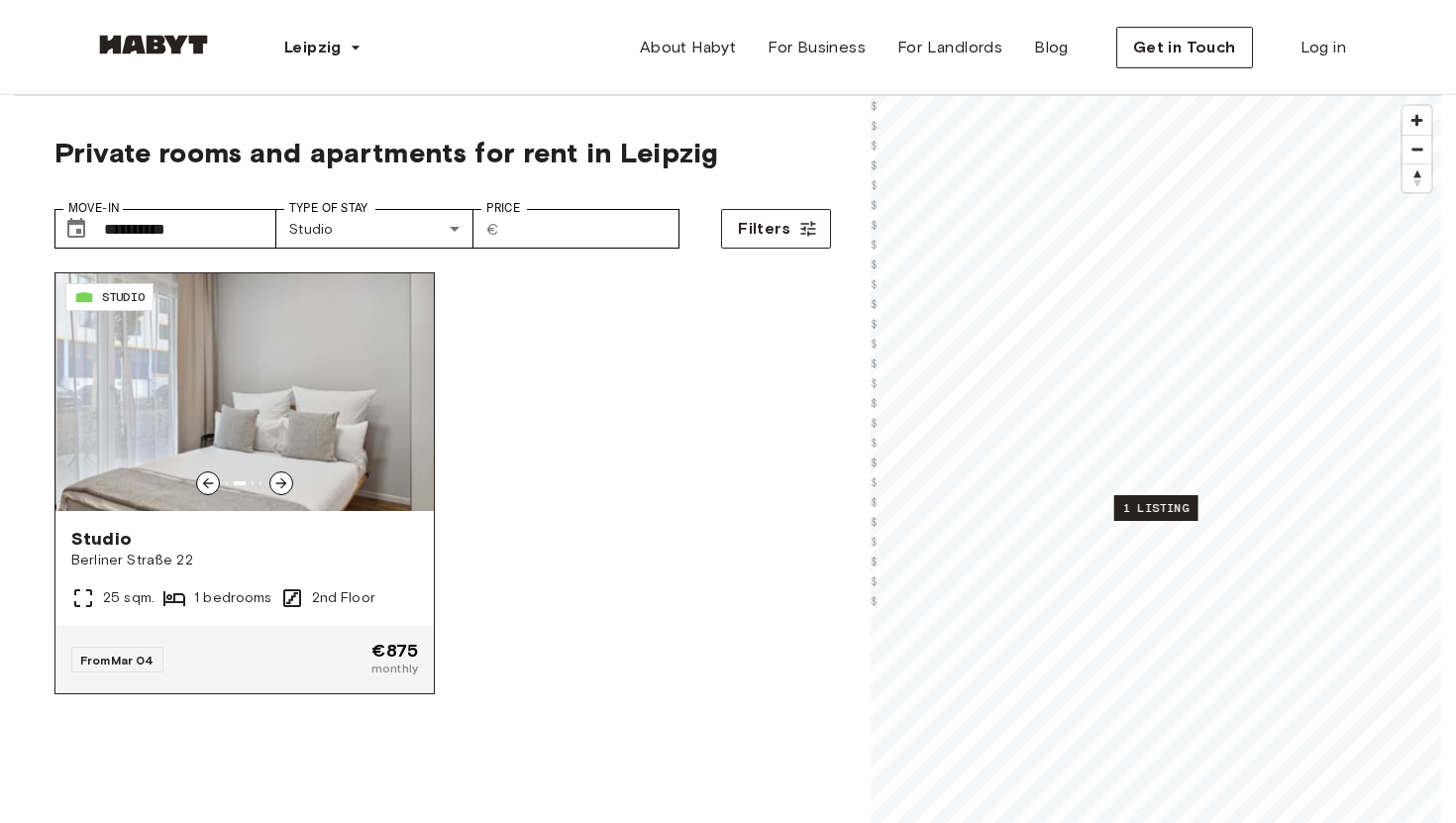 click at bounding box center [281, 483] 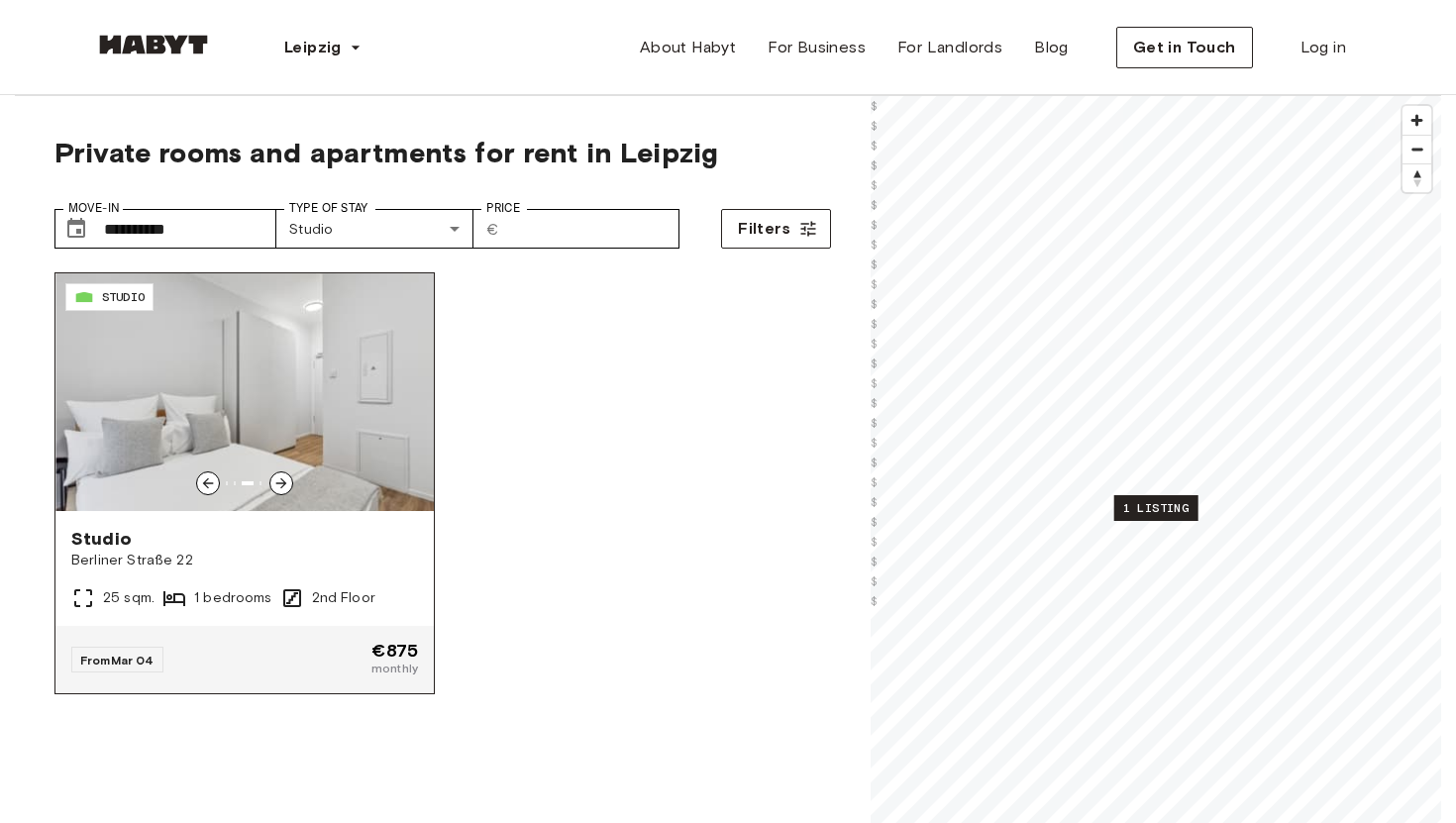 click at bounding box center [281, 483] 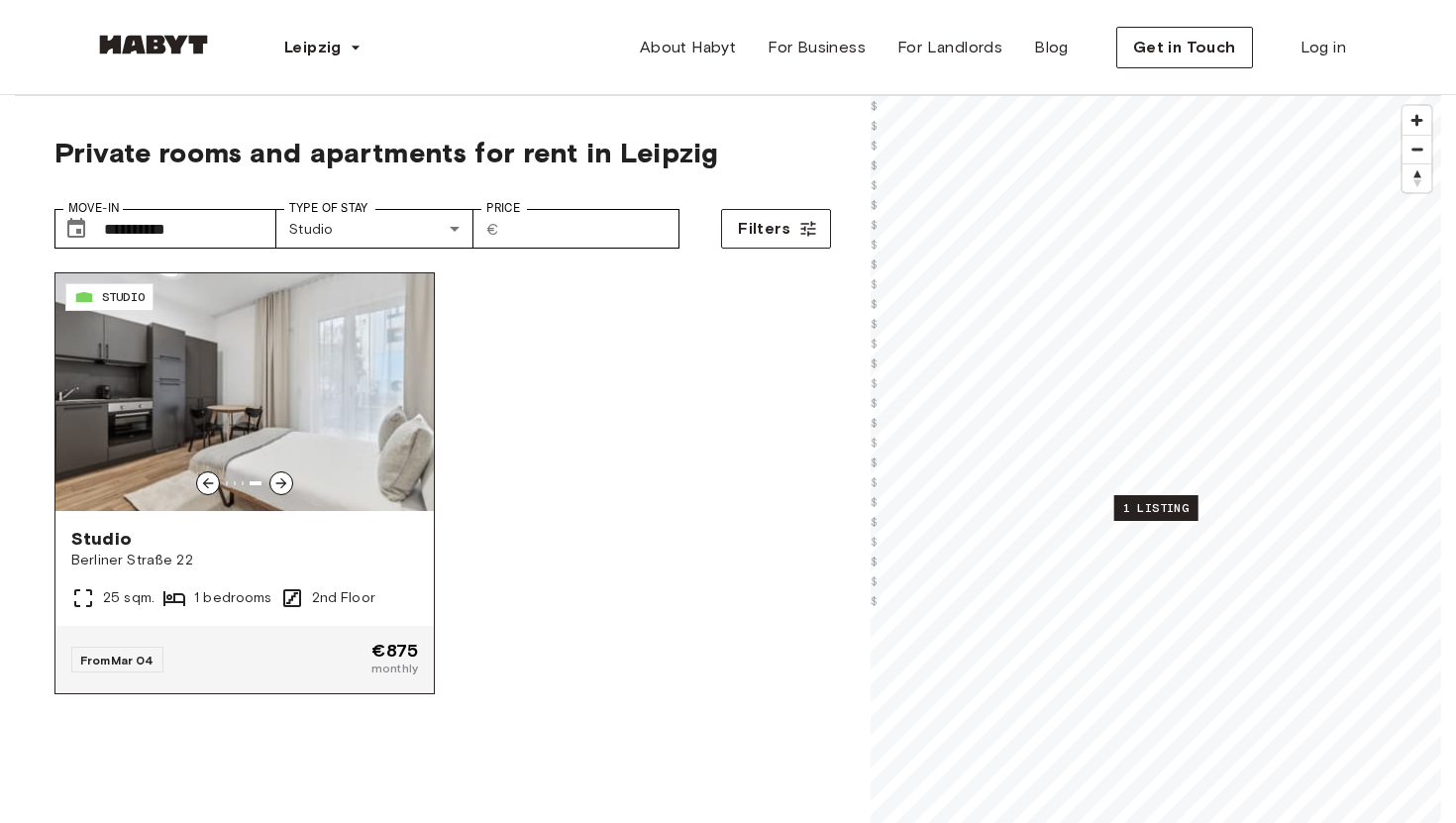 click at bounding box center [281, 483] 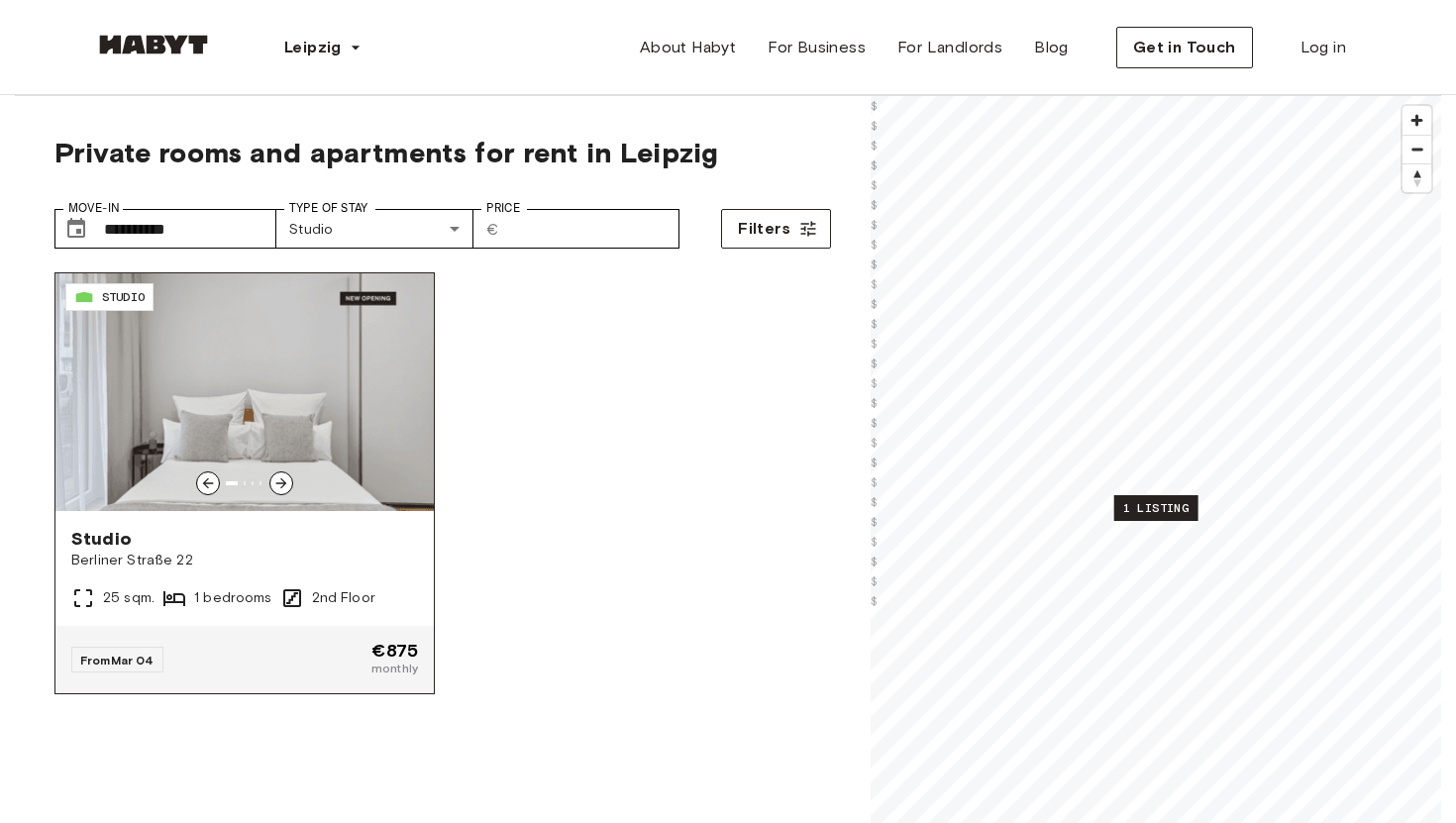 click at bounding box center (281, 483) 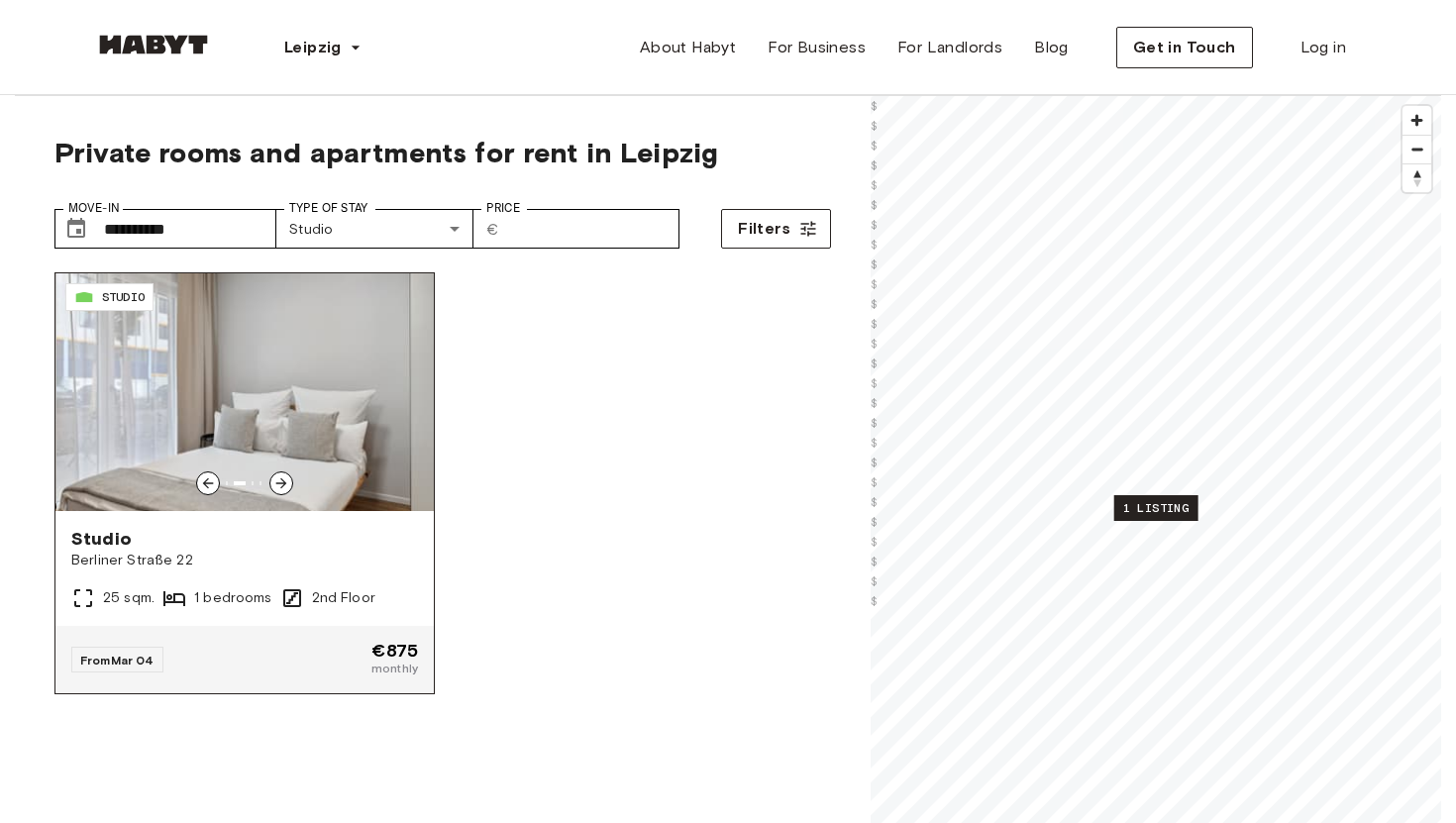 click at bounding box center [281, 483] 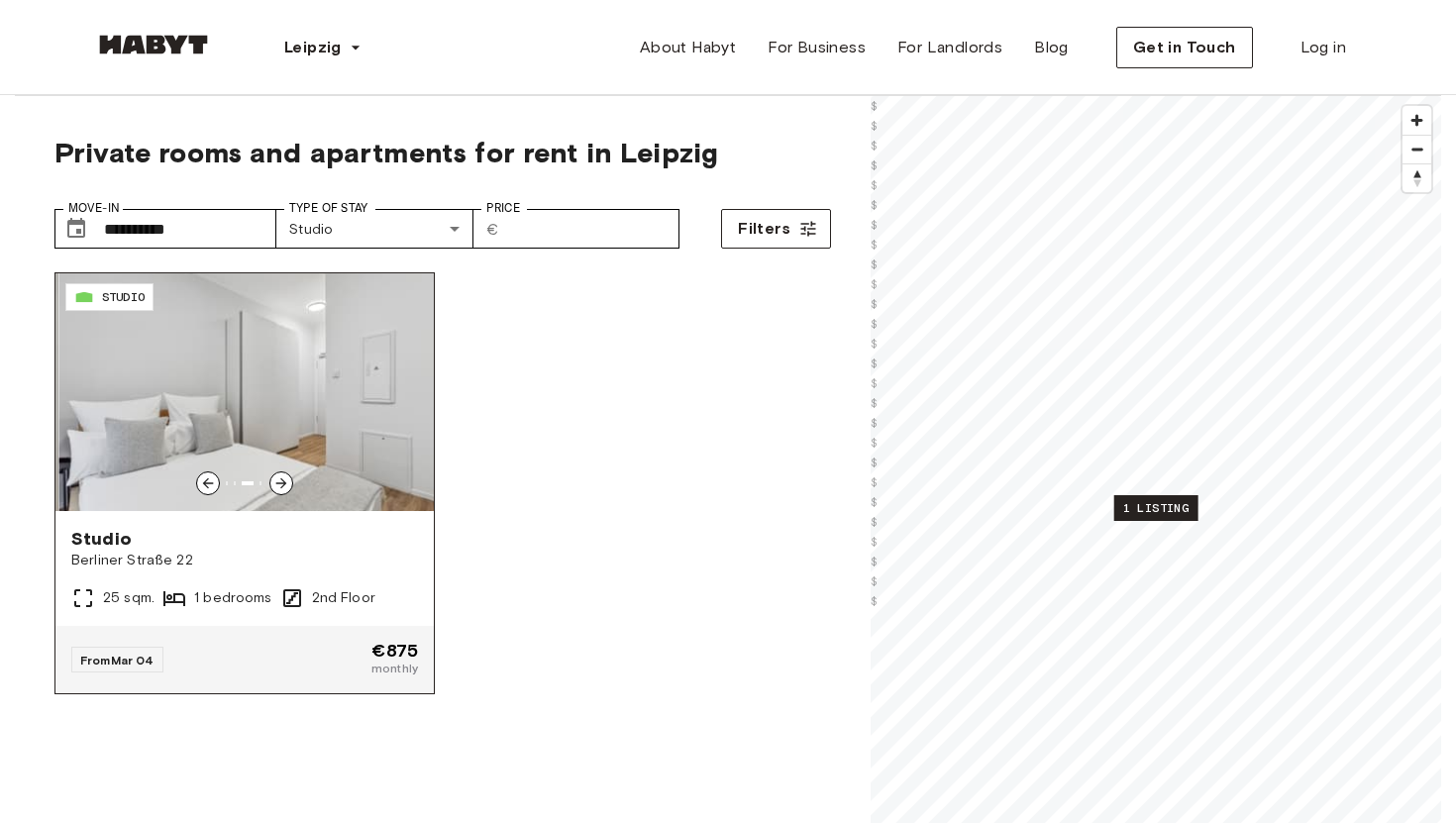 click at bounding box center [281, 483] 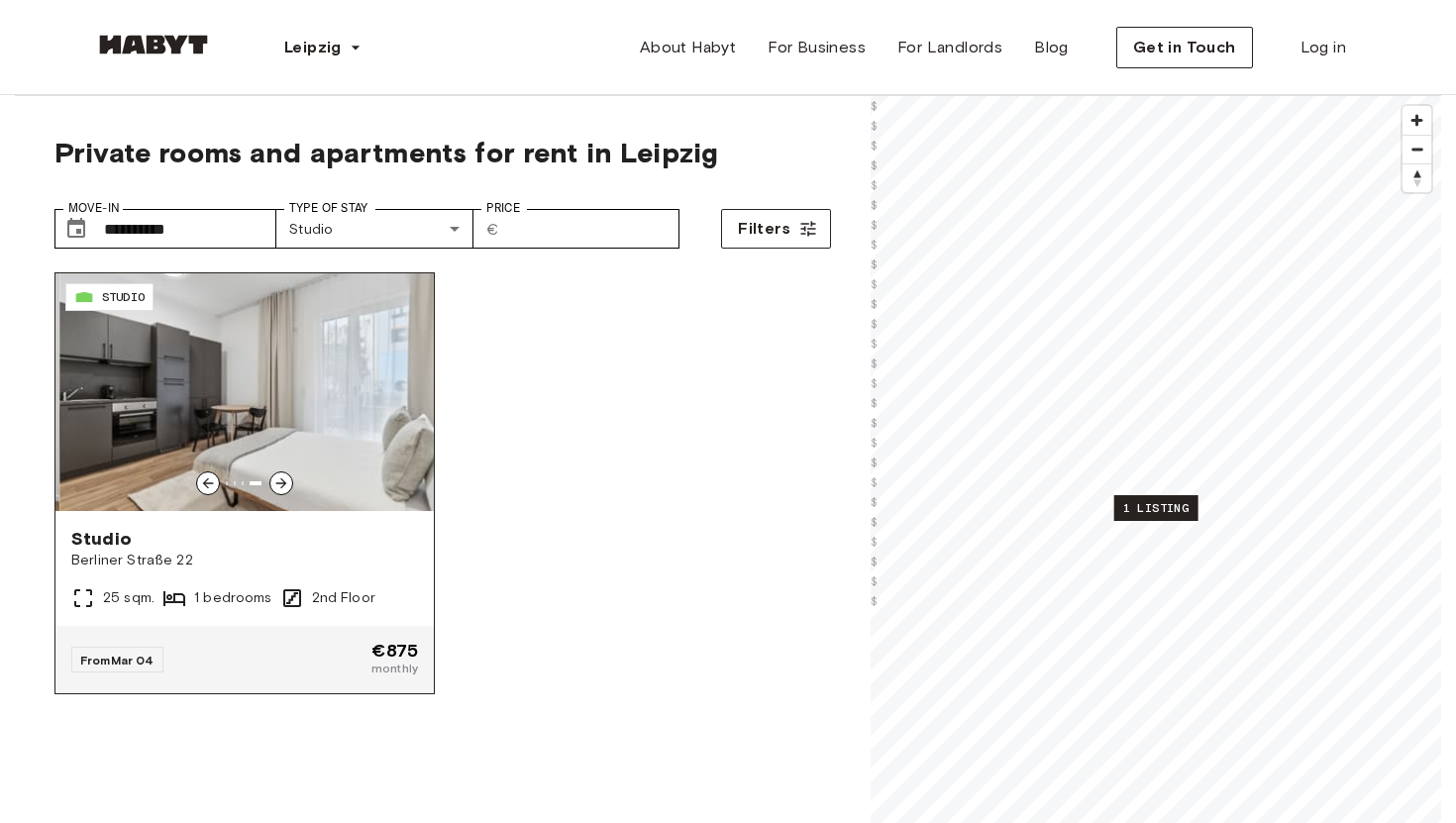 click at bounding box center [281, 483] 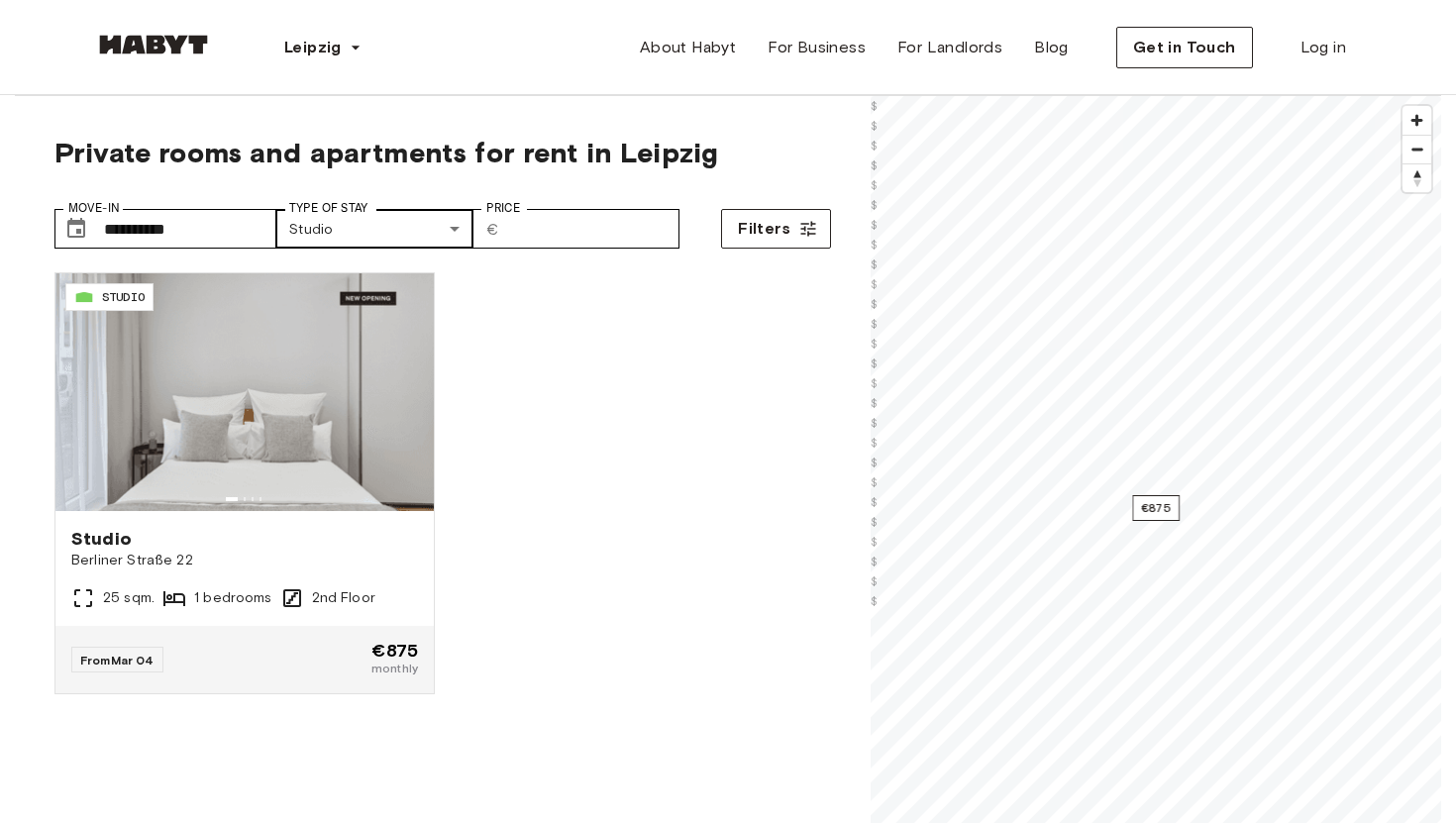 click on "**********" at bounding box center [728, 2499] 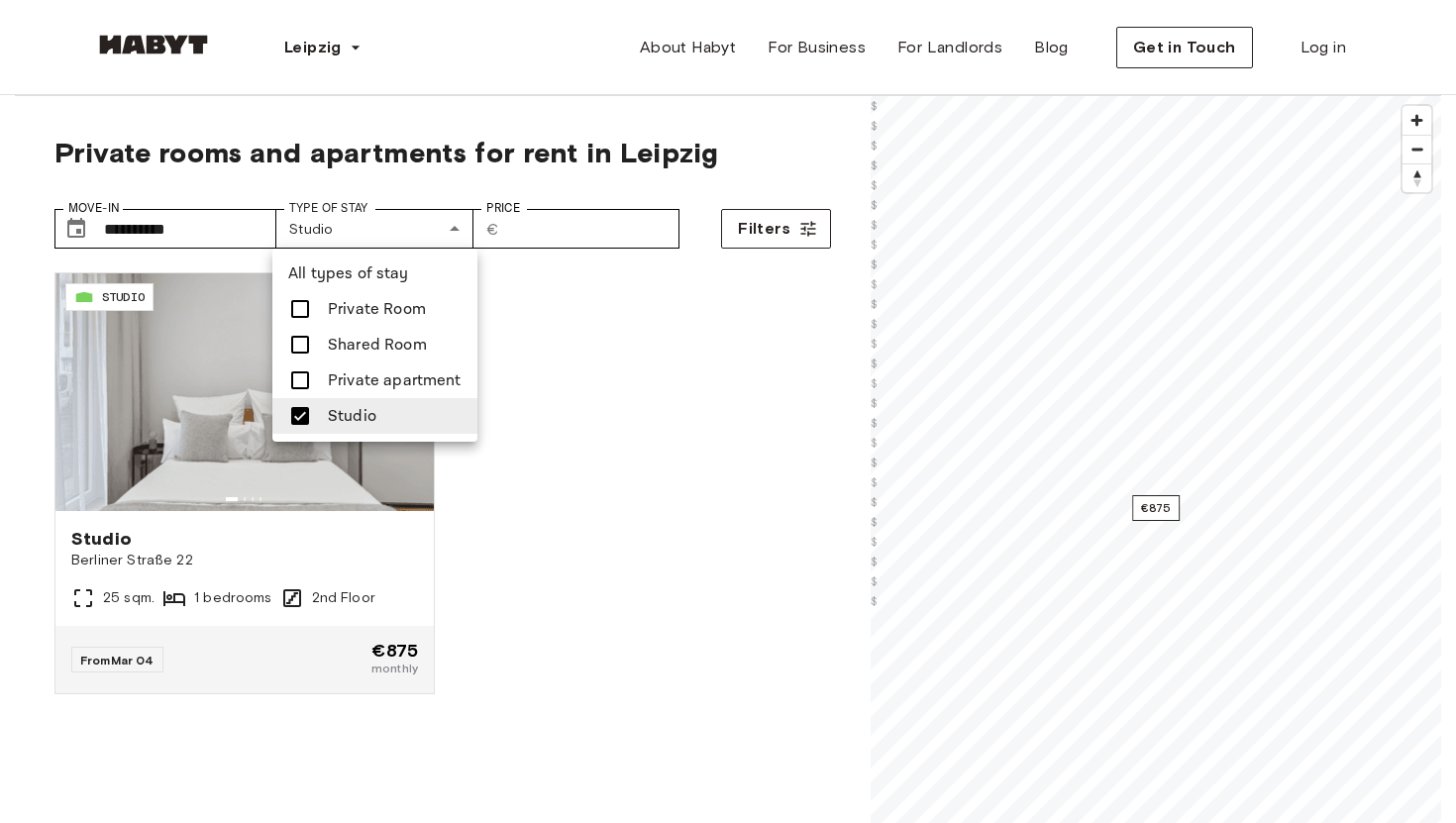 click on "Private apartment" at bounding box center [394, 380] 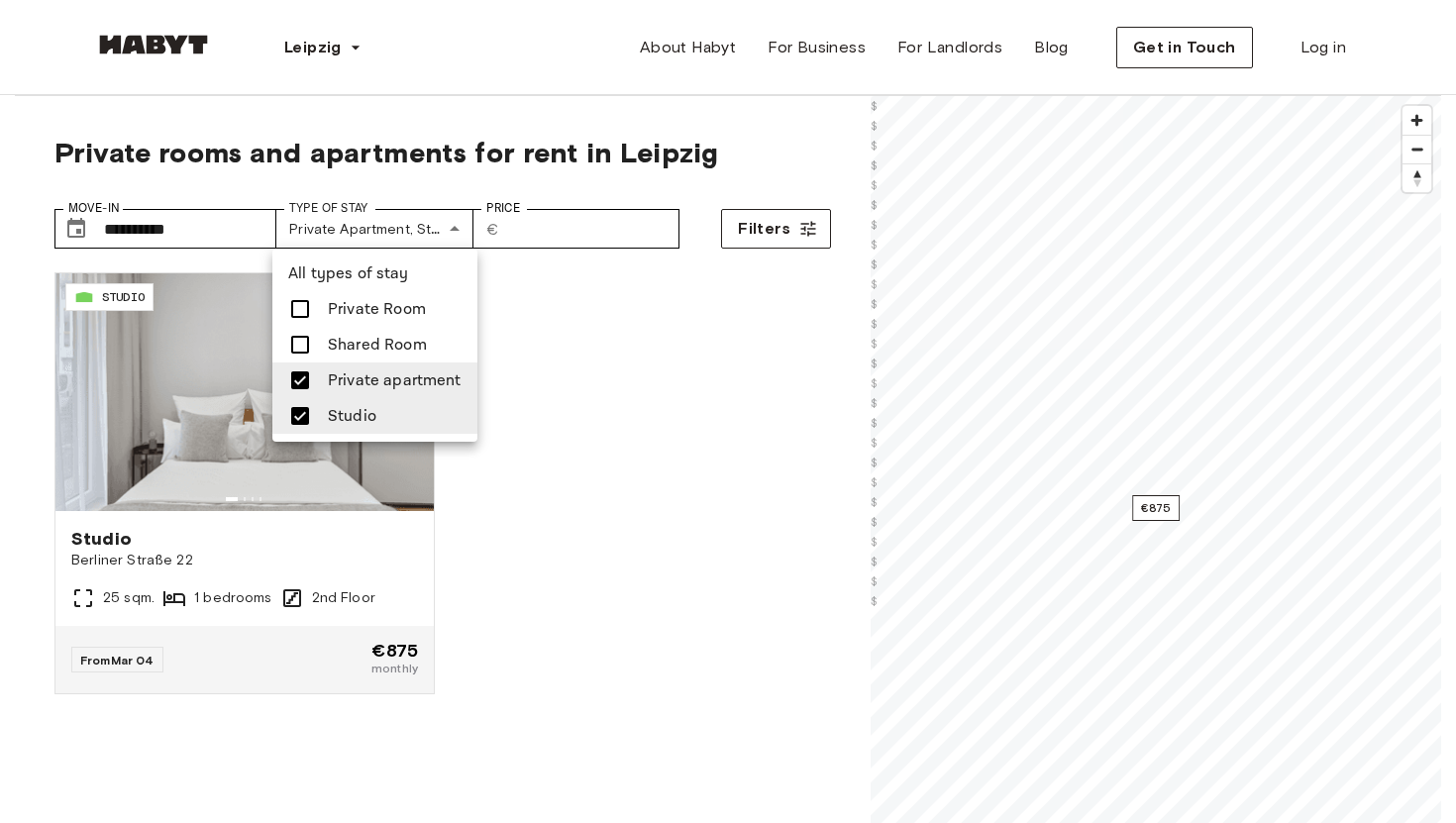 click at bounding box center (300, 416) 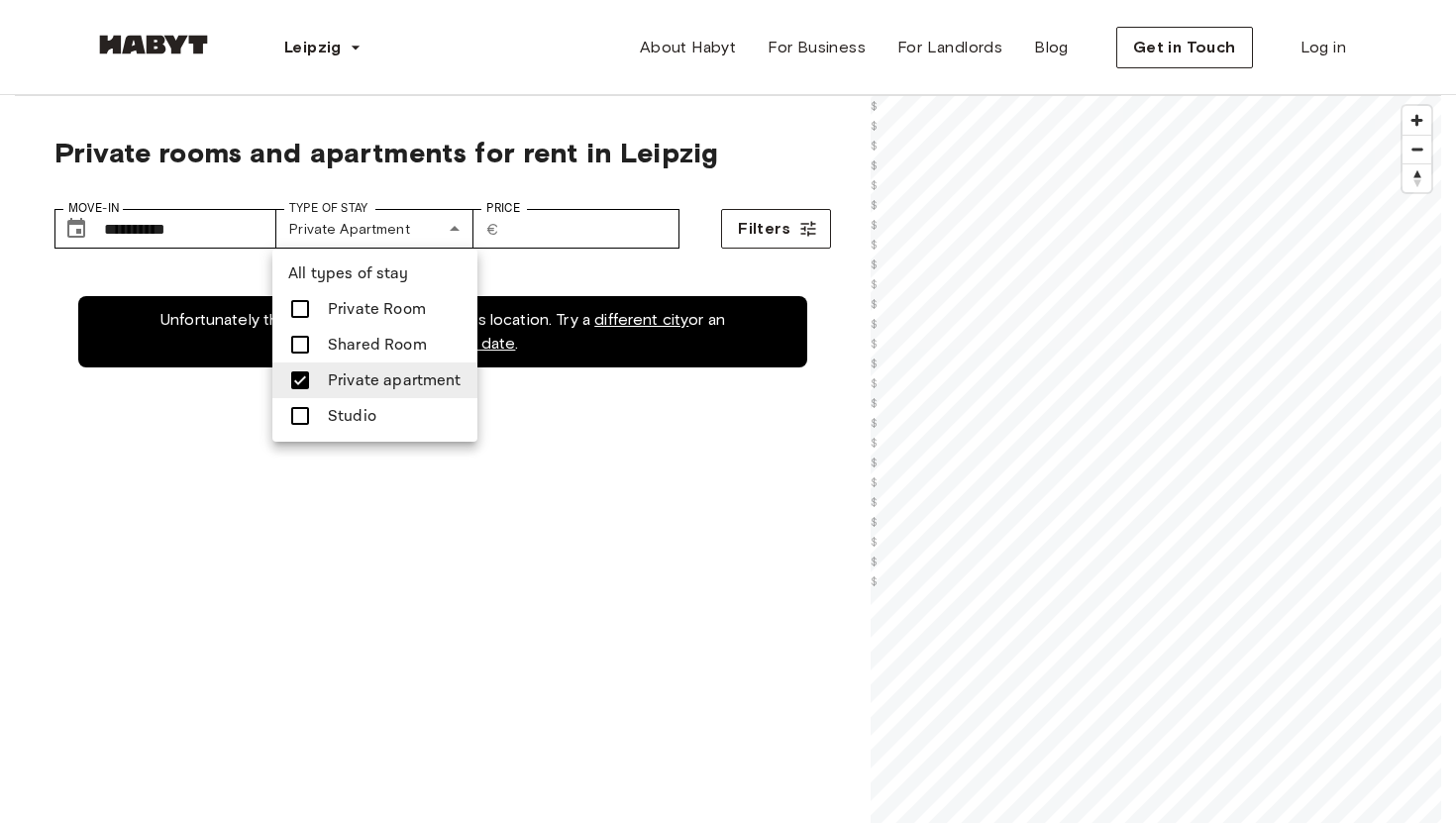click at bounding box center [728, 411] 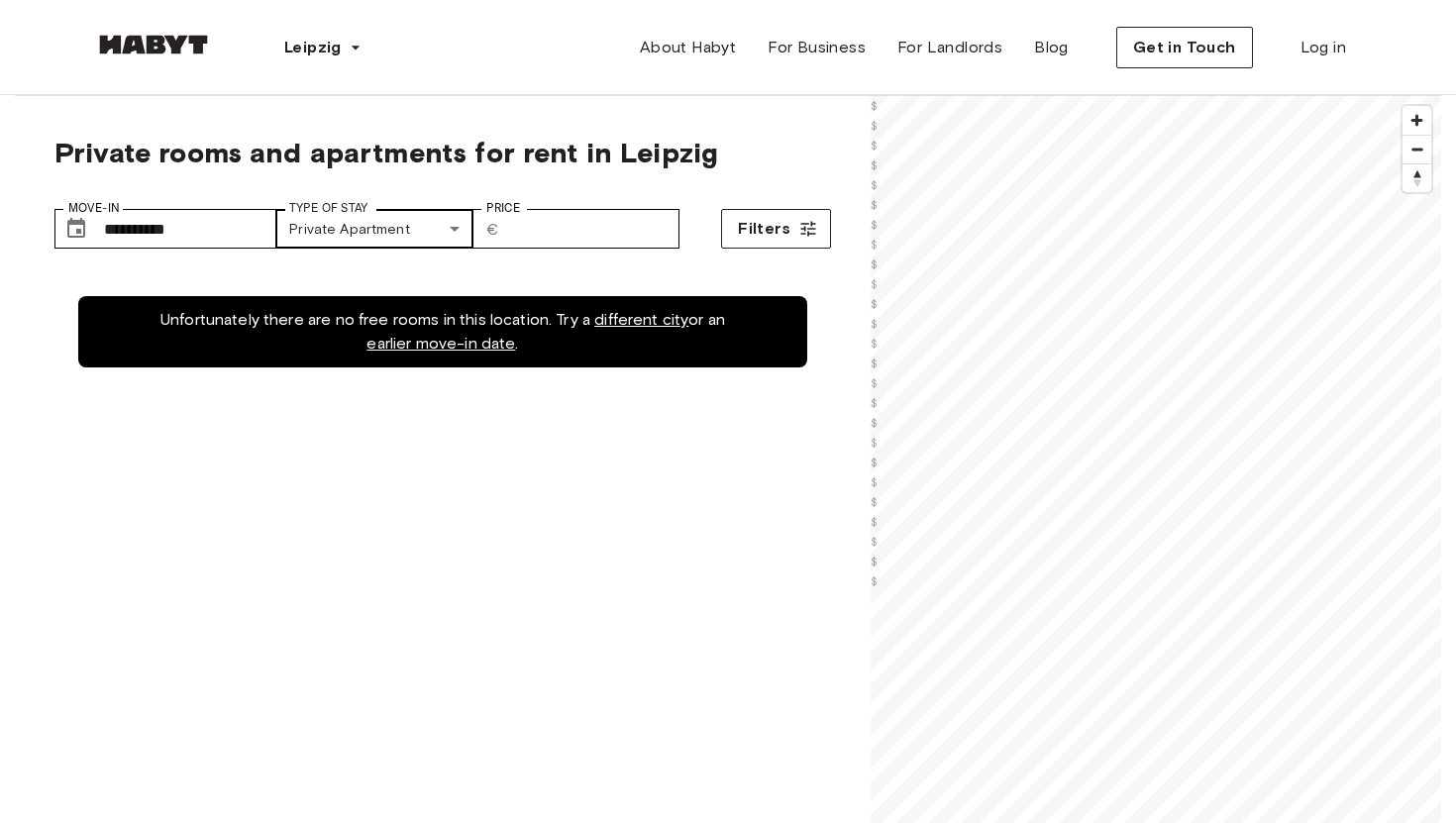 click on "**********" at bounding box center (728, 2499) 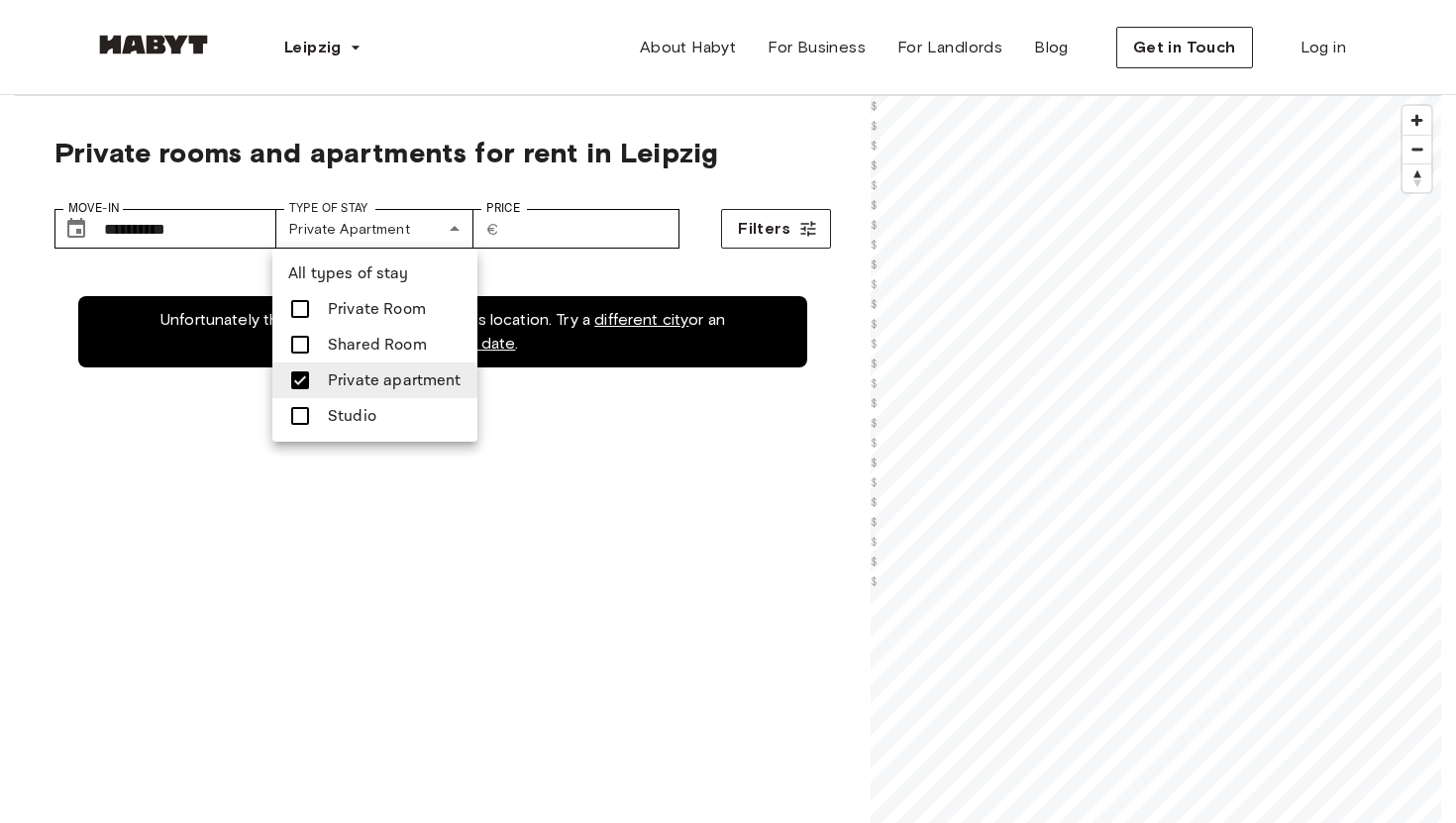 click at bounding box center [300, 345] 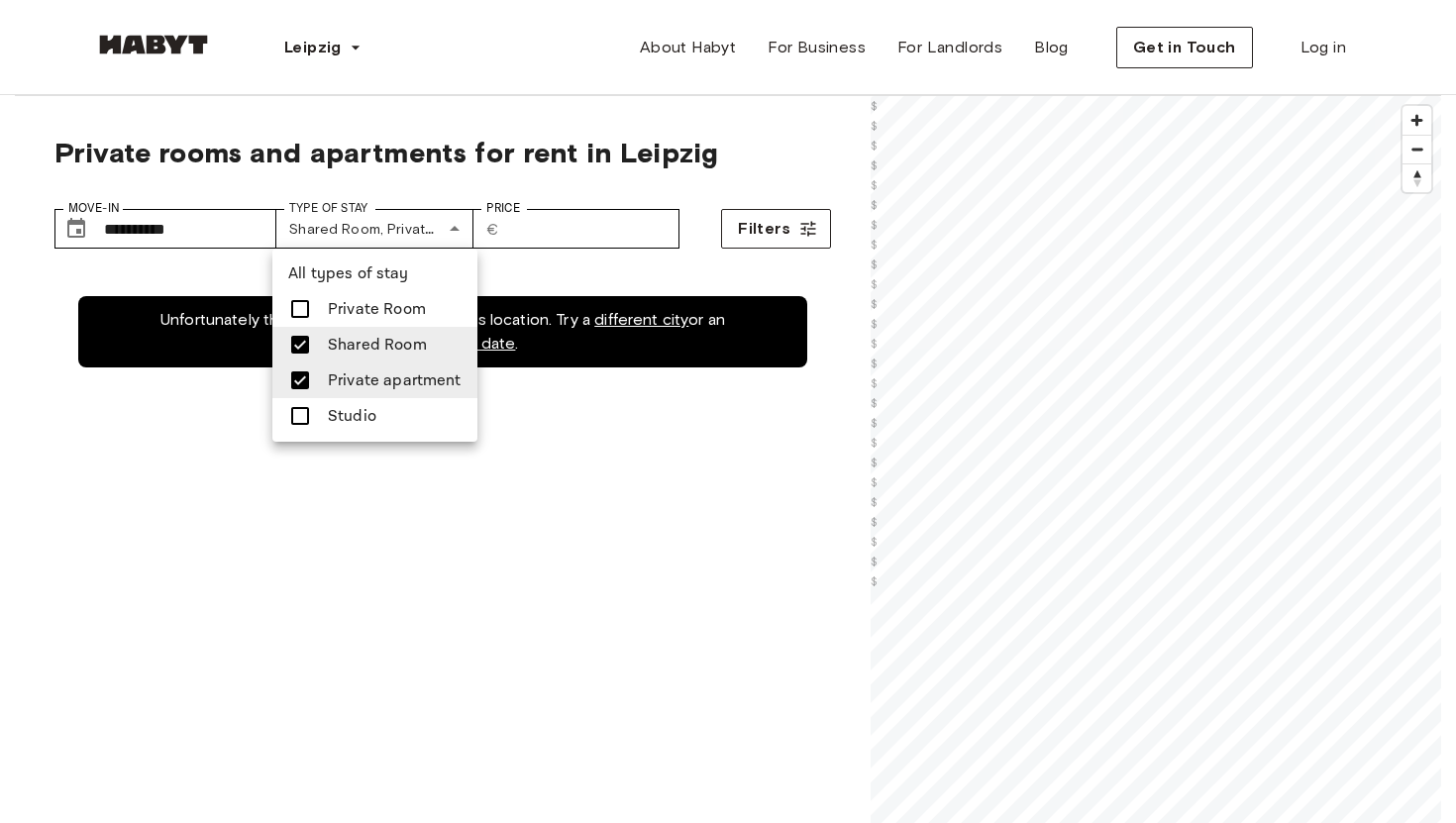 click at bounding box center [300, 380] 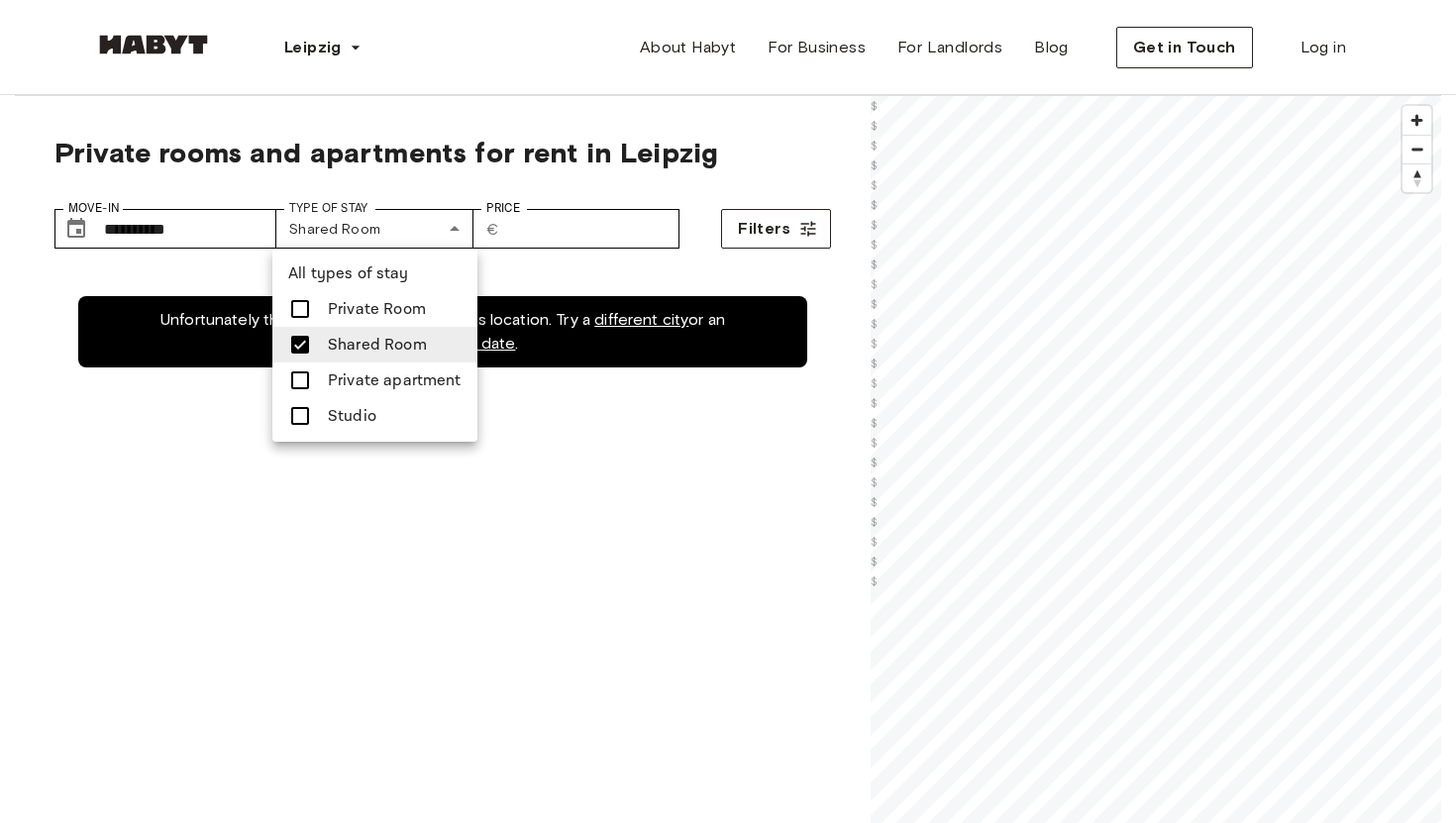 click at bounding box center (728, 411) 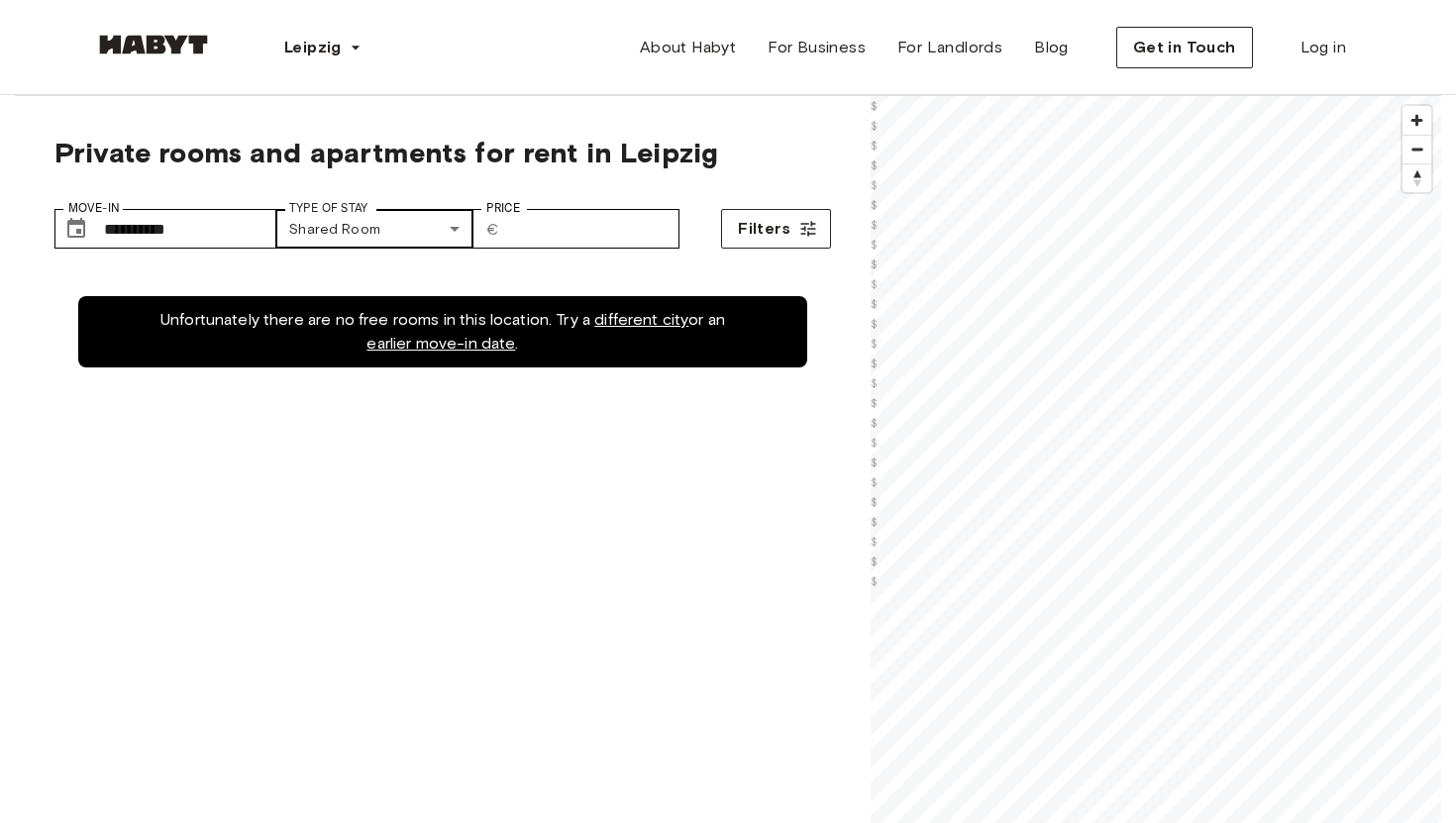 click on "**********" at bounding box center (728, 2499) 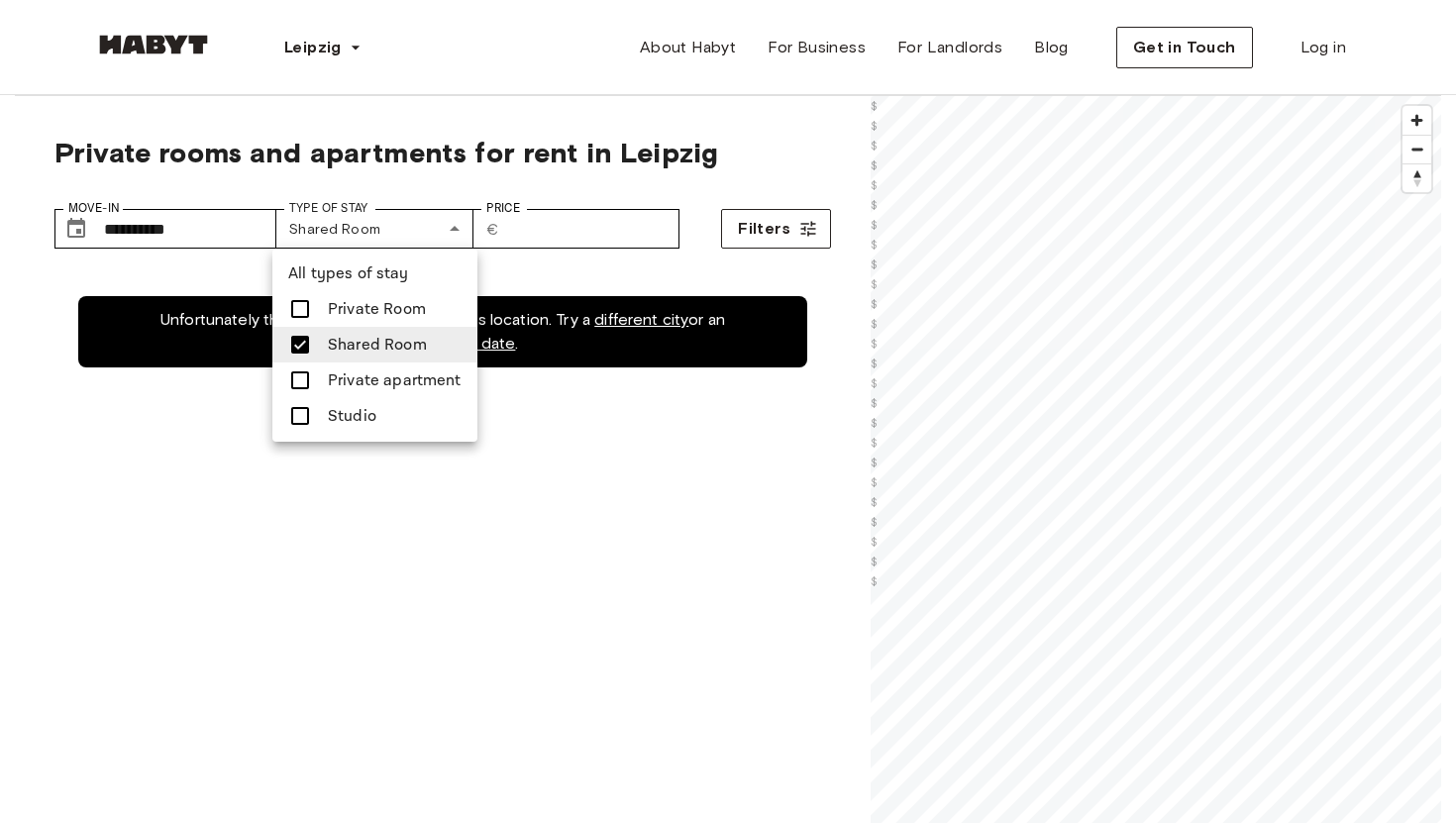 click at bounding box center (300, 309) 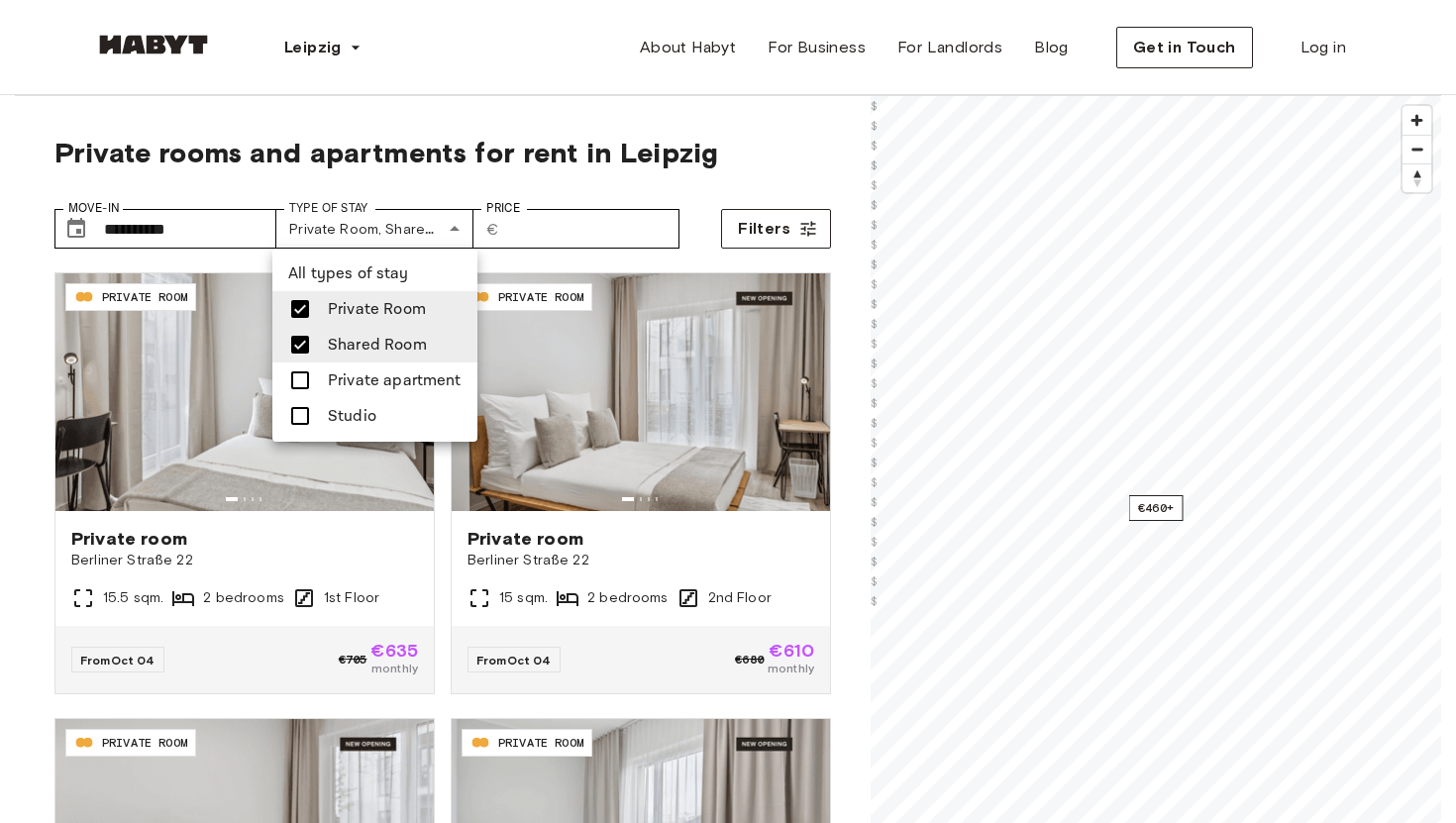 click at bounding box center (300, 345) 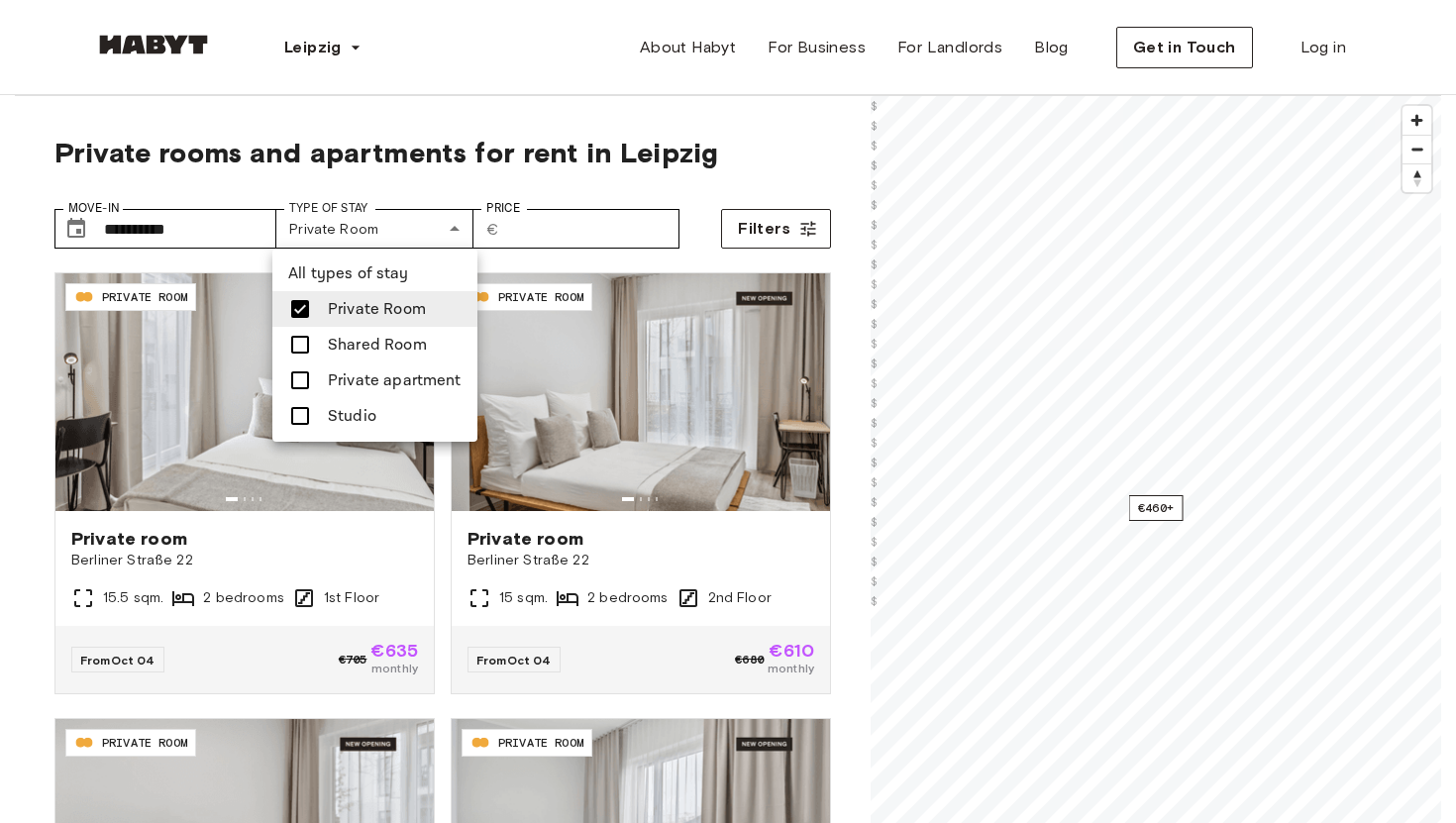 click at bounding box center [300, 380] 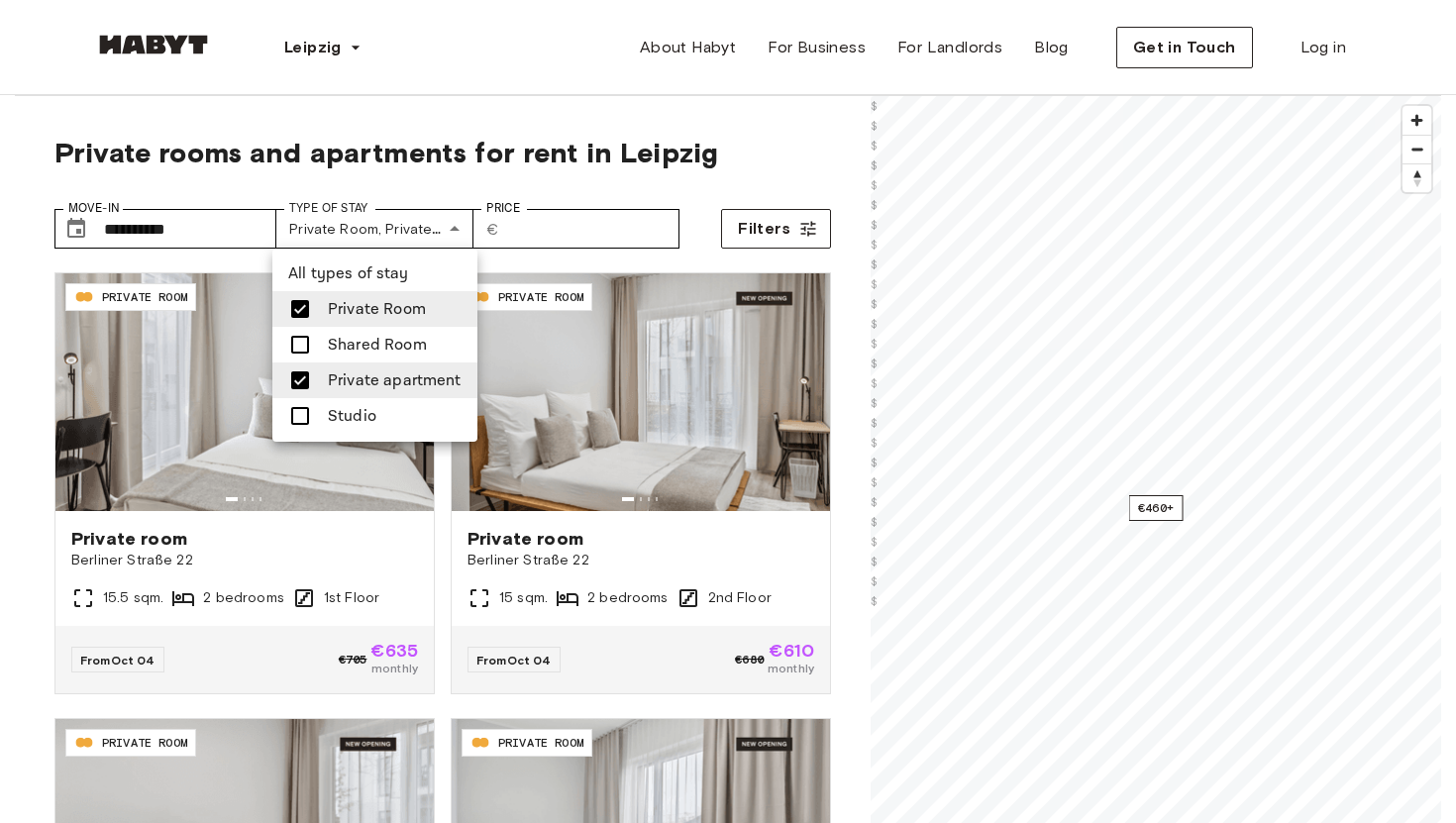click at bounding box center [300, 309] 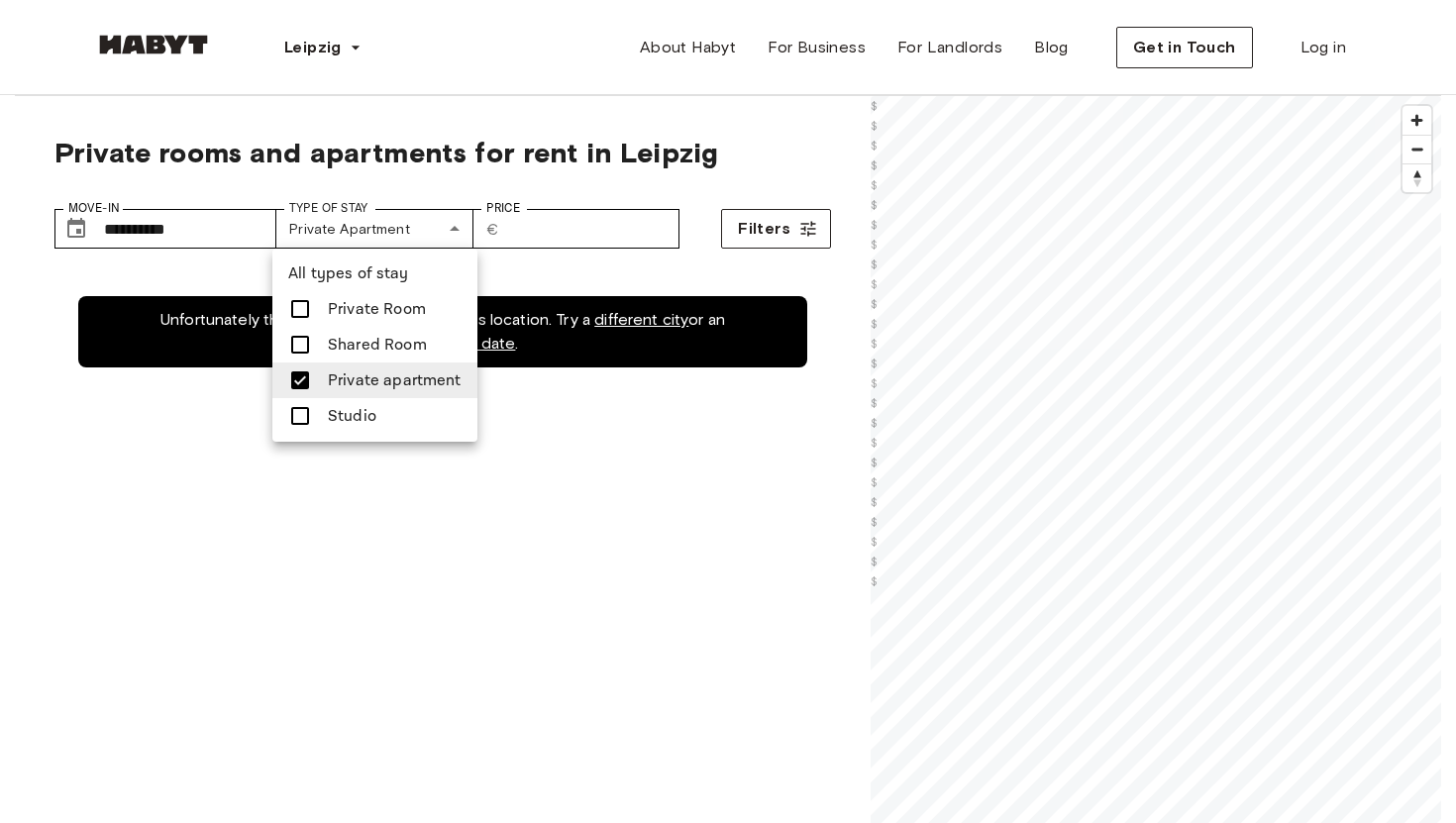 click at bounding box center [300, 309] 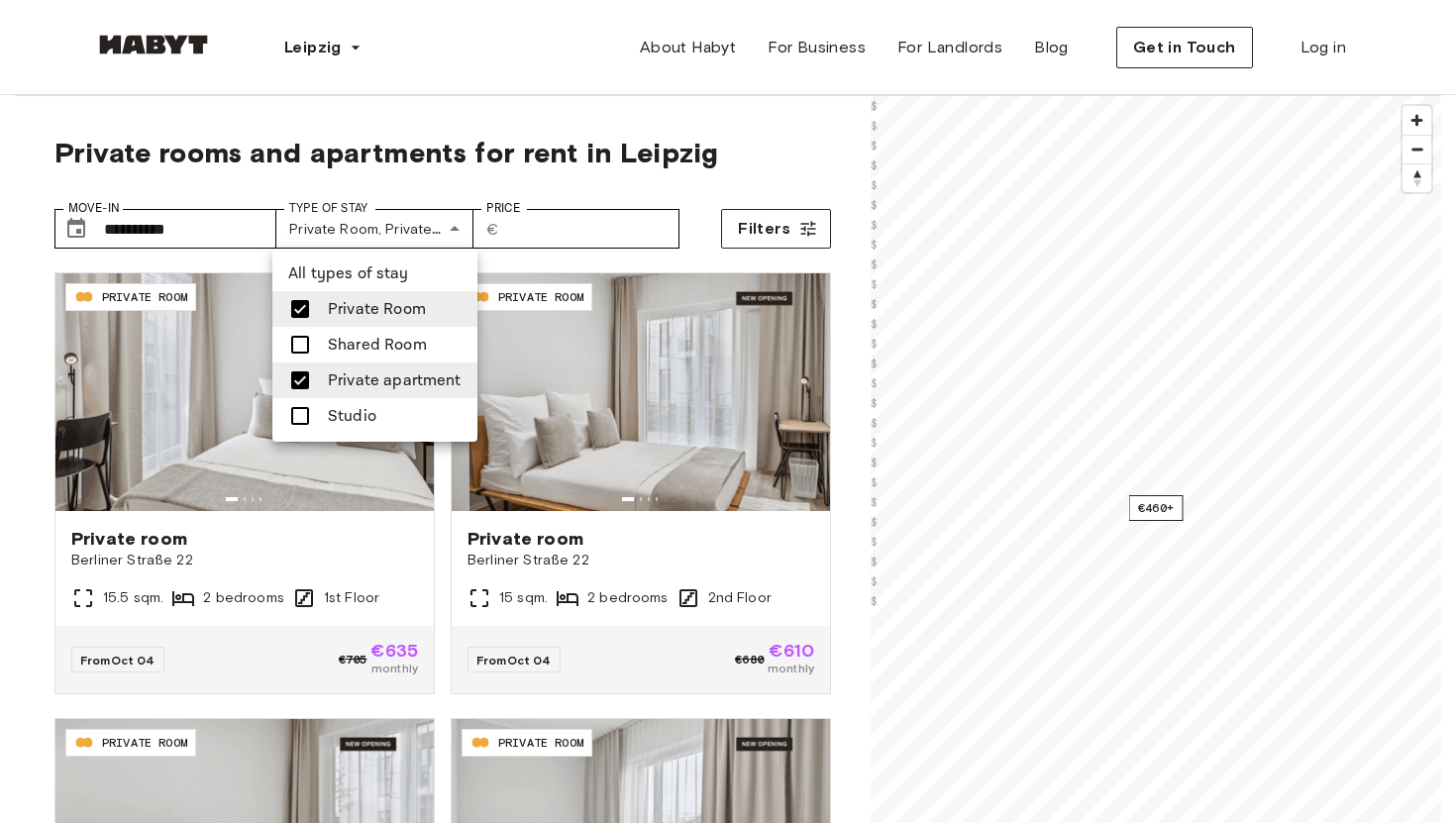 click at bounding box center [300, 380] 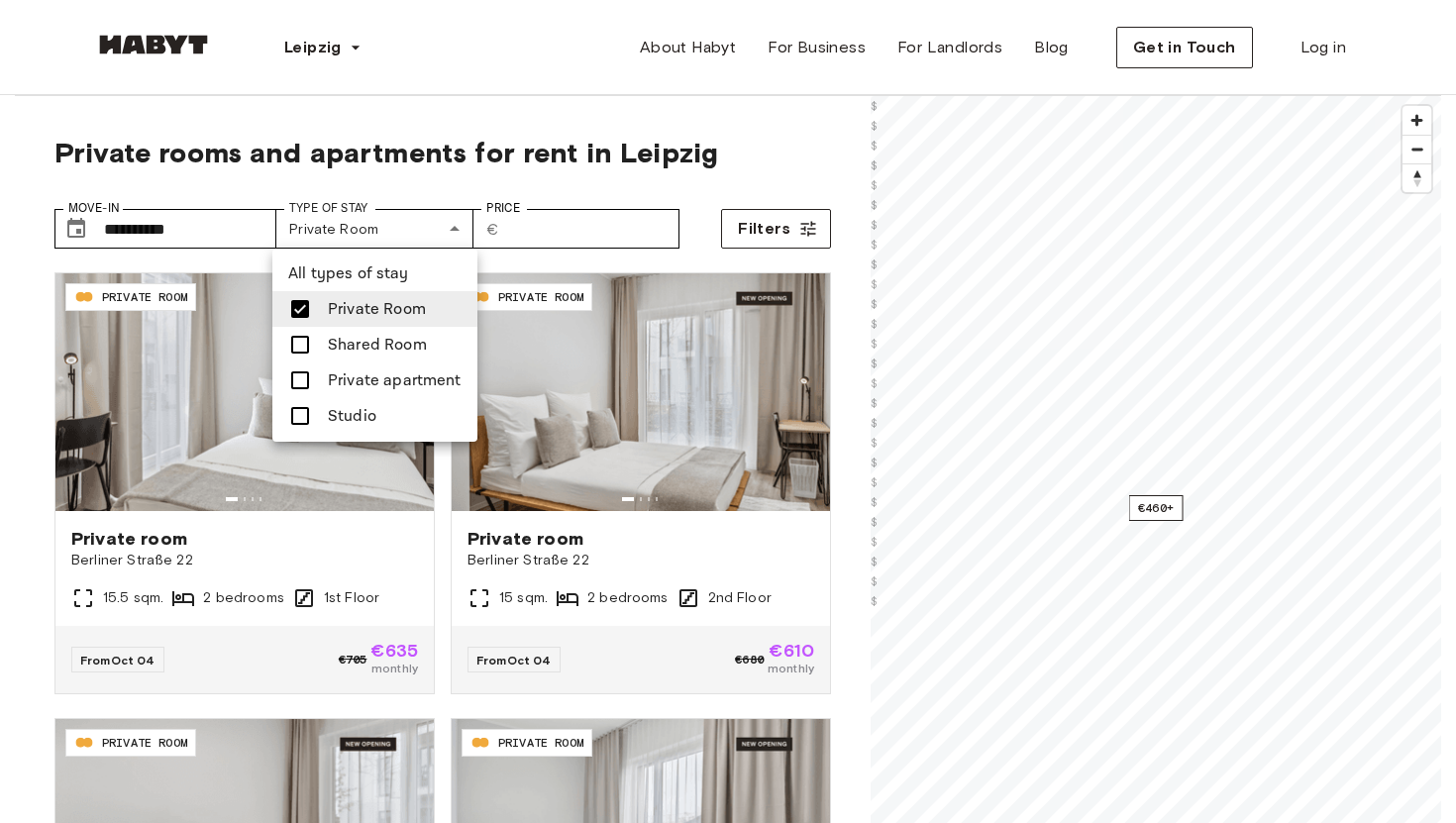 click at bounding box center (728, 411) 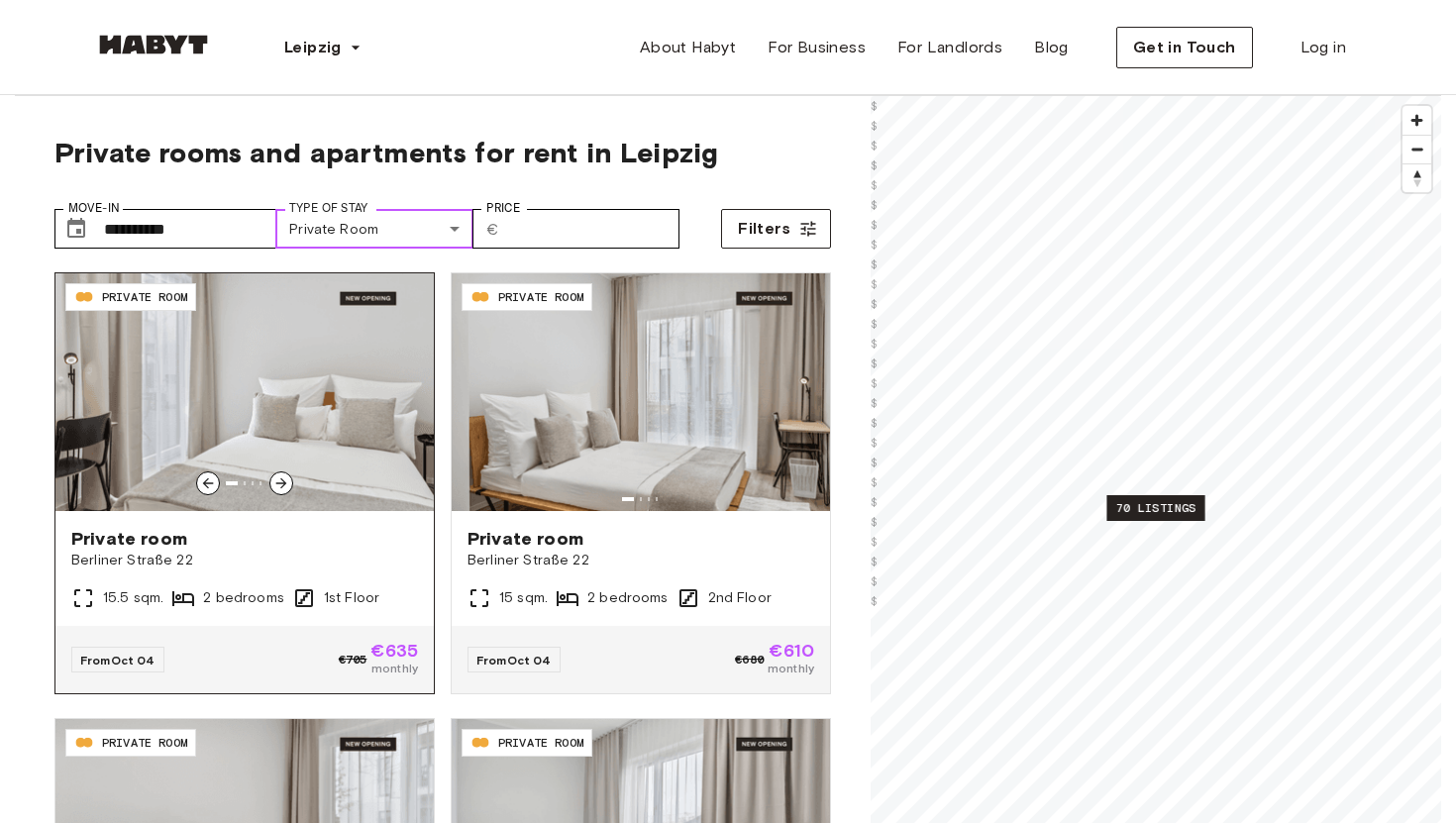 click at bounding box center [245, 392] 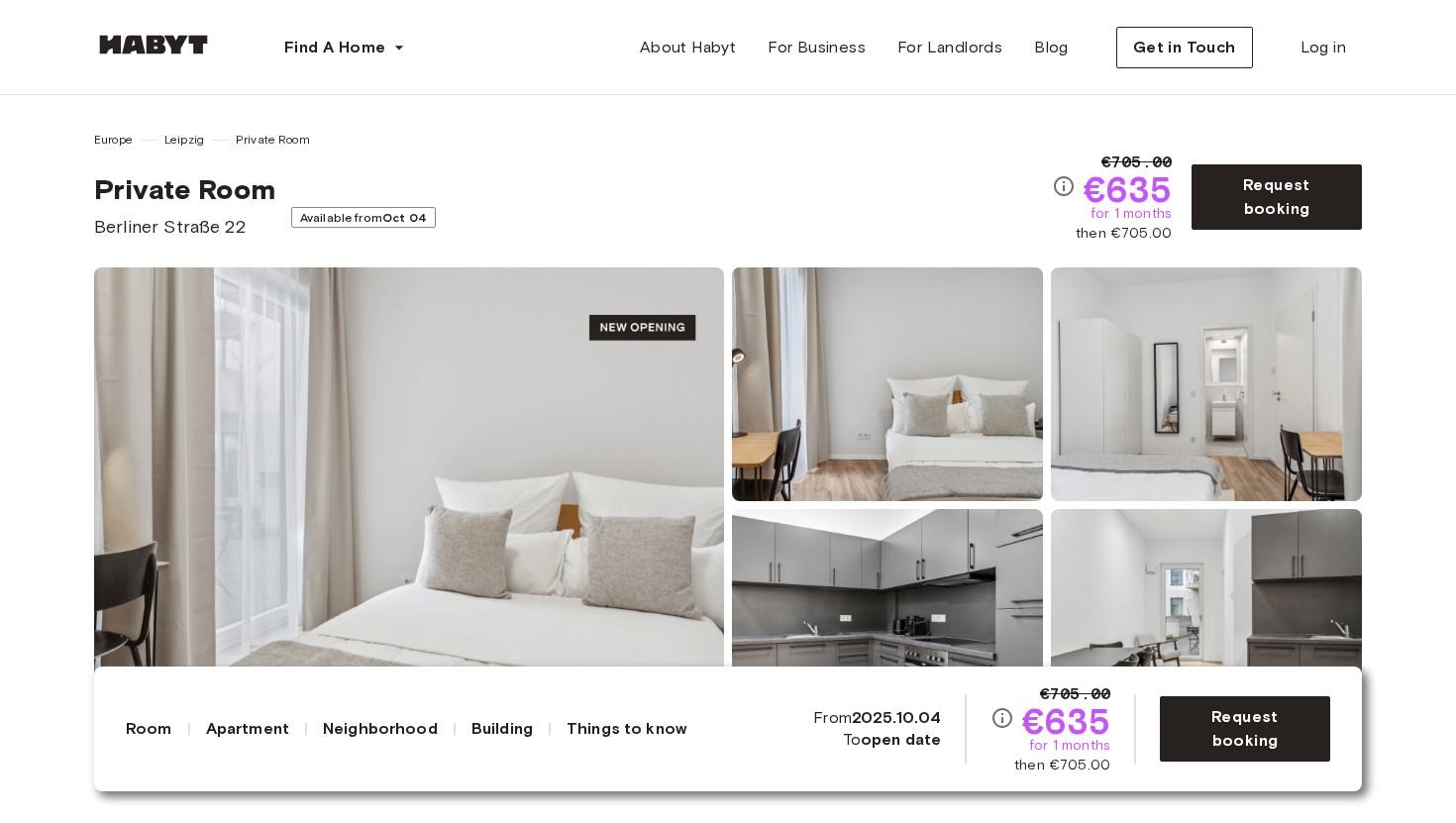 scroll, scrollTop: 0, scrollLeft: 0, axis: both 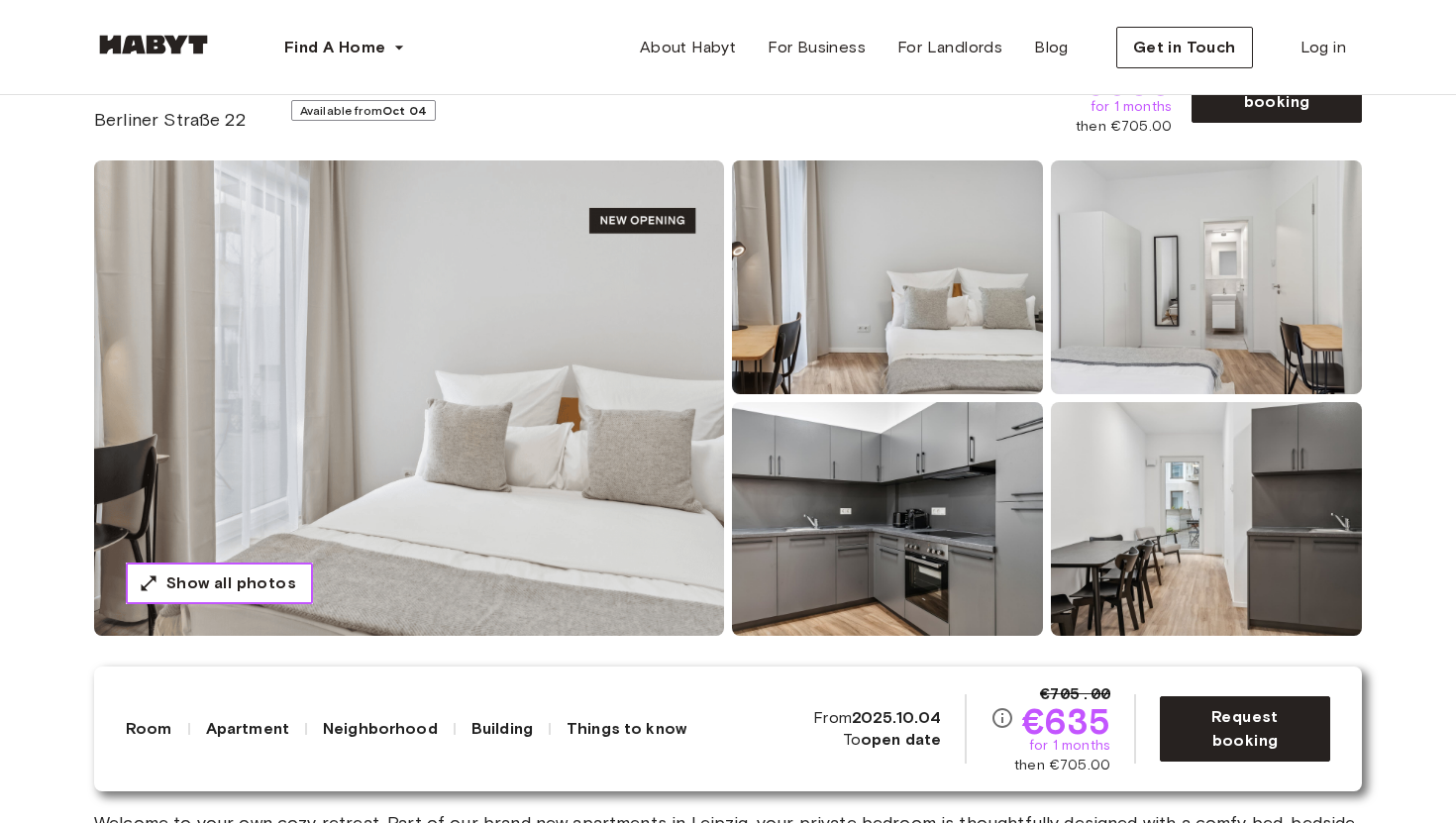 click on "Show all photos" at bounding box center (231, 583) 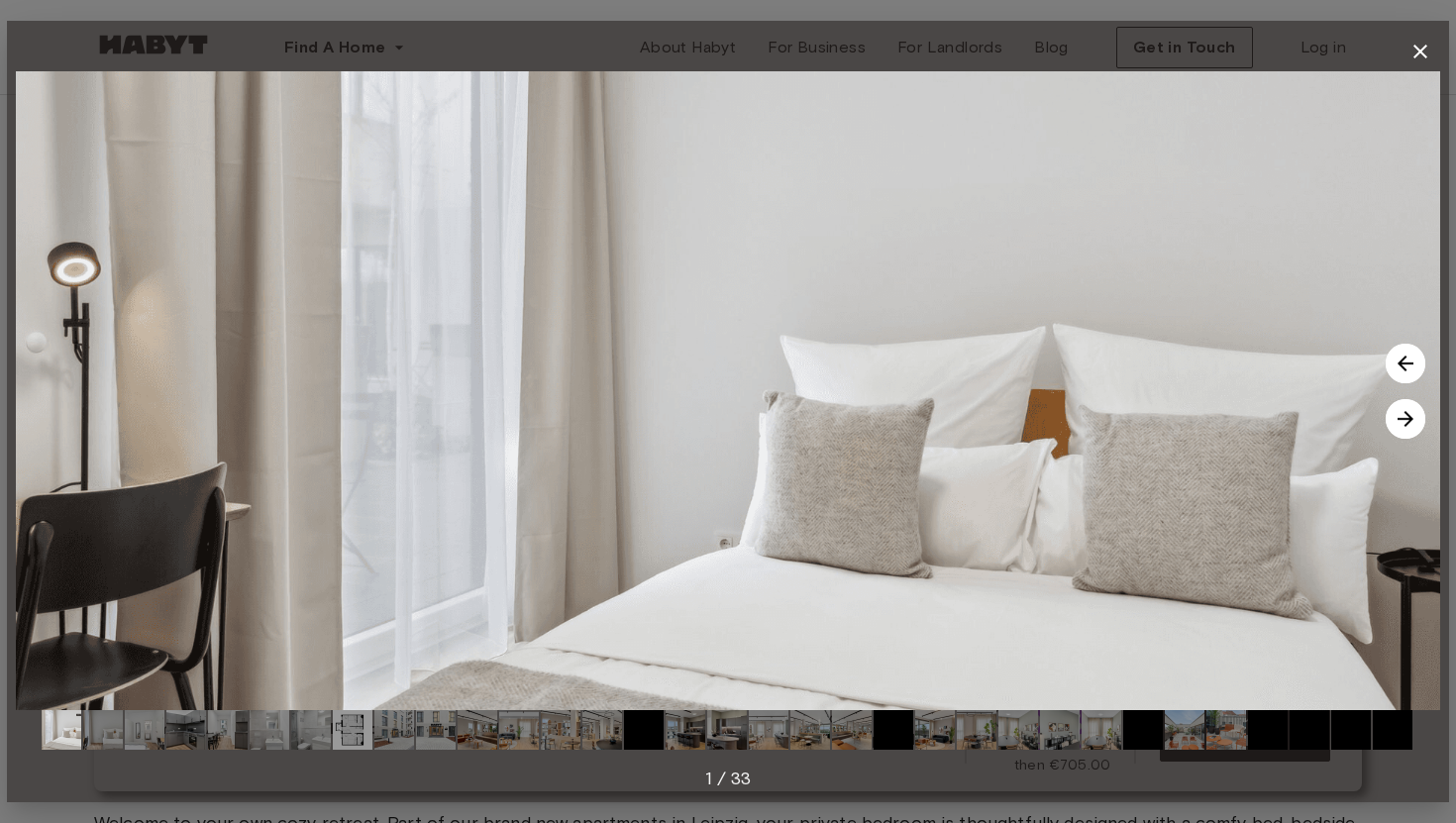click at bounding box center [1405, 419] 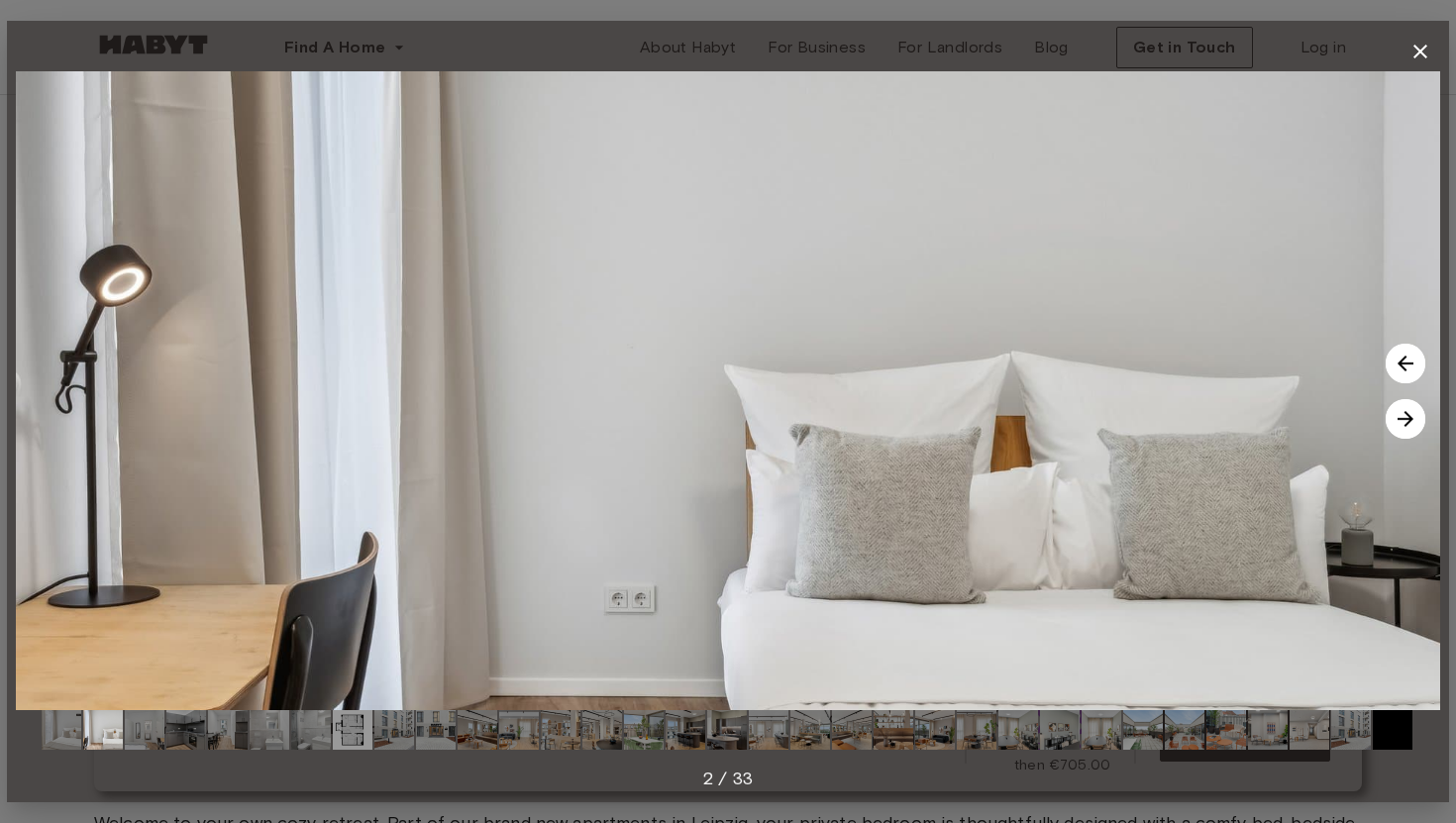 click at bounding box center [1405, 419] 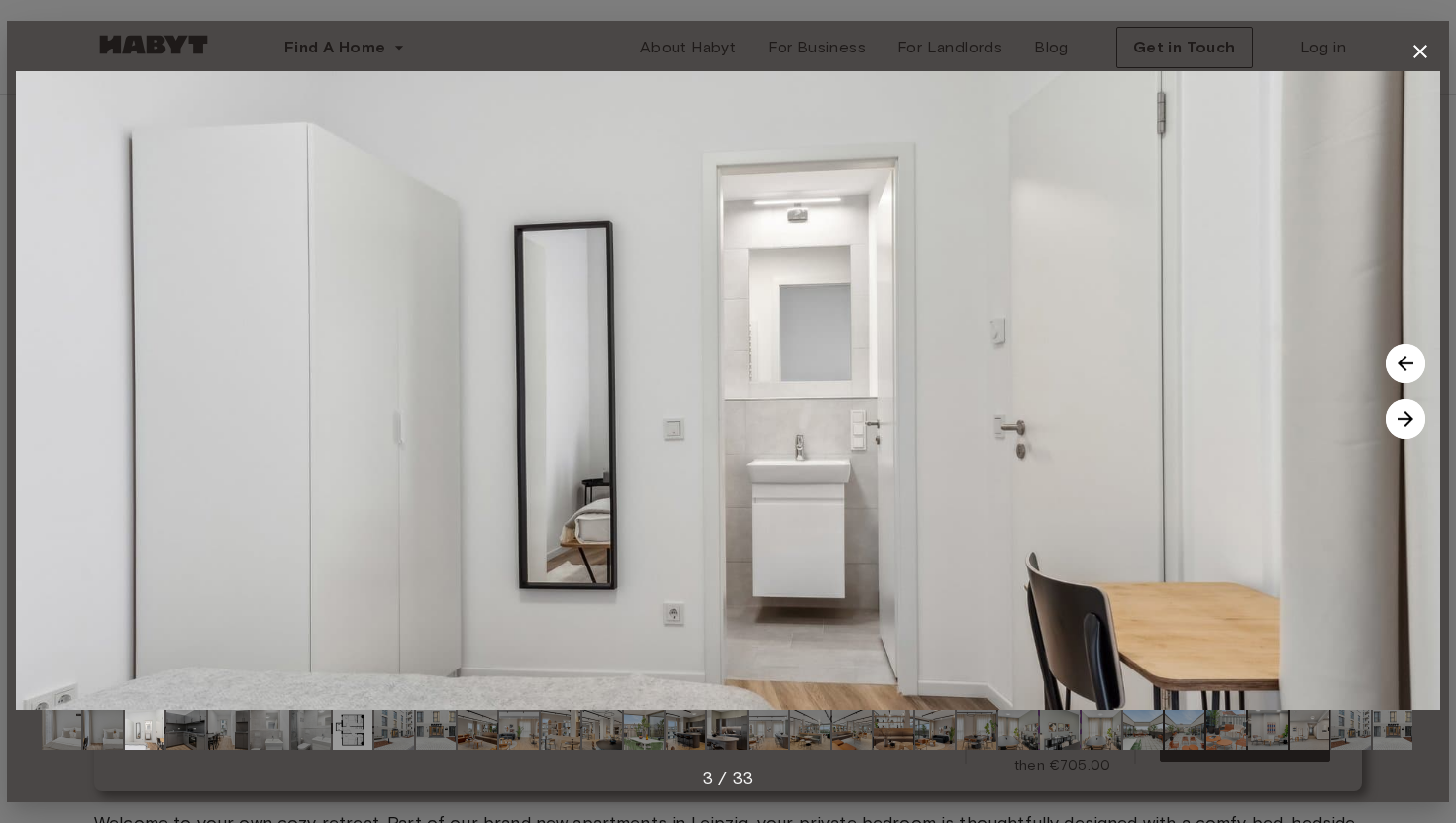 click at bounding box center (1405, 419) 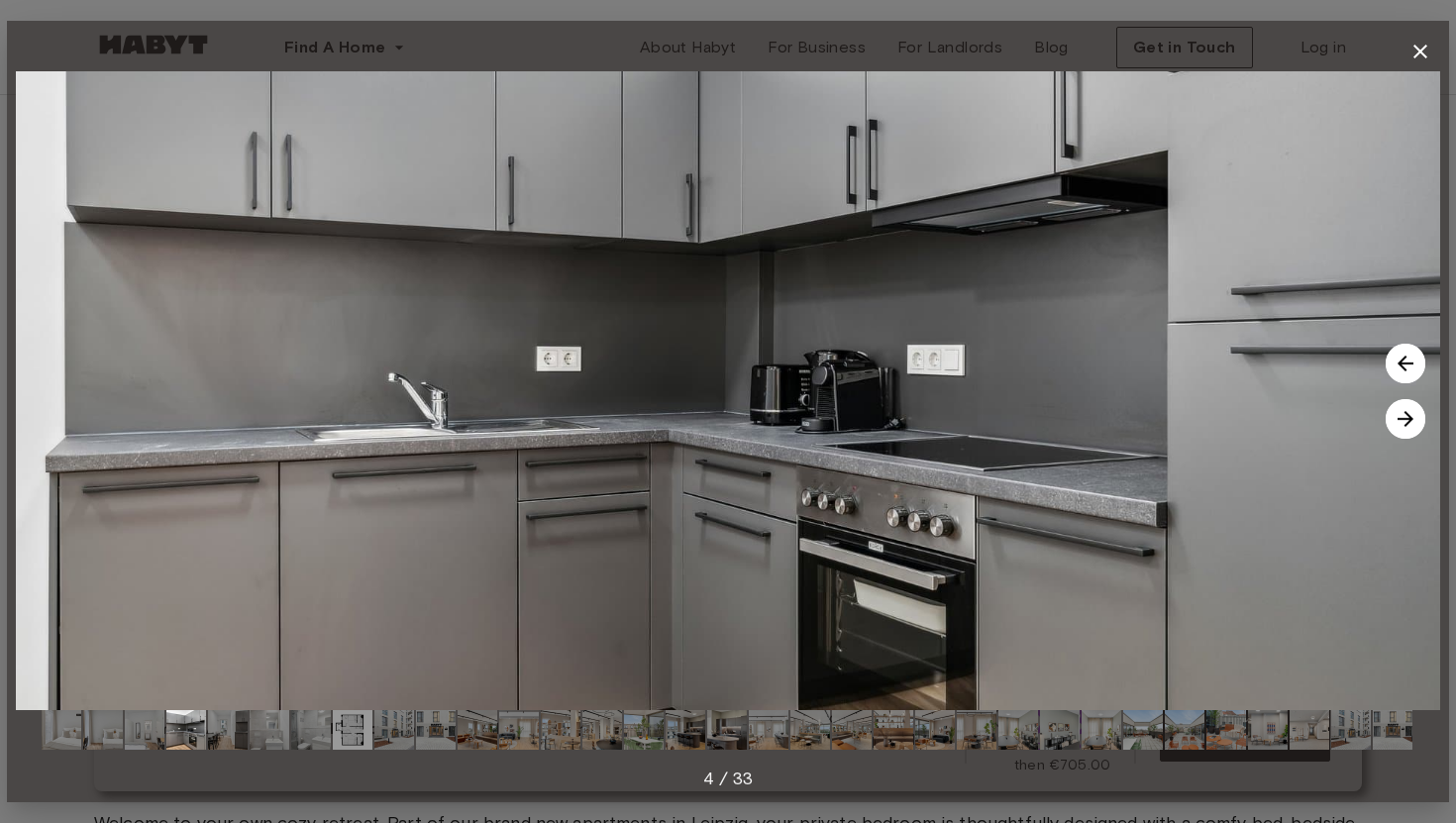 click at bounding box center [1405, 419] 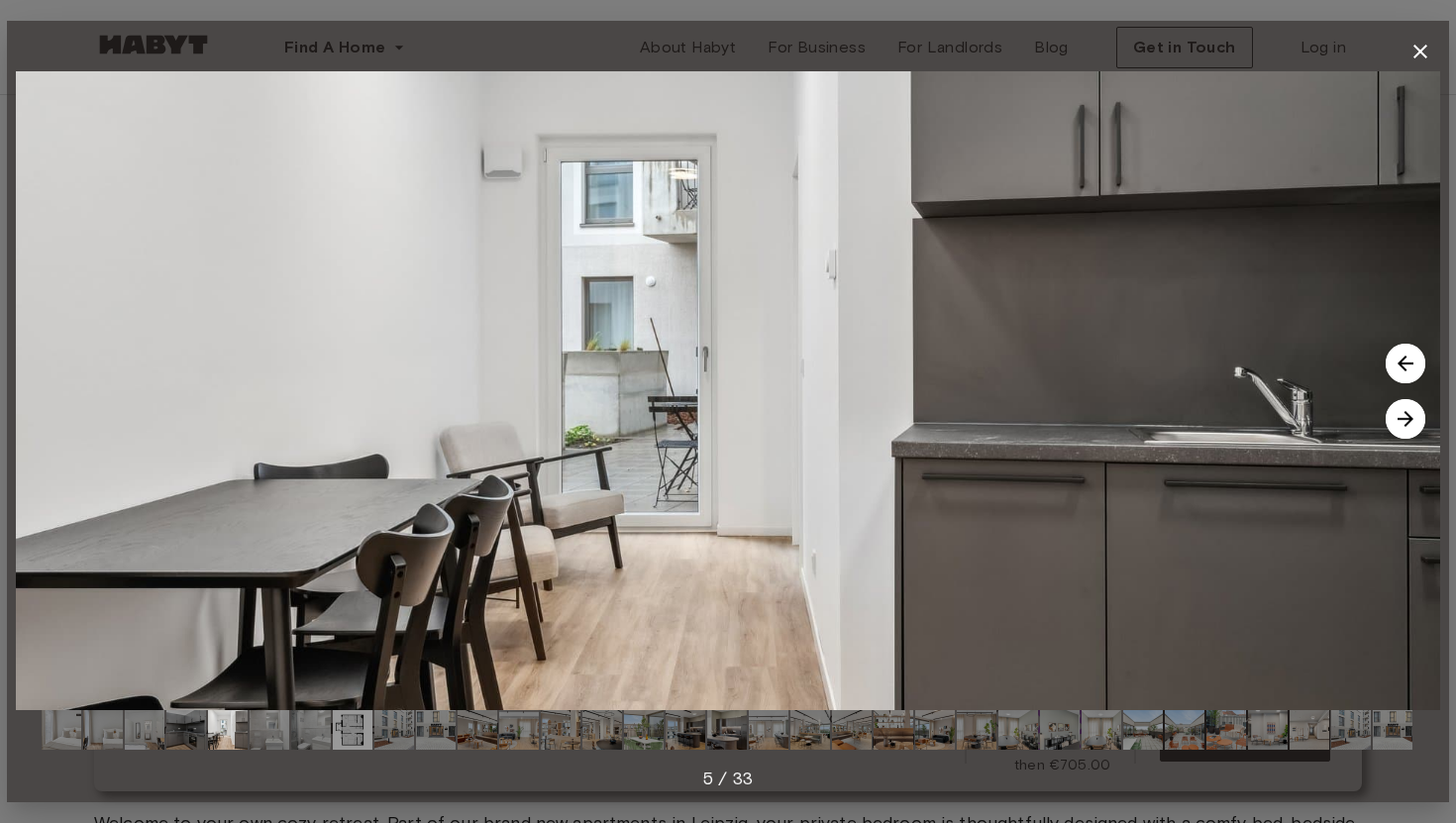 click at bounding box center [1405, 419] 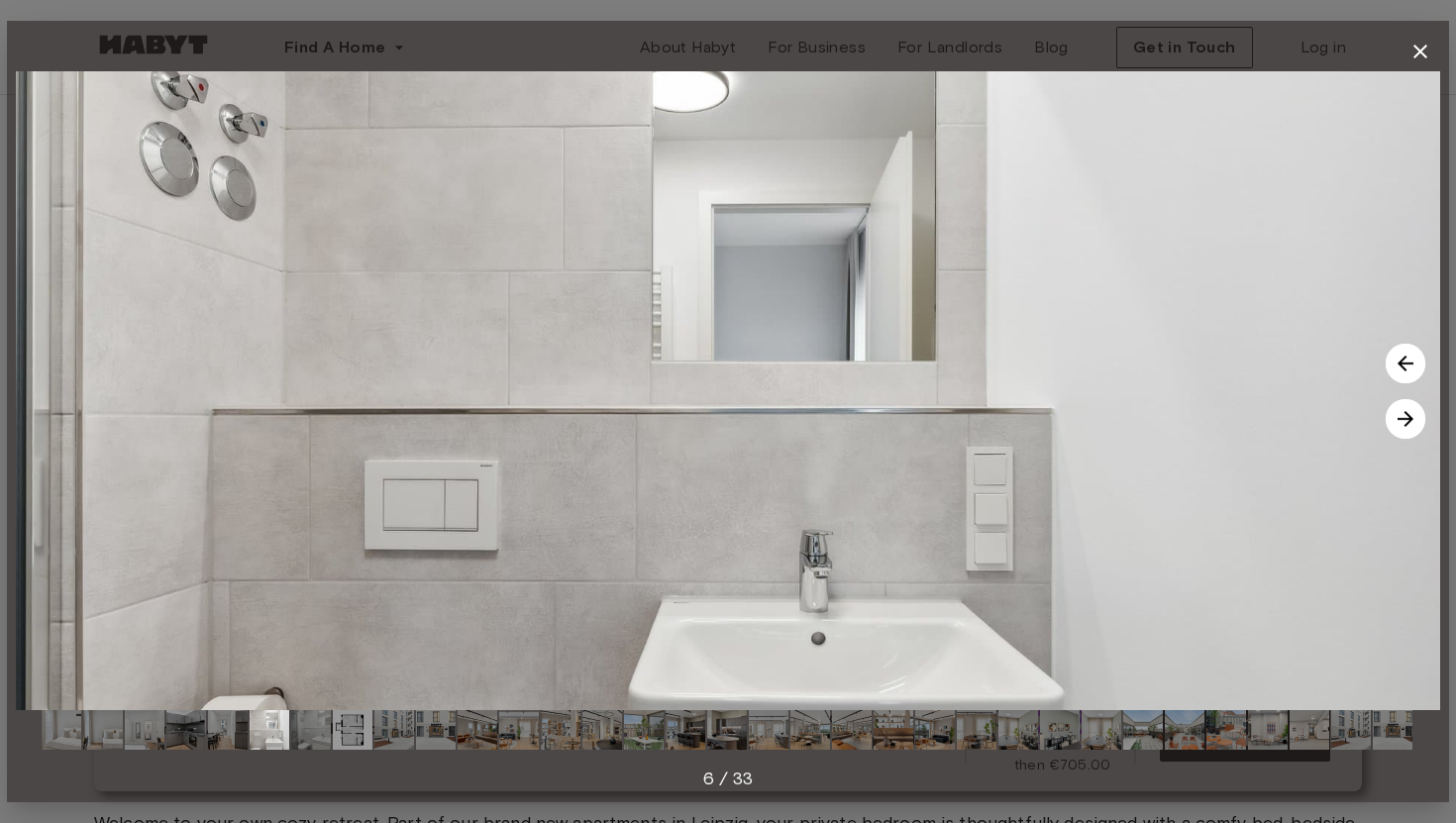 click at bounding box center (1405, 419) 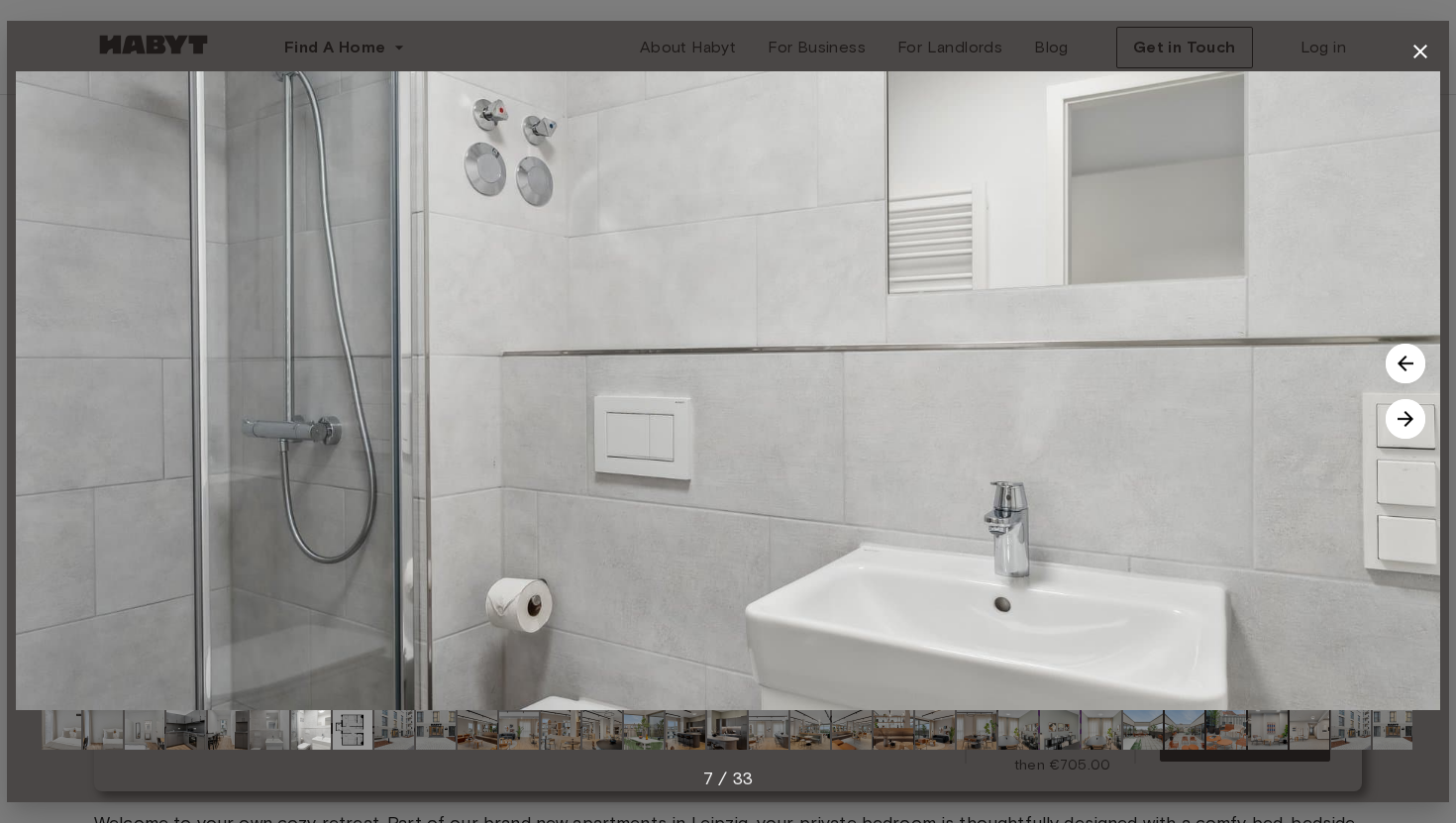 click at bounding box center [1405, 419] 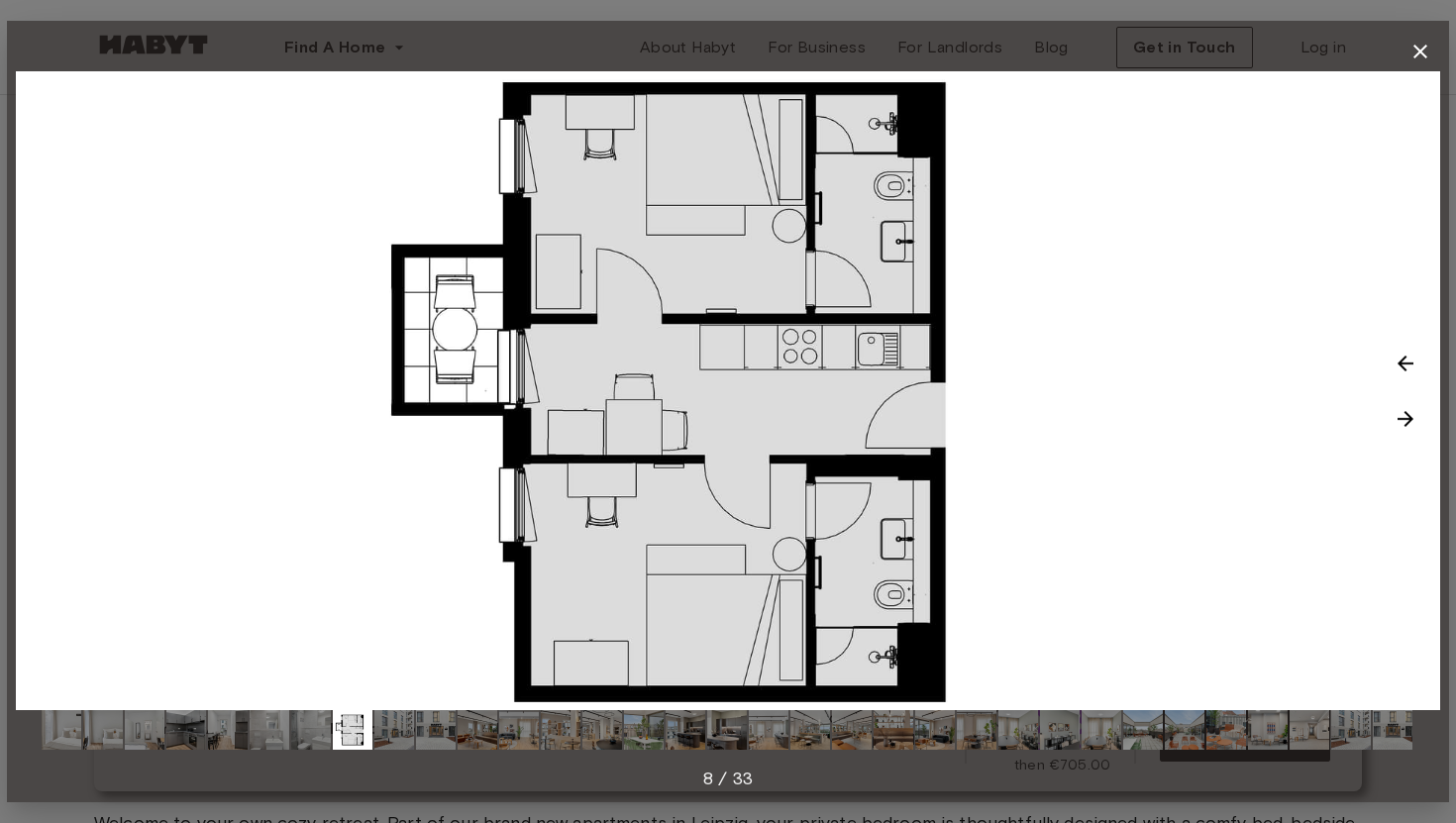 click at bounding box center (1405, 419) 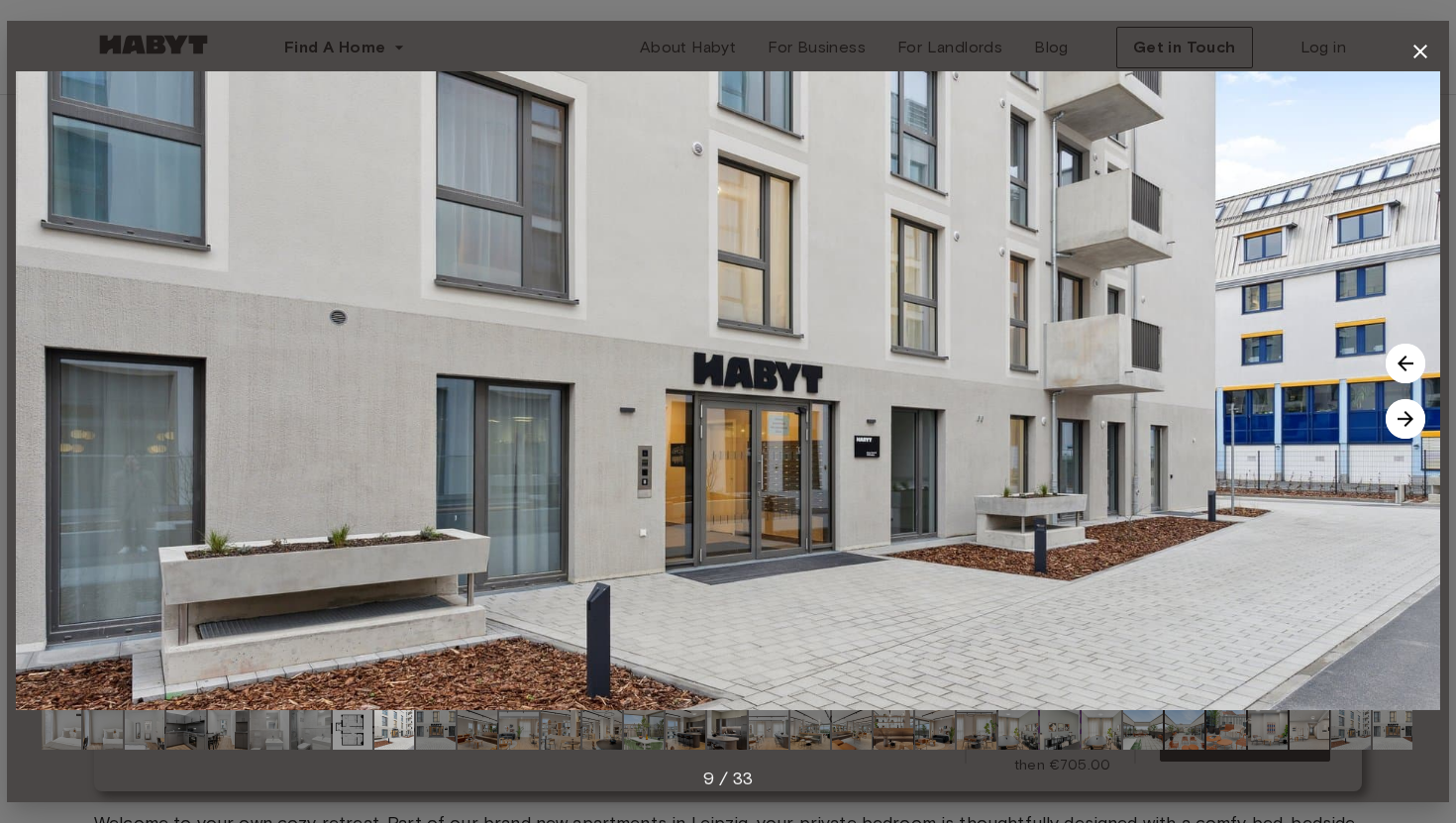 click at bounding box center [1405, 419] 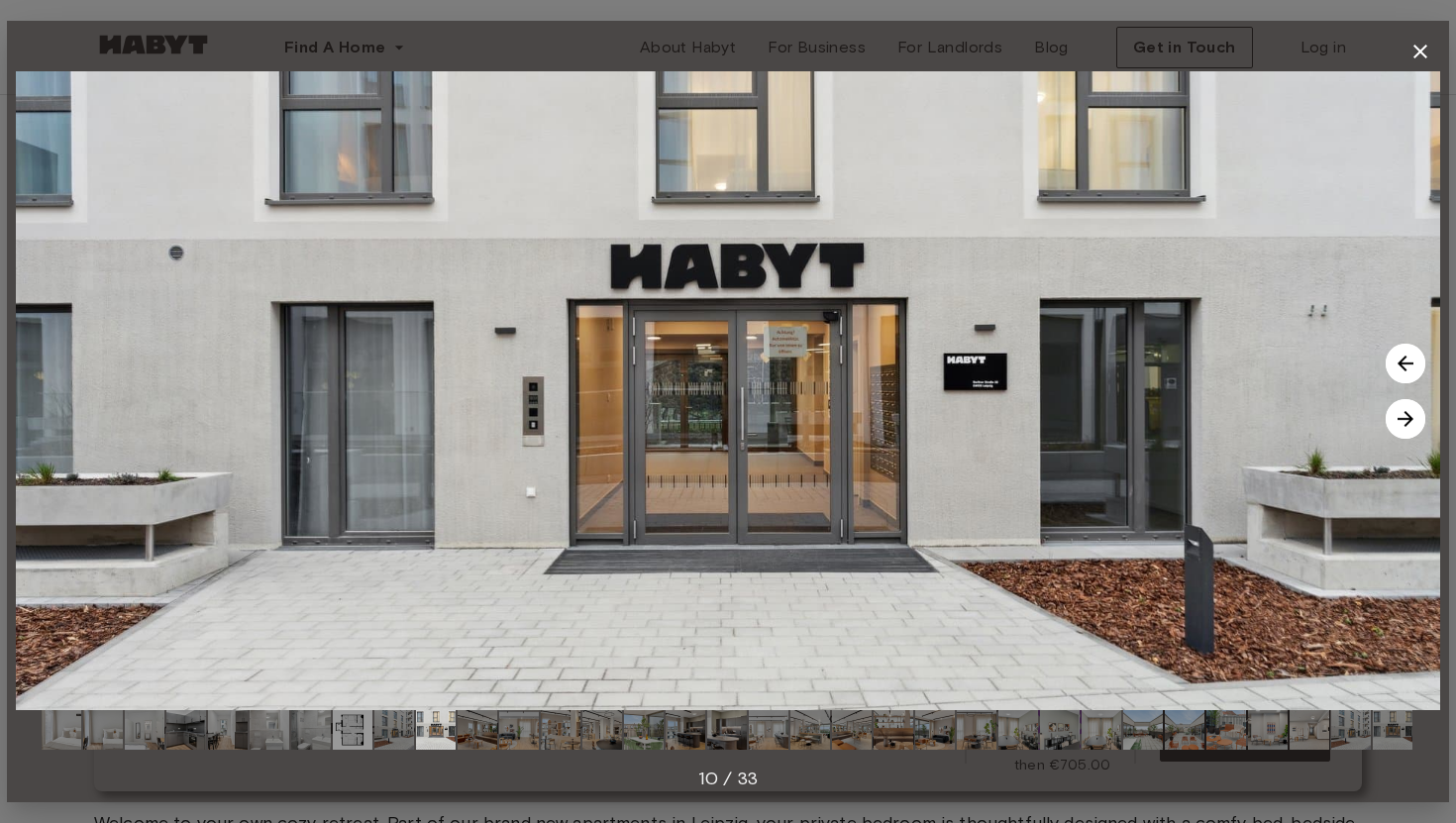click at bounding box center (1405, 419) 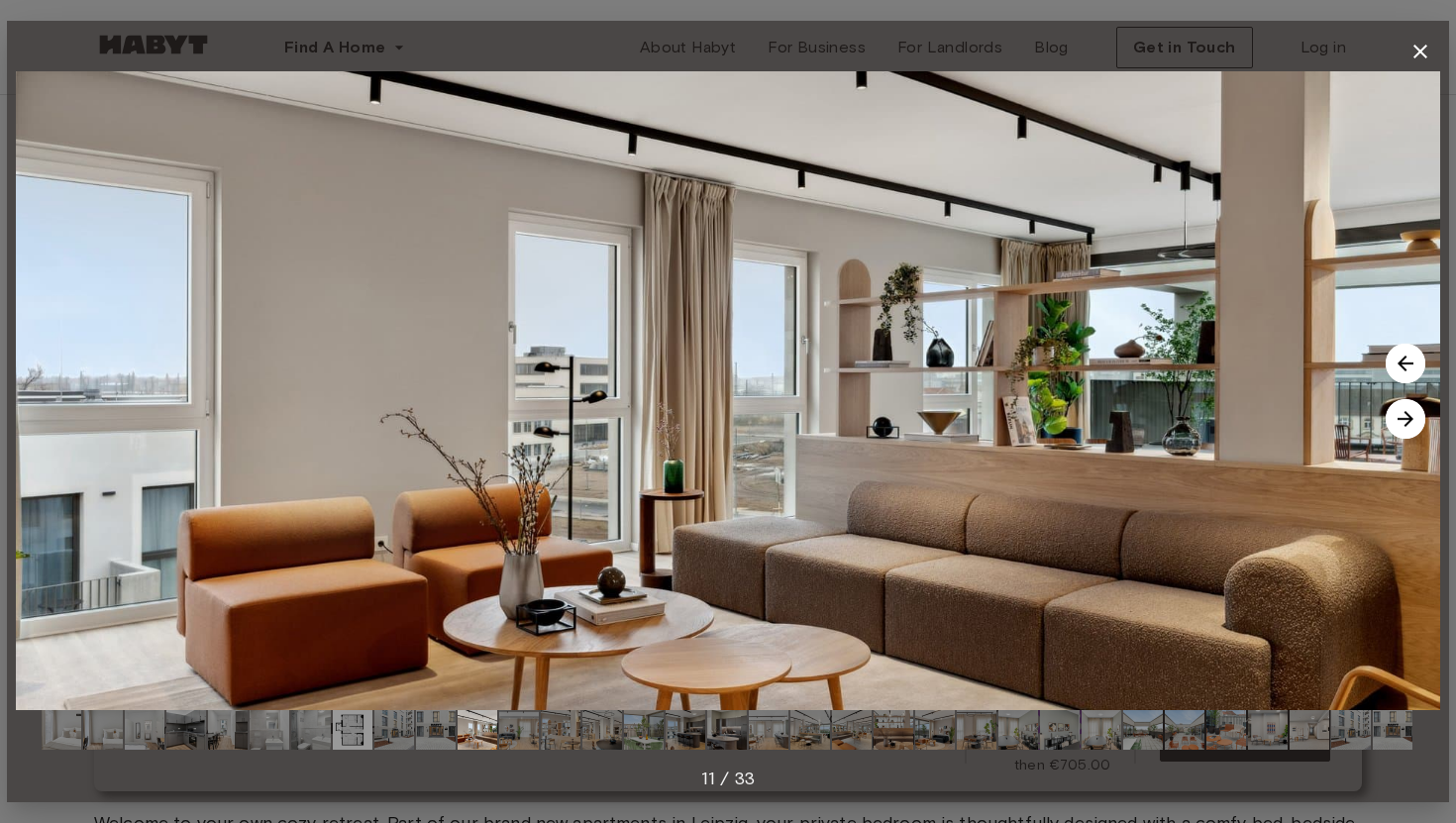 click at bounding box center [1405, 419] 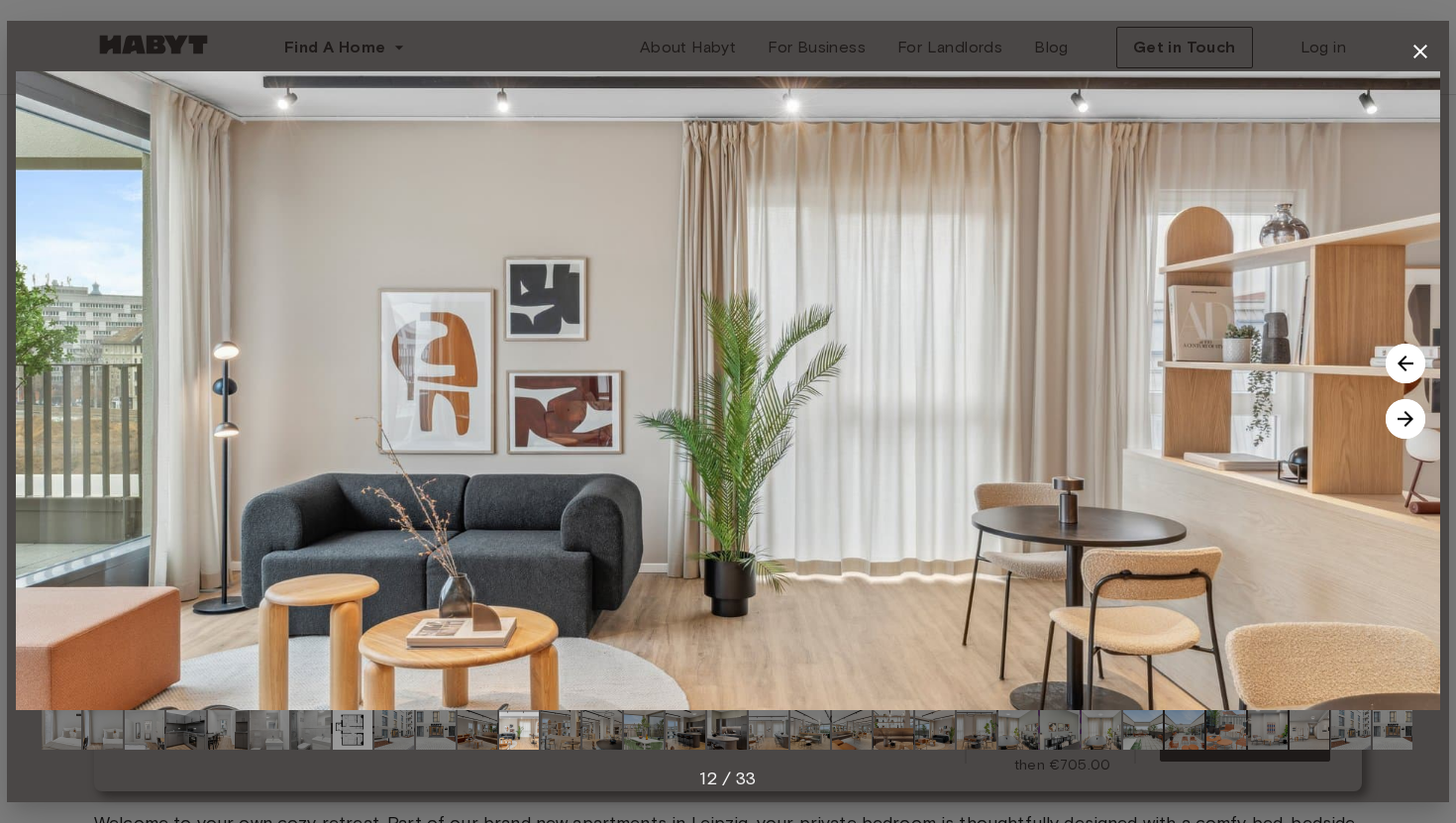 click at bounding box center [1405, 419] 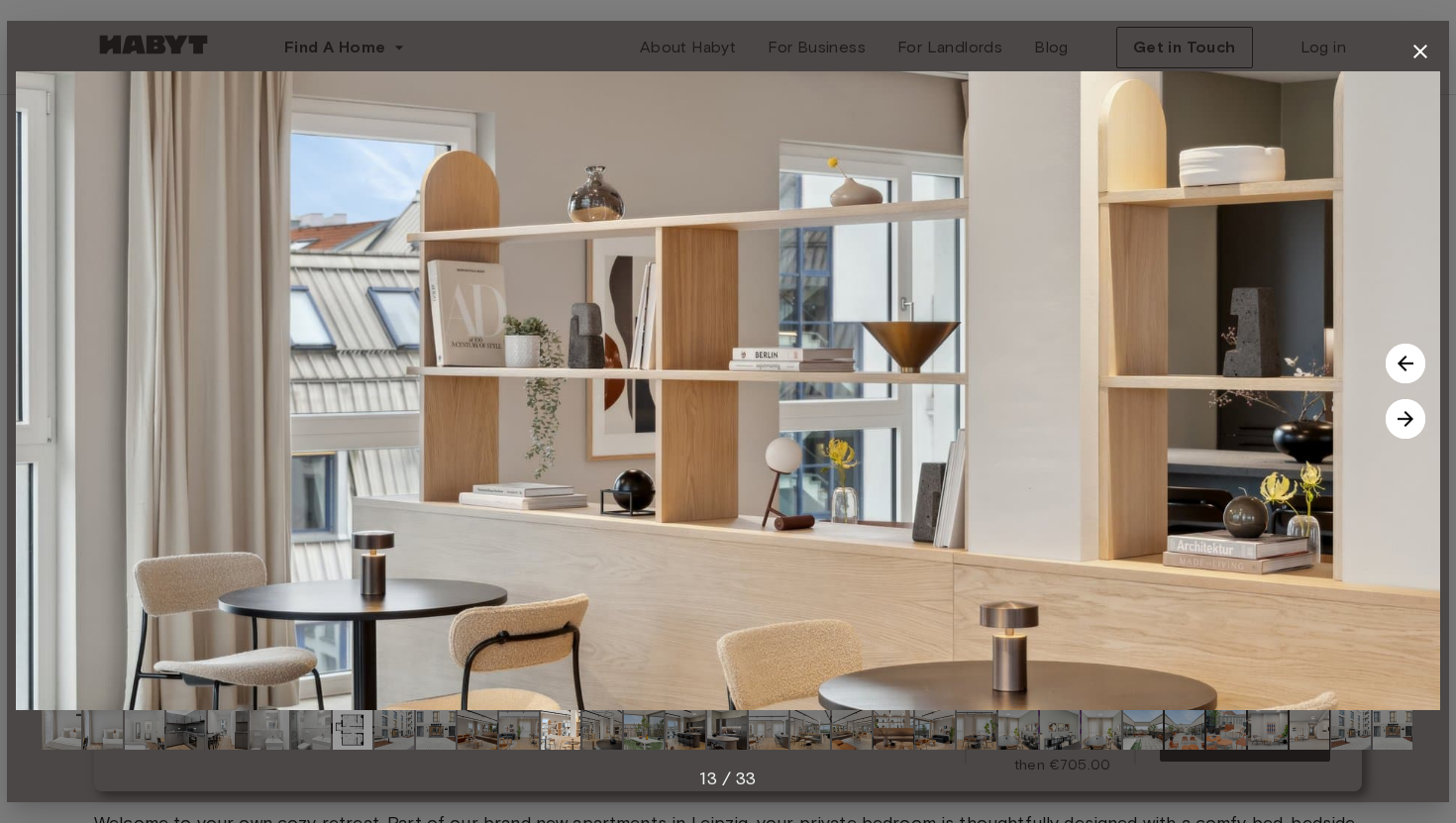 click at bounding box center (1405, 419) 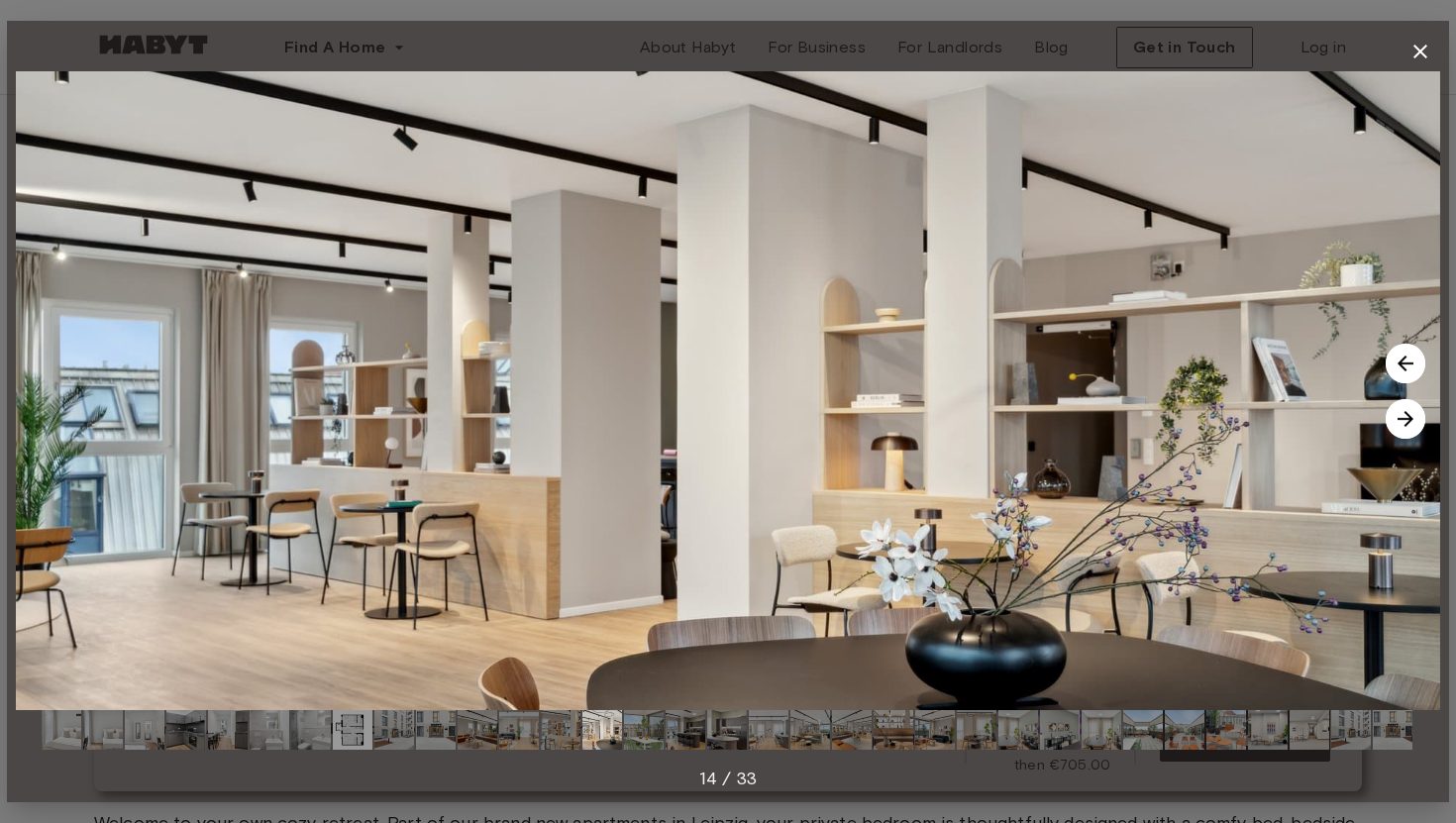 click at bounding box center (1405, 419) 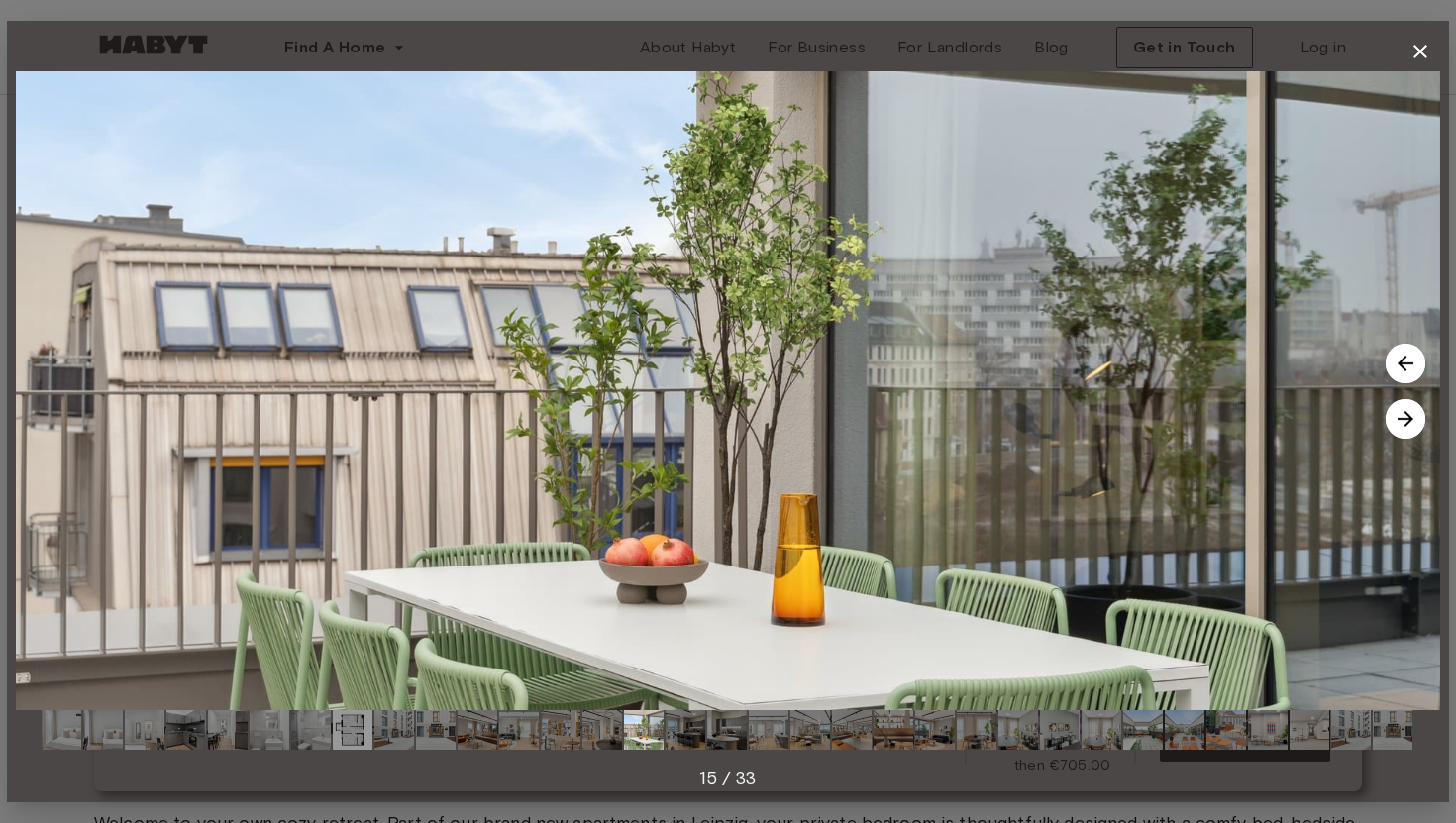 click at bounding box center (1405, 419) 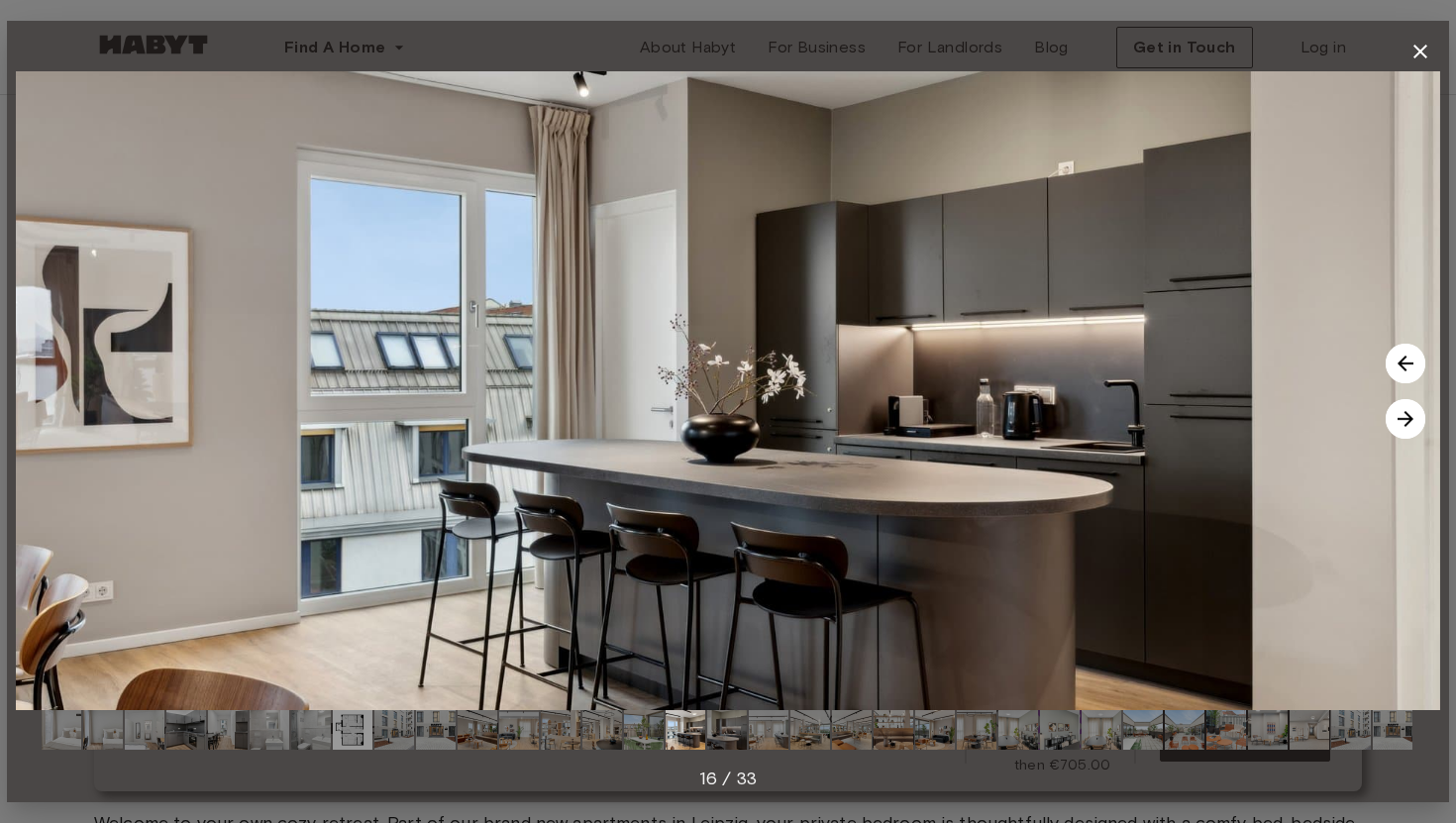 click at bounding box center (1405, 419) 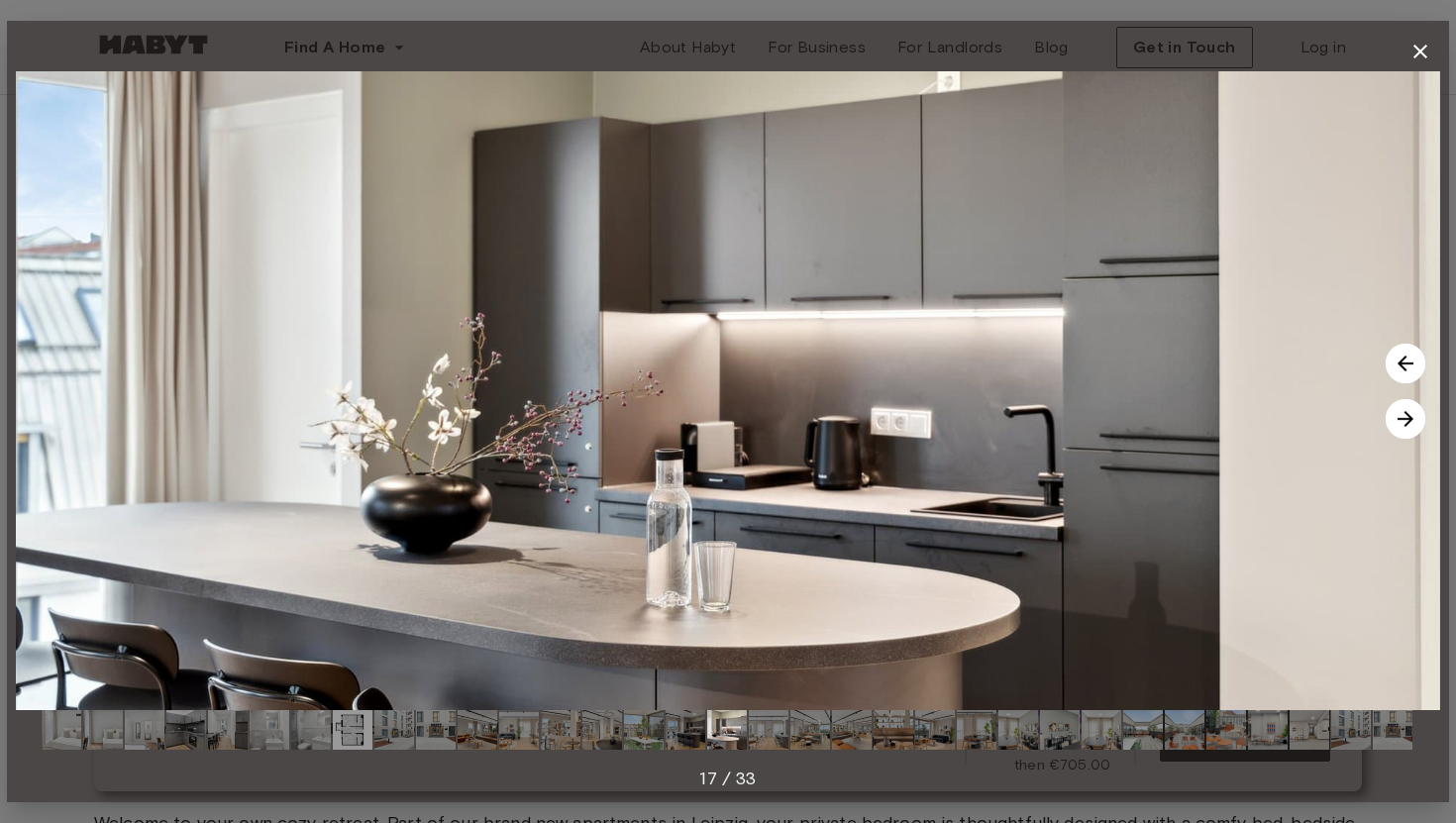 click at bounding box center [1405, 419] 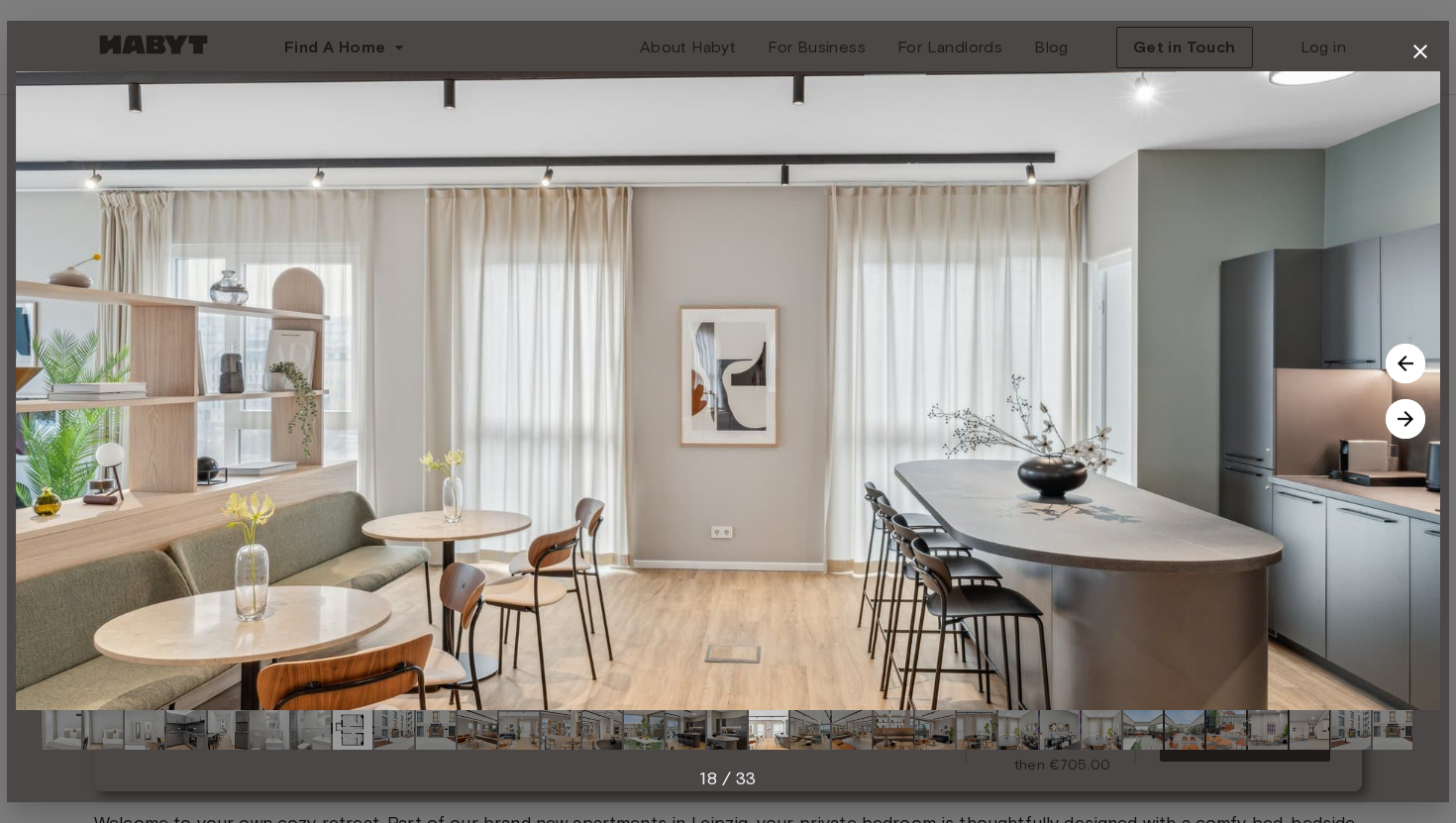 click 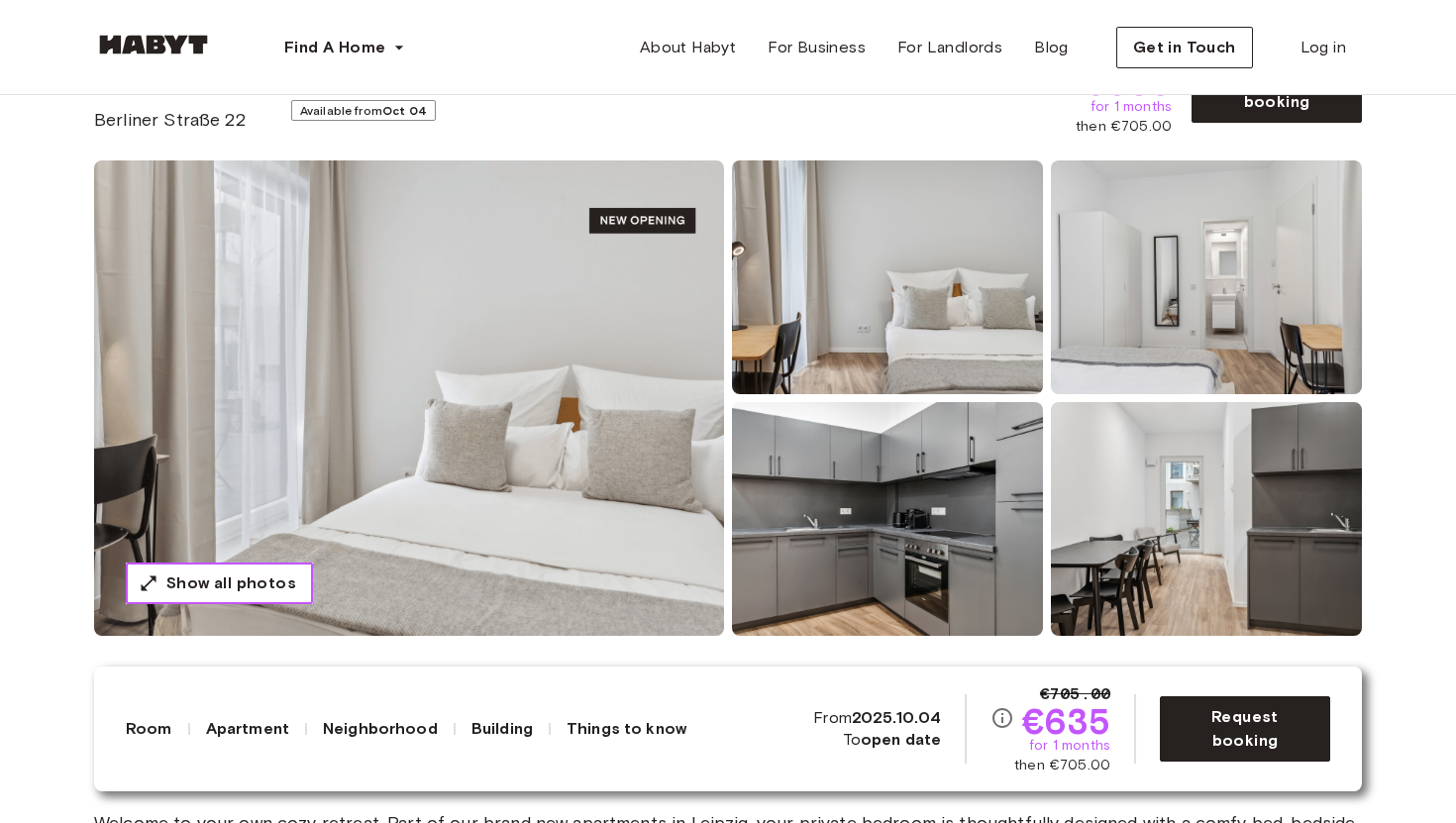 scroll, scrollTop: 0, scrollLeft: 0, axis: both 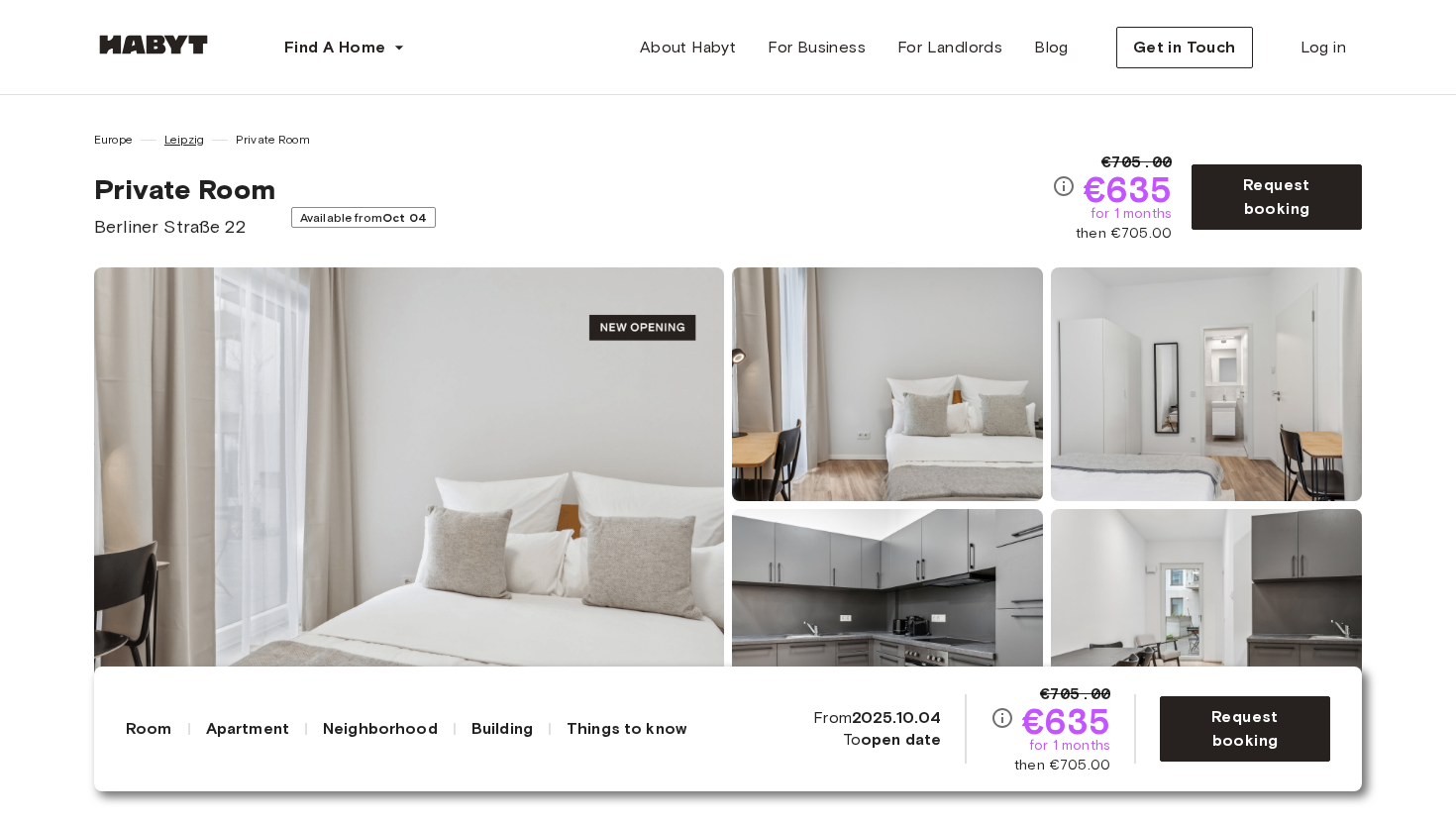 click on "Leipzig" at bounding box center (184, 140) 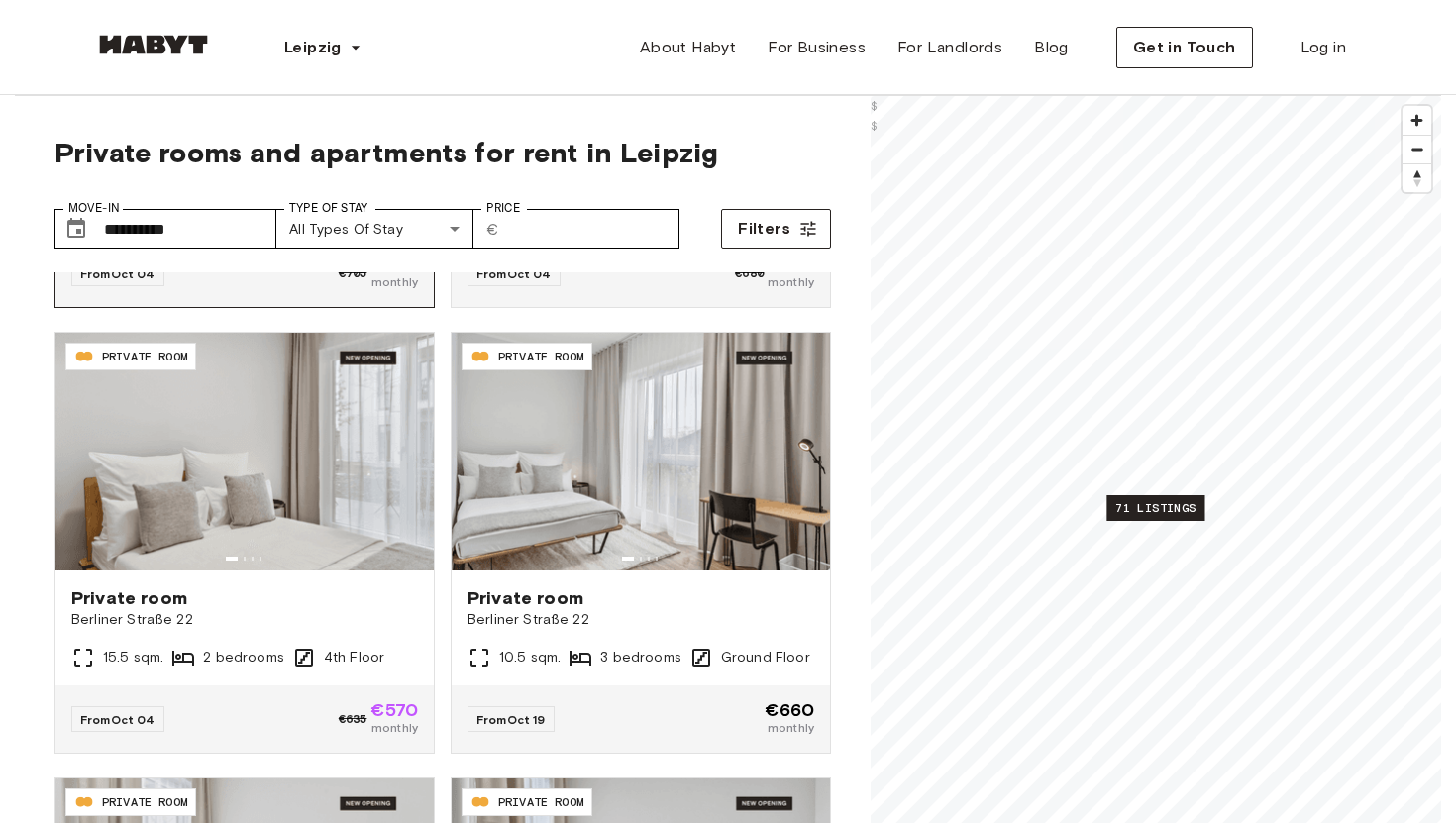 scroll, scrollTop: 392, scrollLeft: 0, axis: vertical 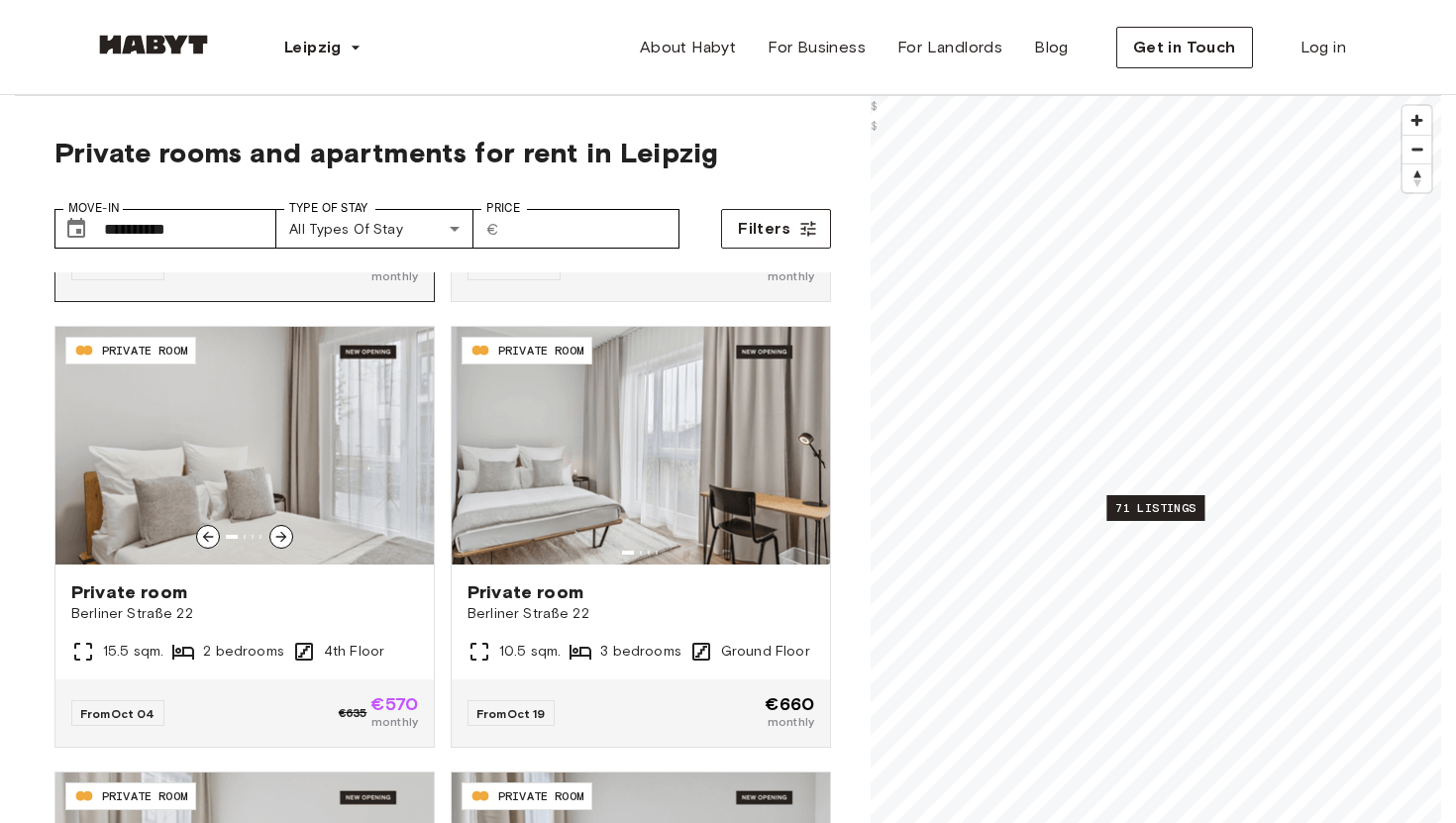 click at bounding box center (245, 446) 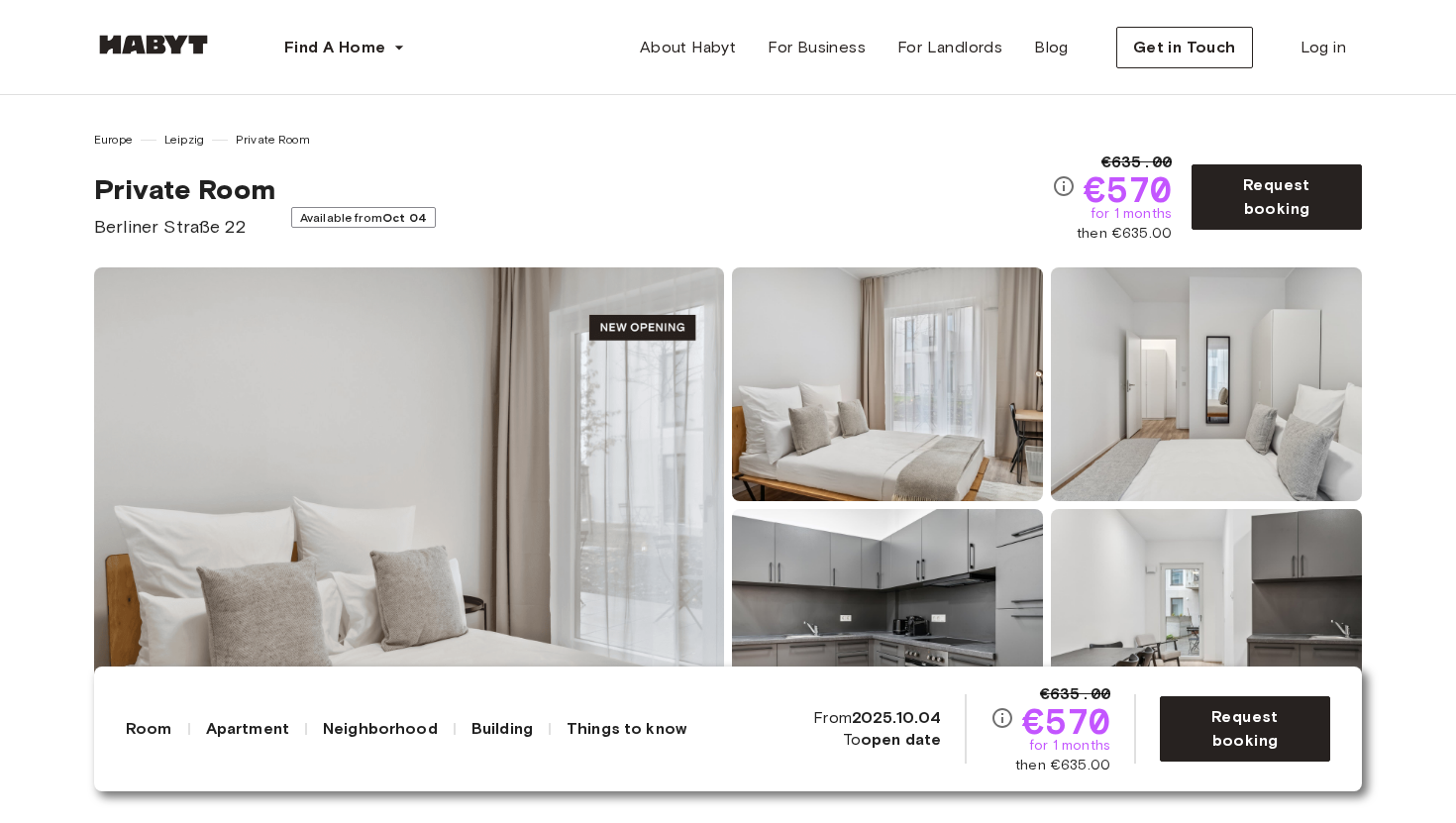 scroll, scrollTop: 0, scrollLeft: 0, axis: both 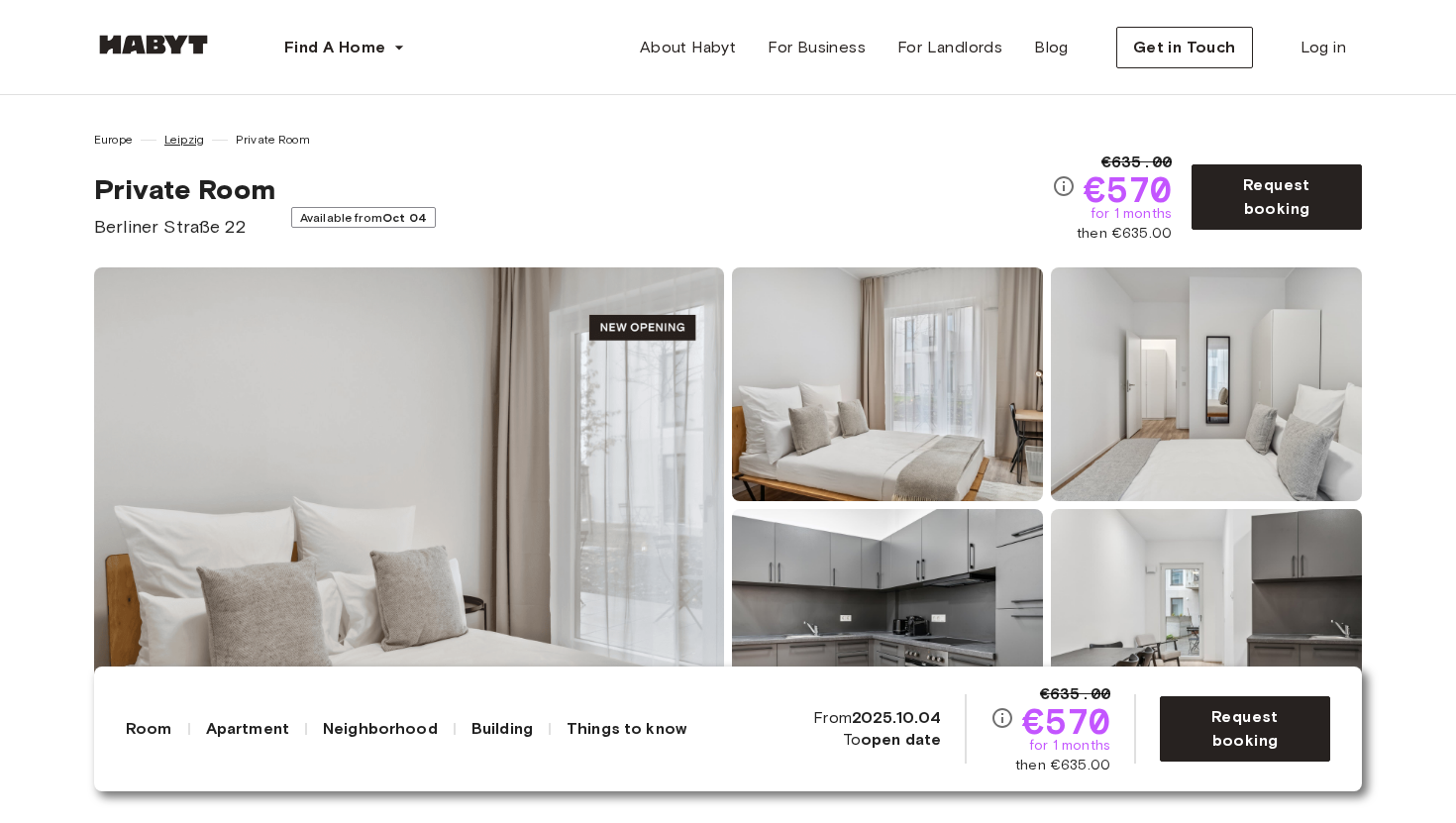 click on "Leipzig" at bounding box center [184, 140] 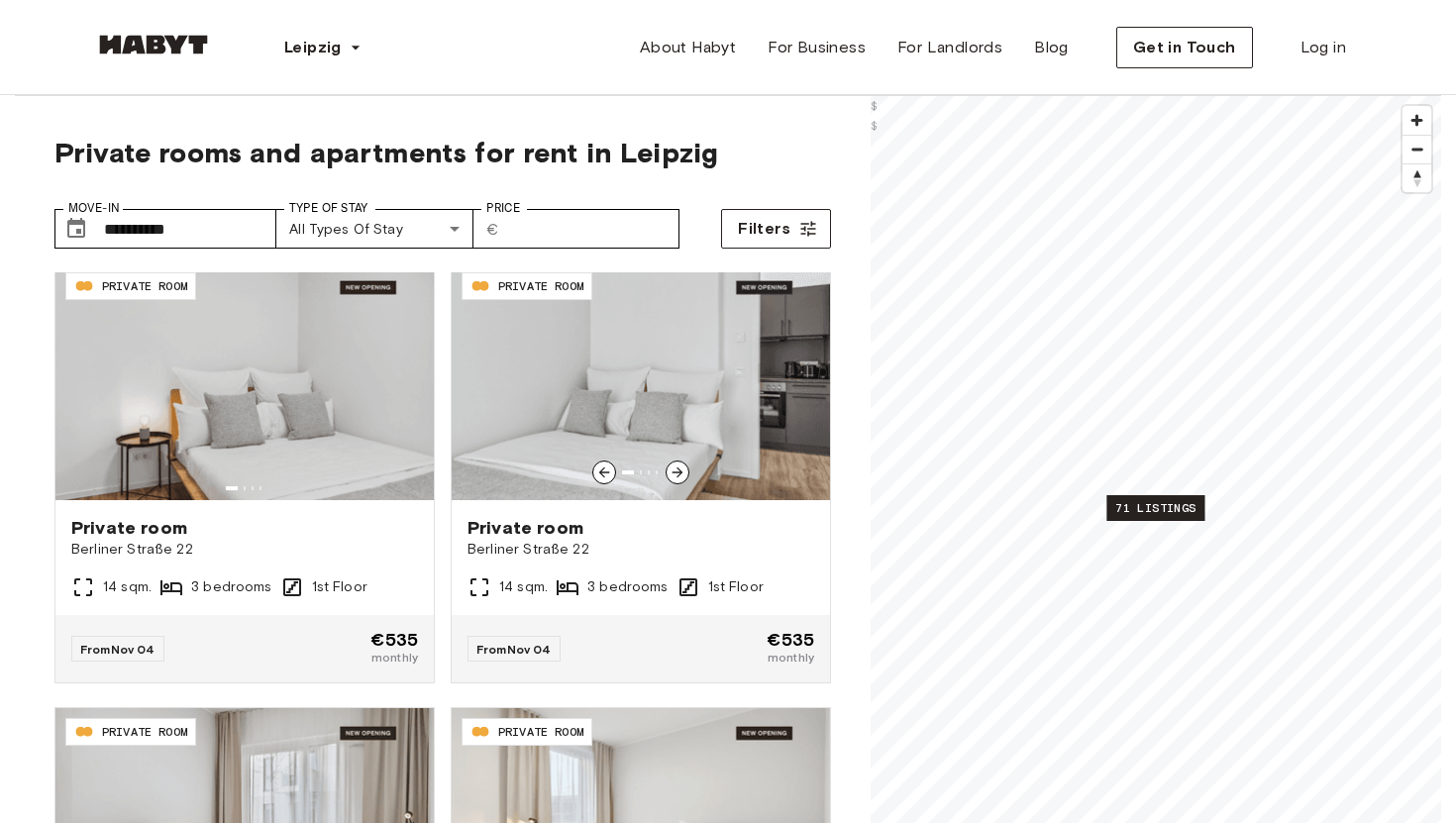 scroll, scrollTop: 1318, scrollLeft: 0, axis: vertical 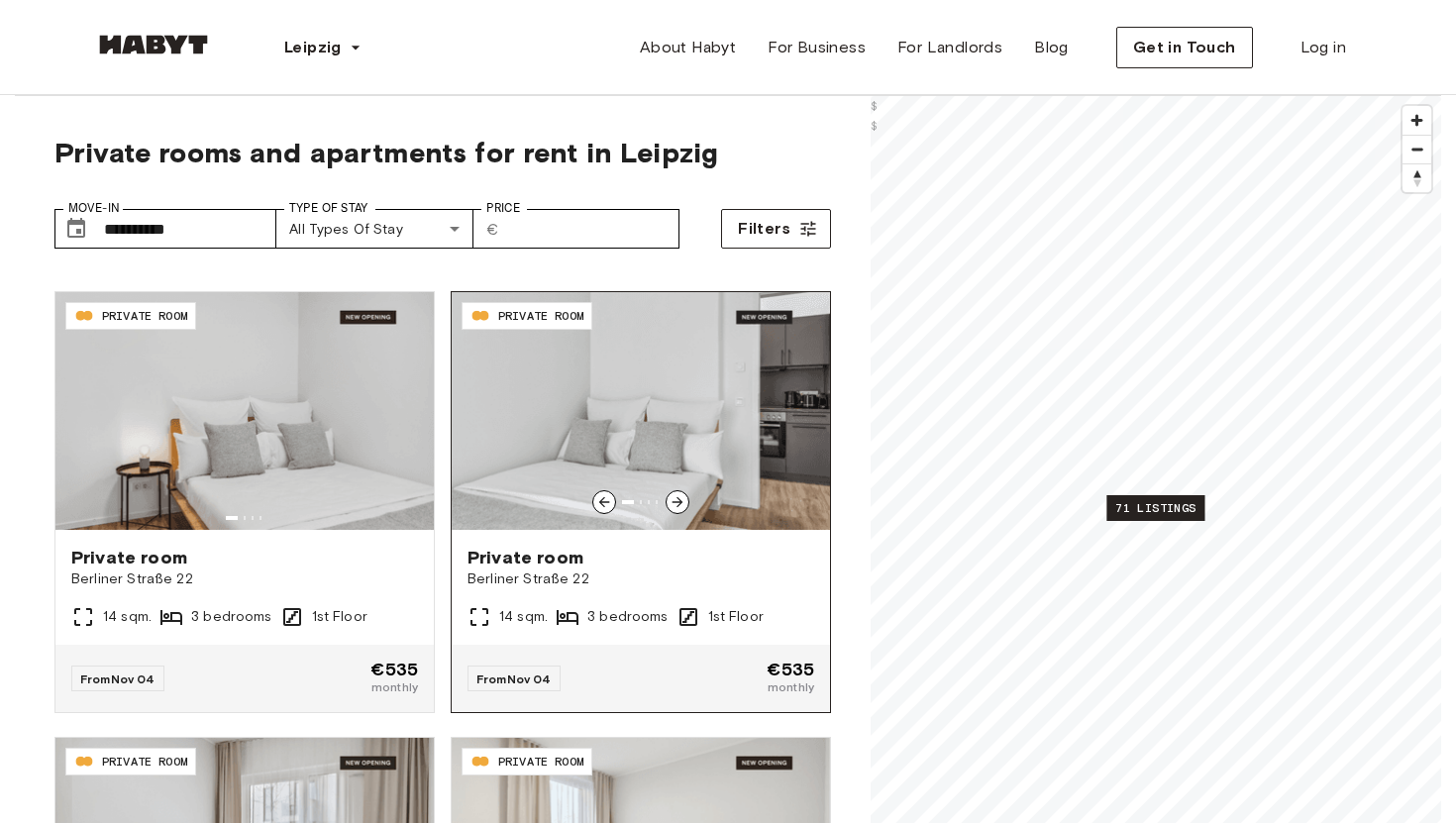 click at bounding box center [641, 411] 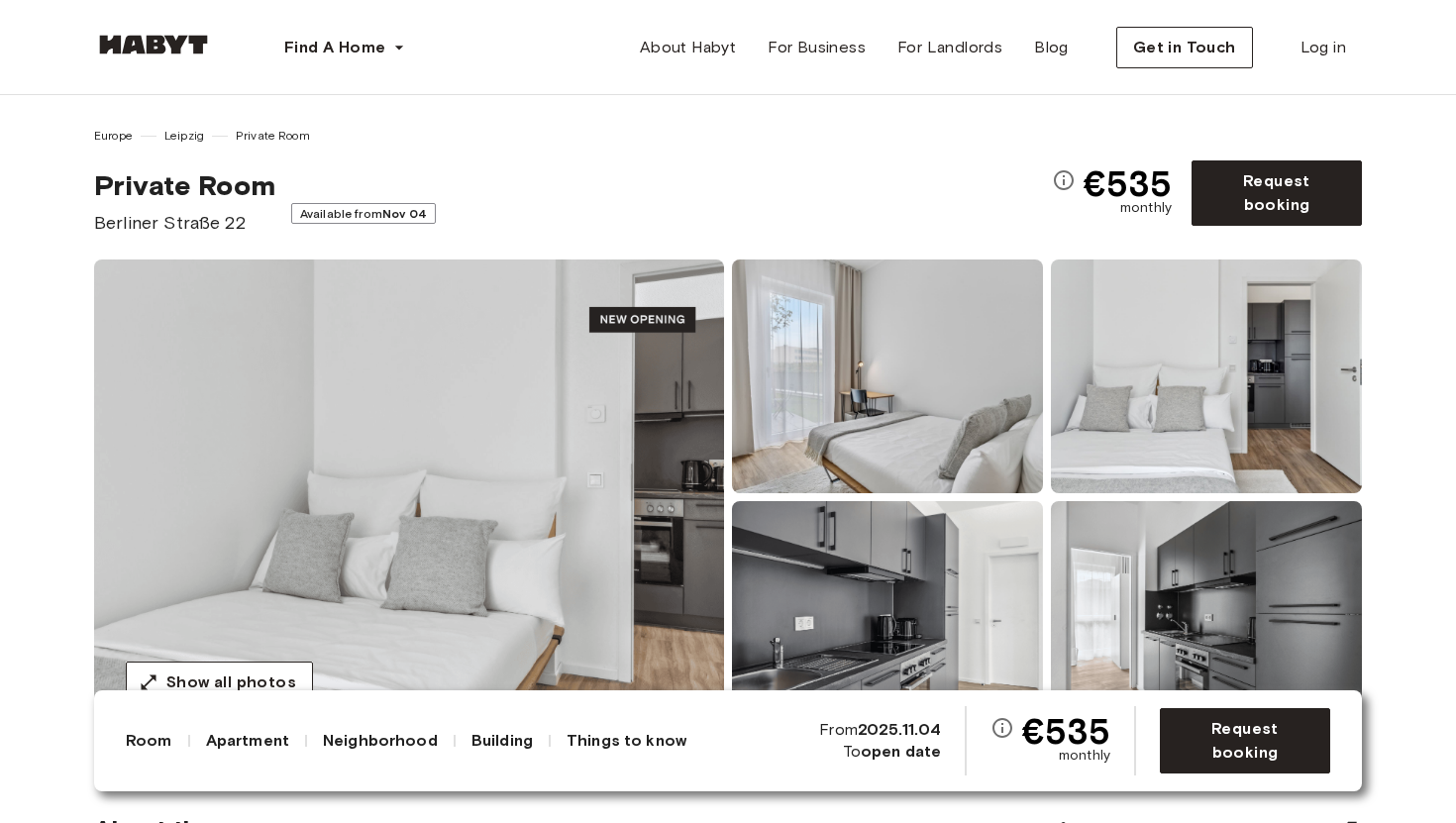scroll, scrollTop: 0, scrollLeft: 0, axis: both 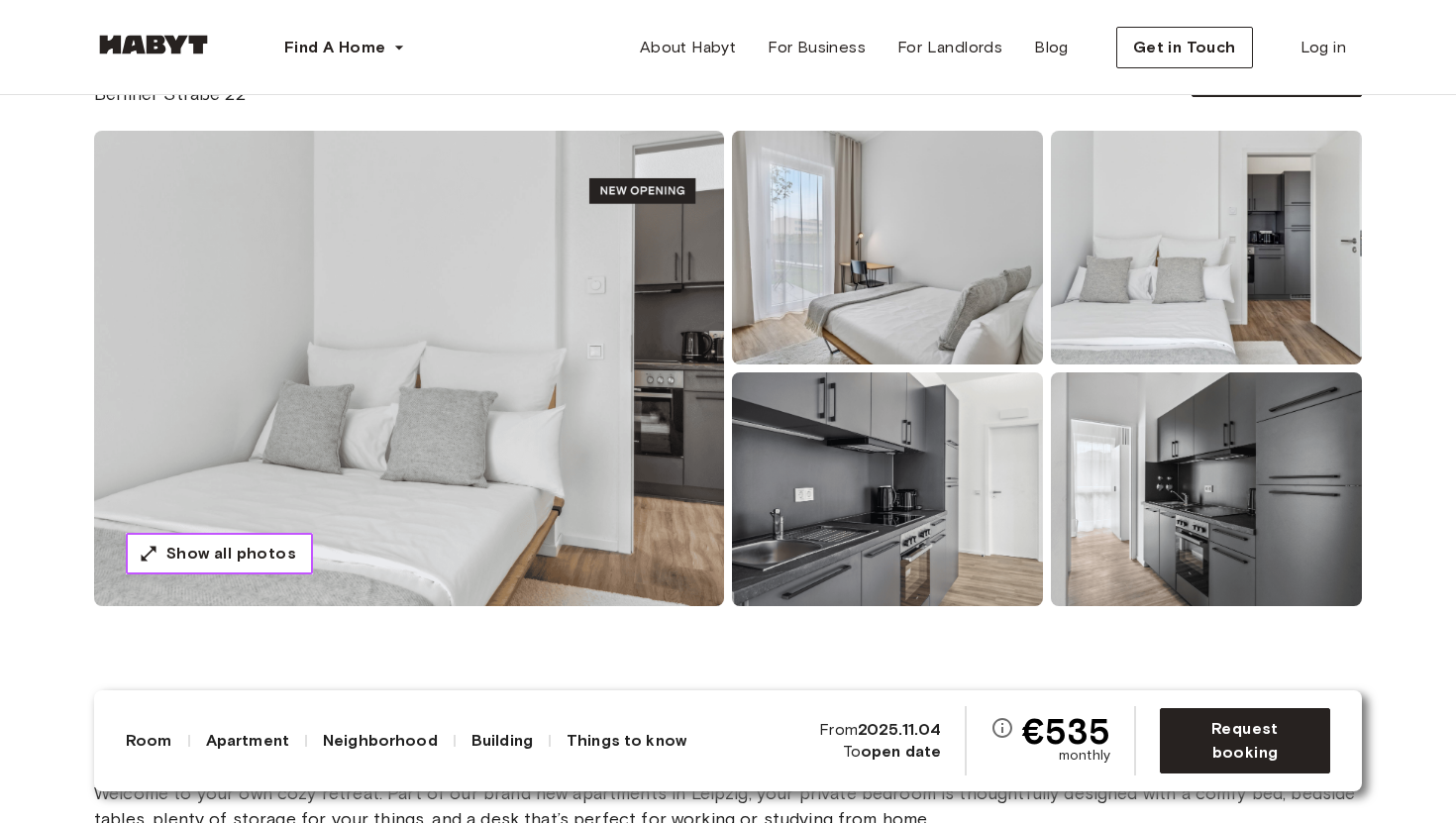 click on "Show all photos" at bounding box center (219, 554) 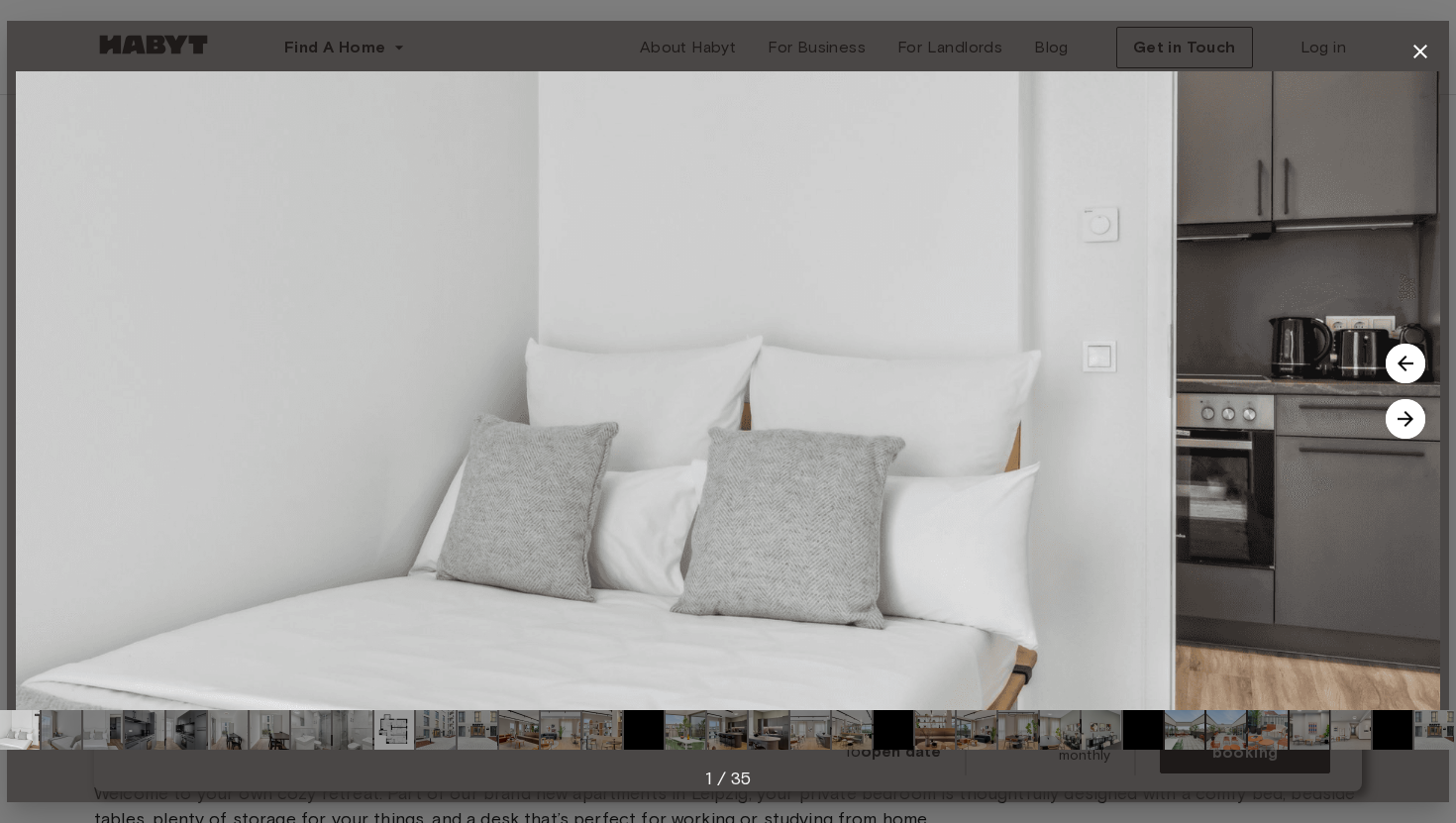 click at bounding box center [1405, 419] 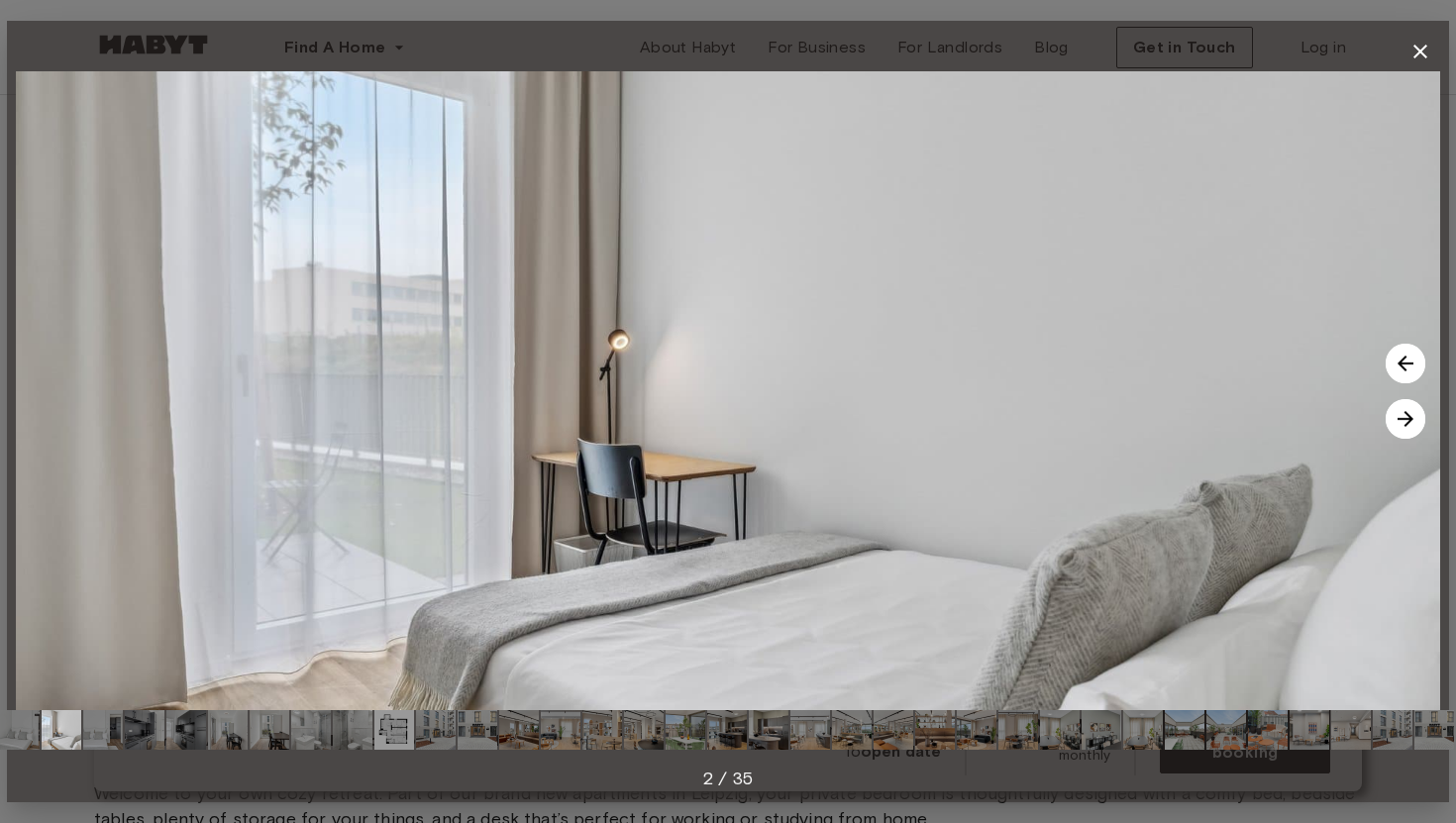 click at bounding box center [1405, 419] 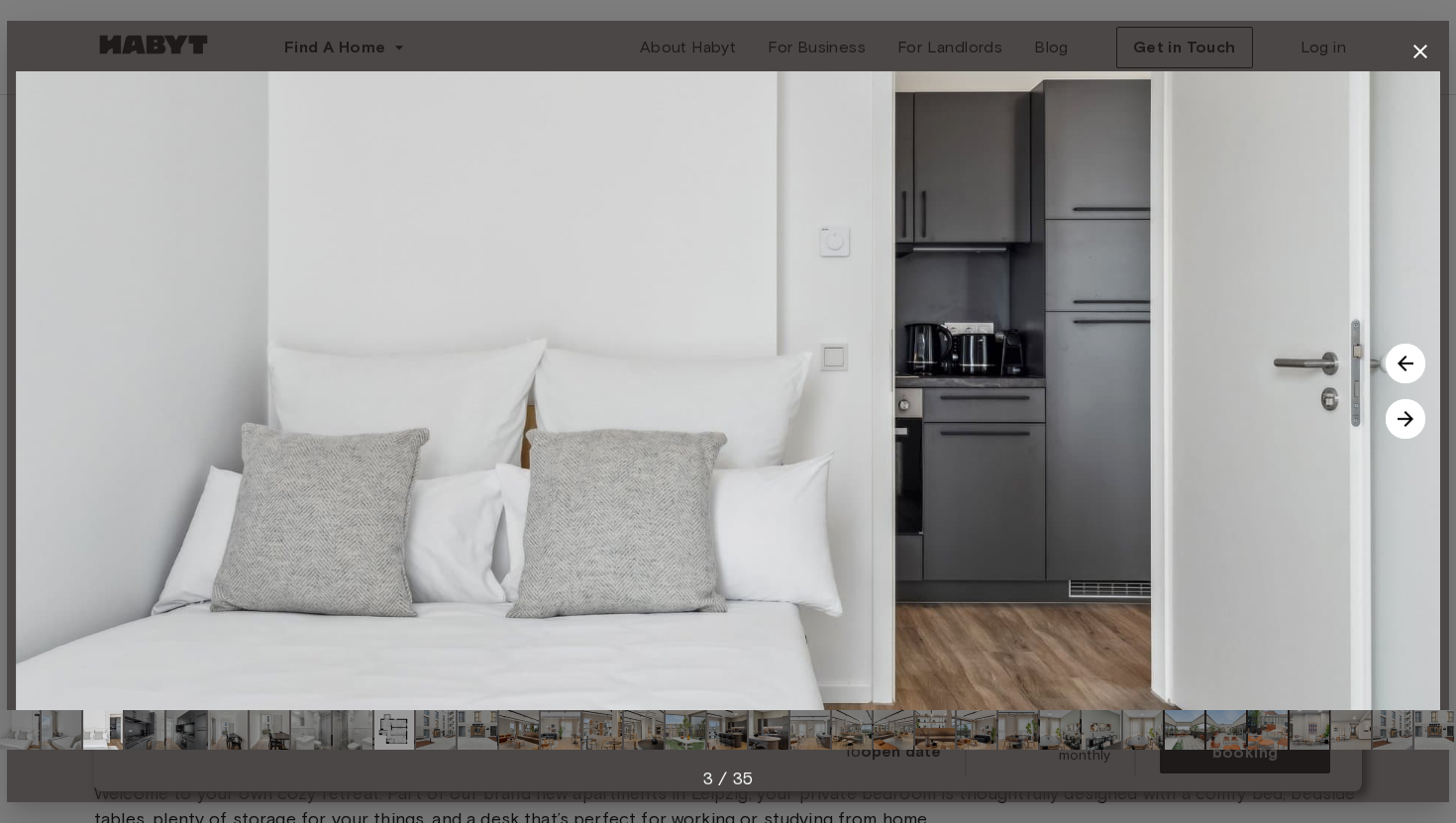 click at bounding box center [1405, 419] 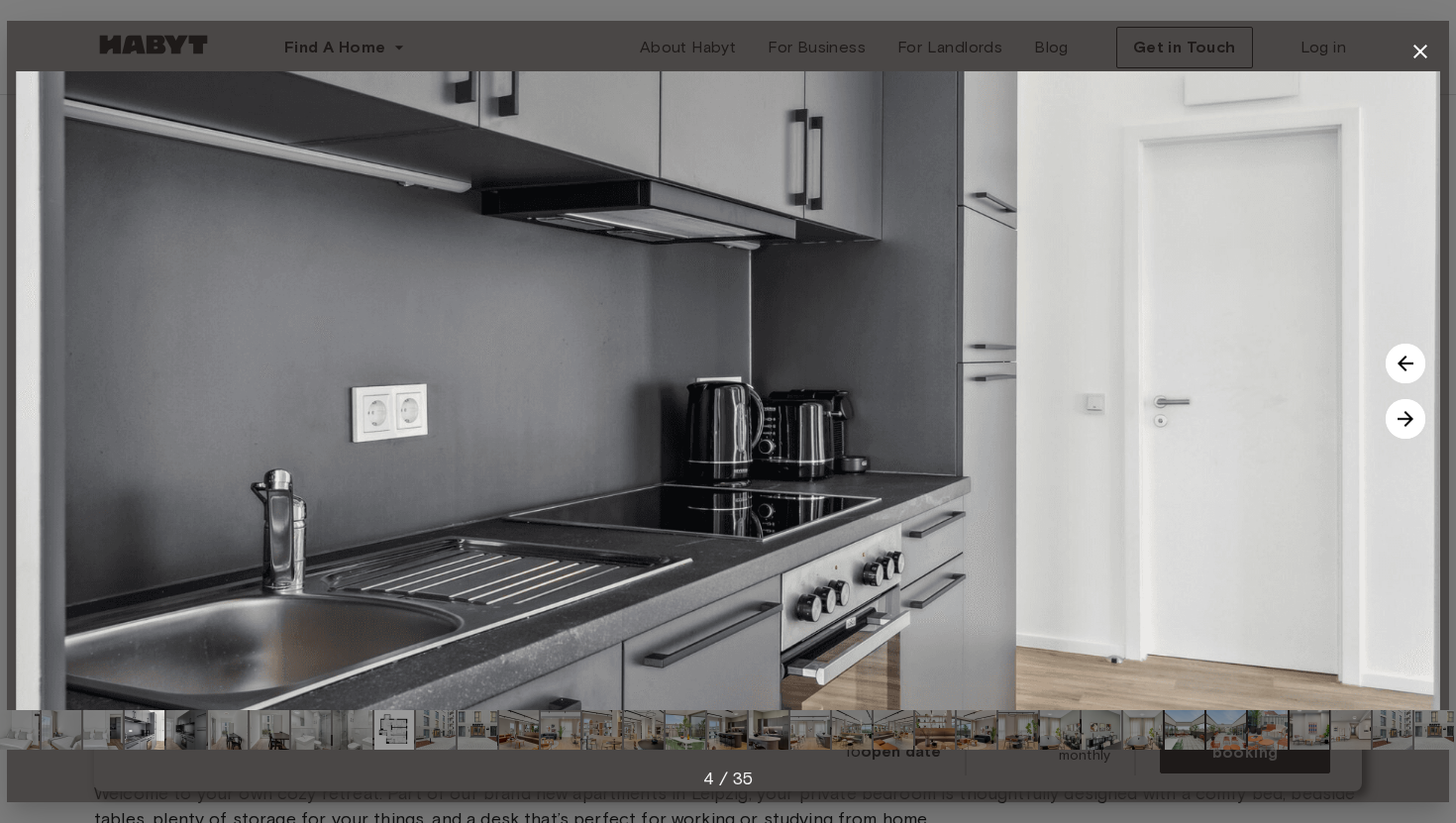 click at bounding box center (1405, 419) 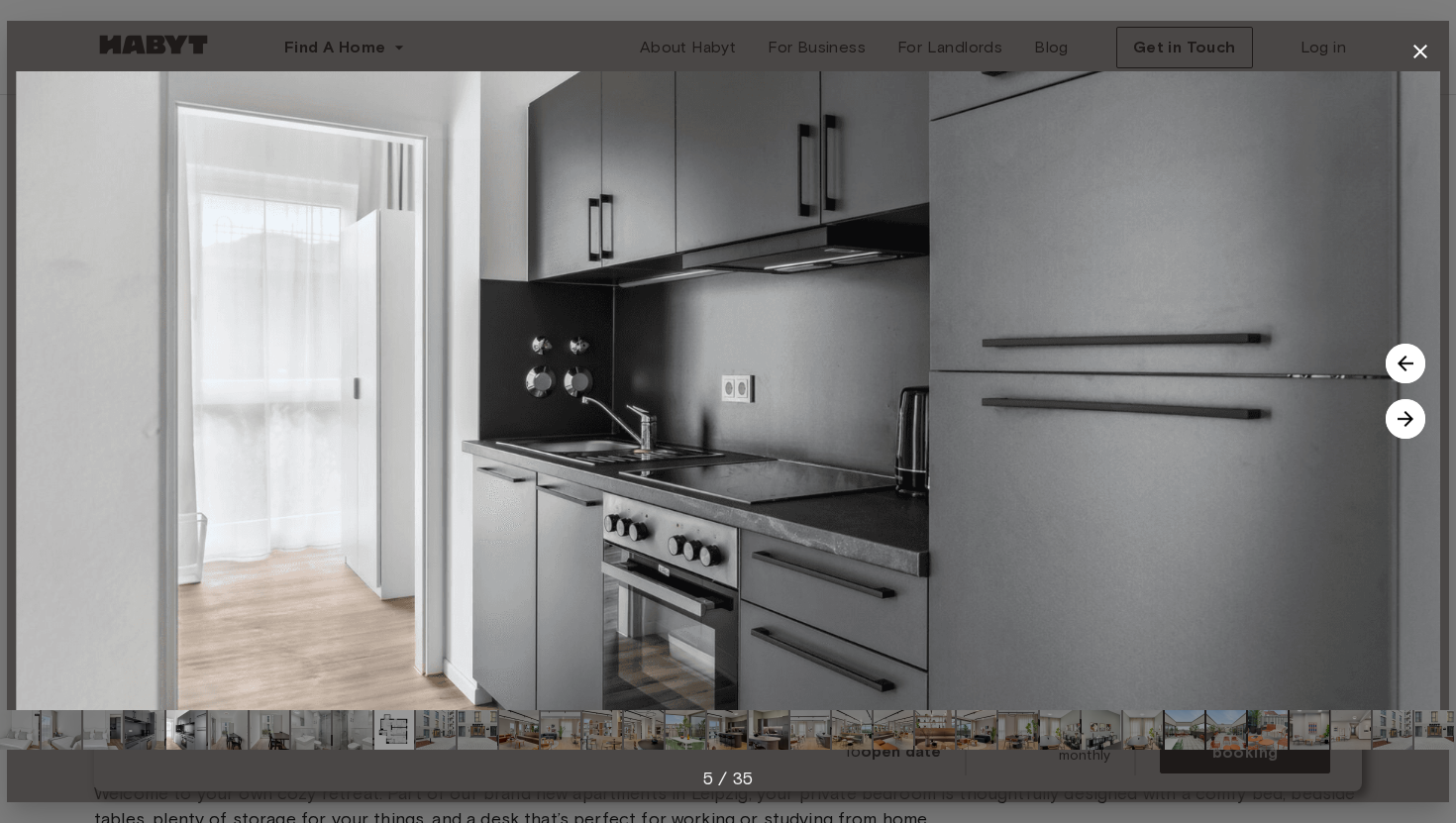 click at bounding box center (1405, 419) 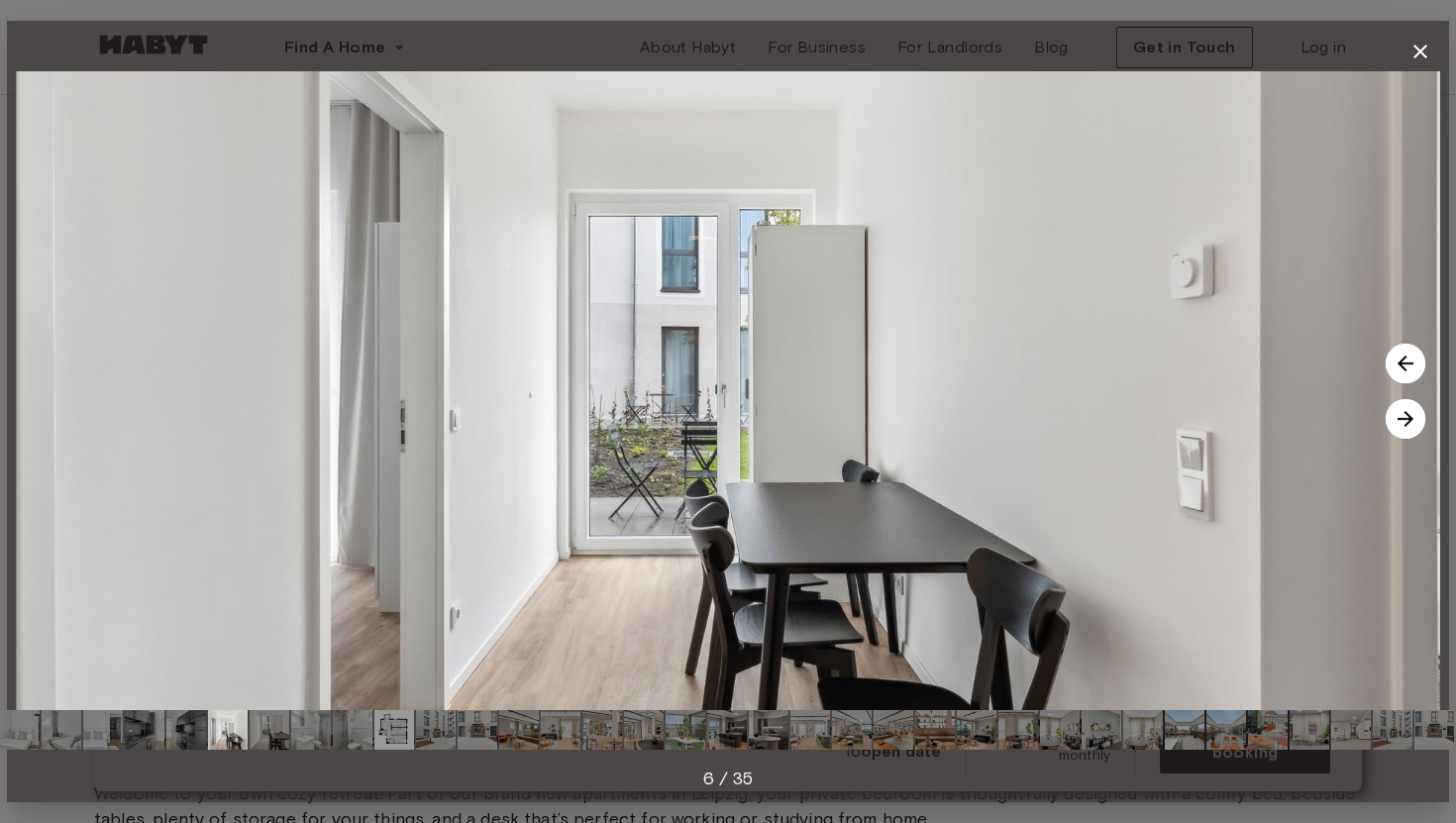 click at bounding box center (1405, 419) 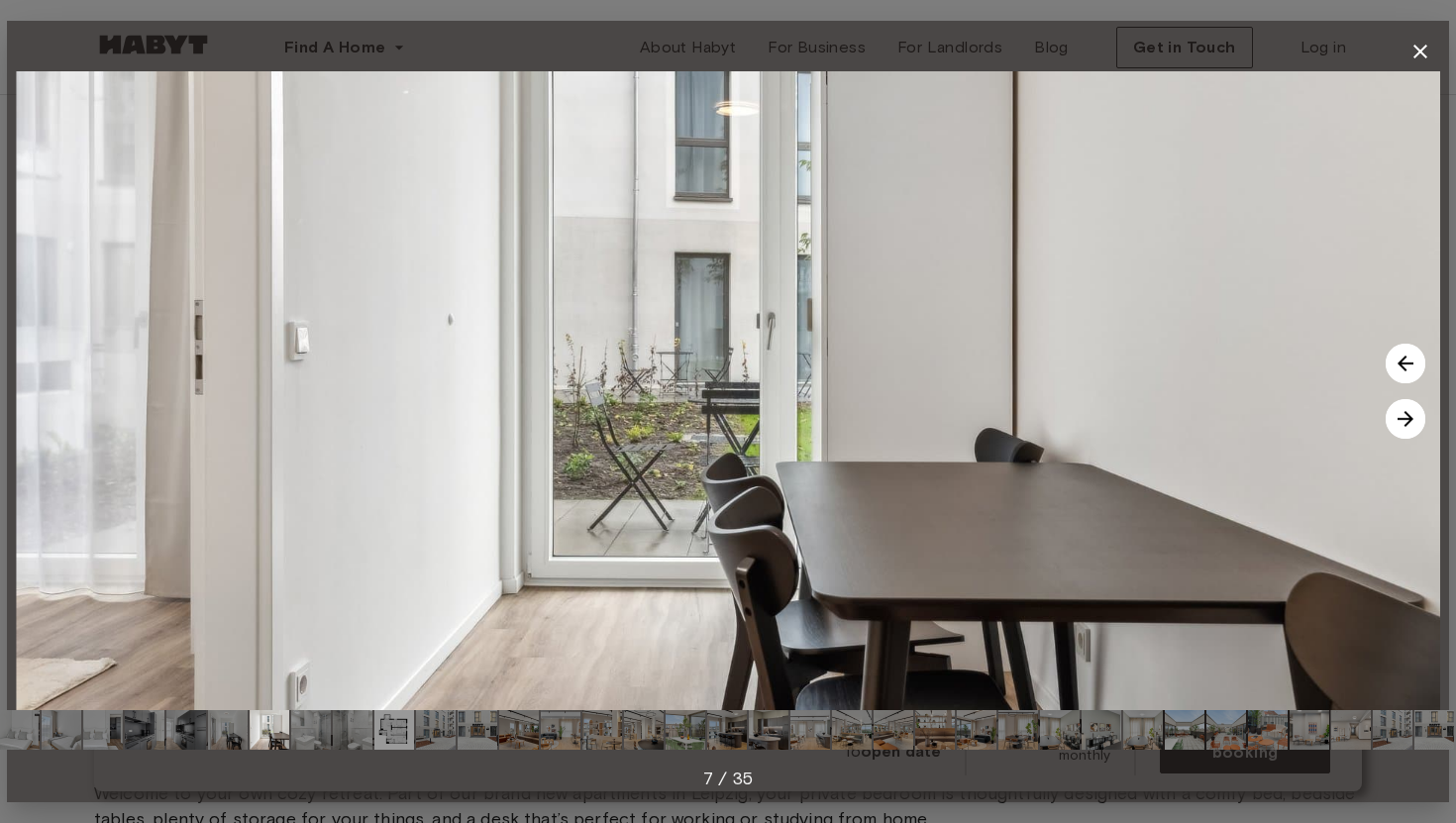 click at bounding box center (1405, 419) 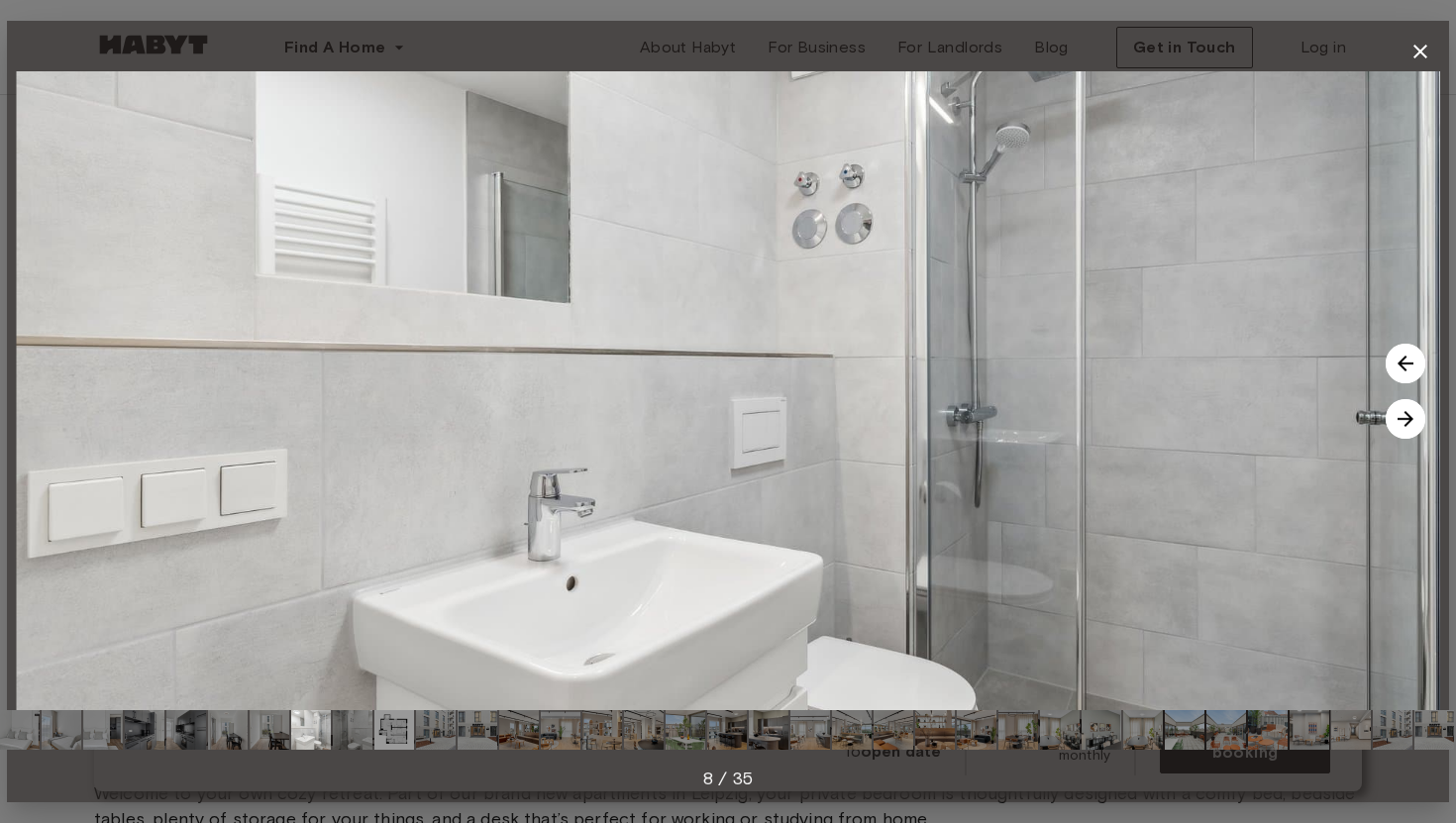 click at bounding box center [1405, 419] 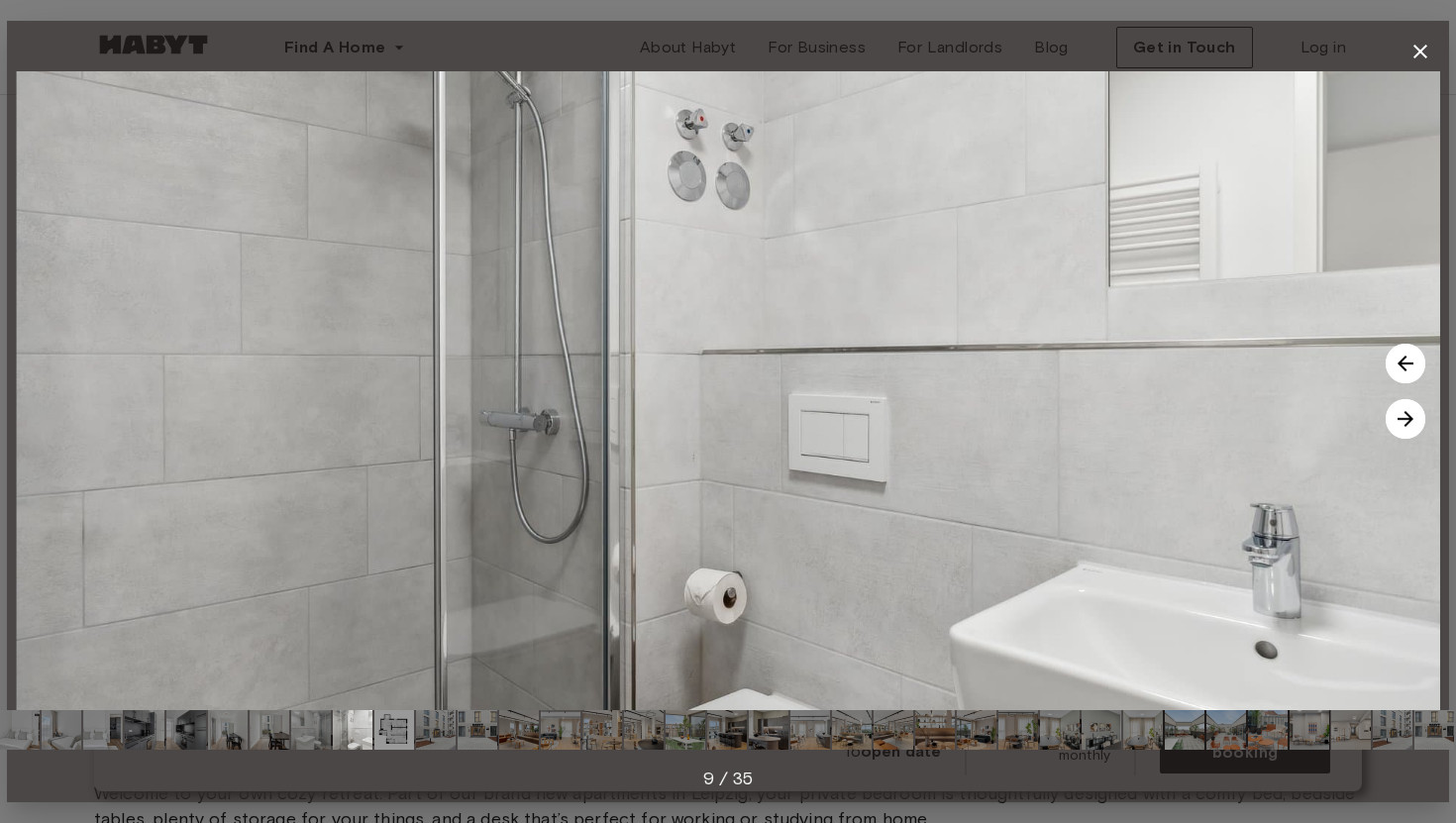 click at bounding box center [1405, 419] 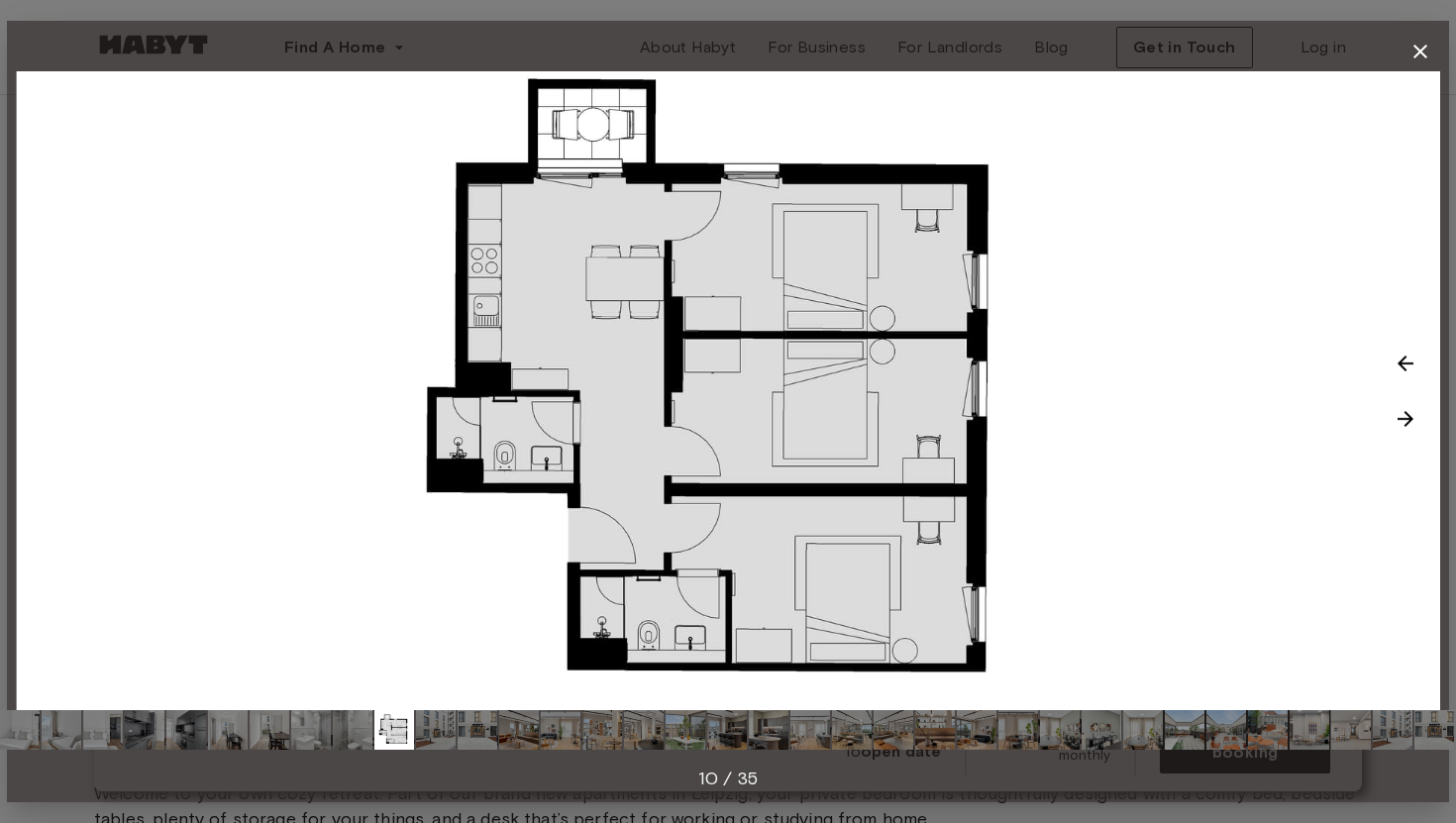 click at bounding box center (1405, 419) 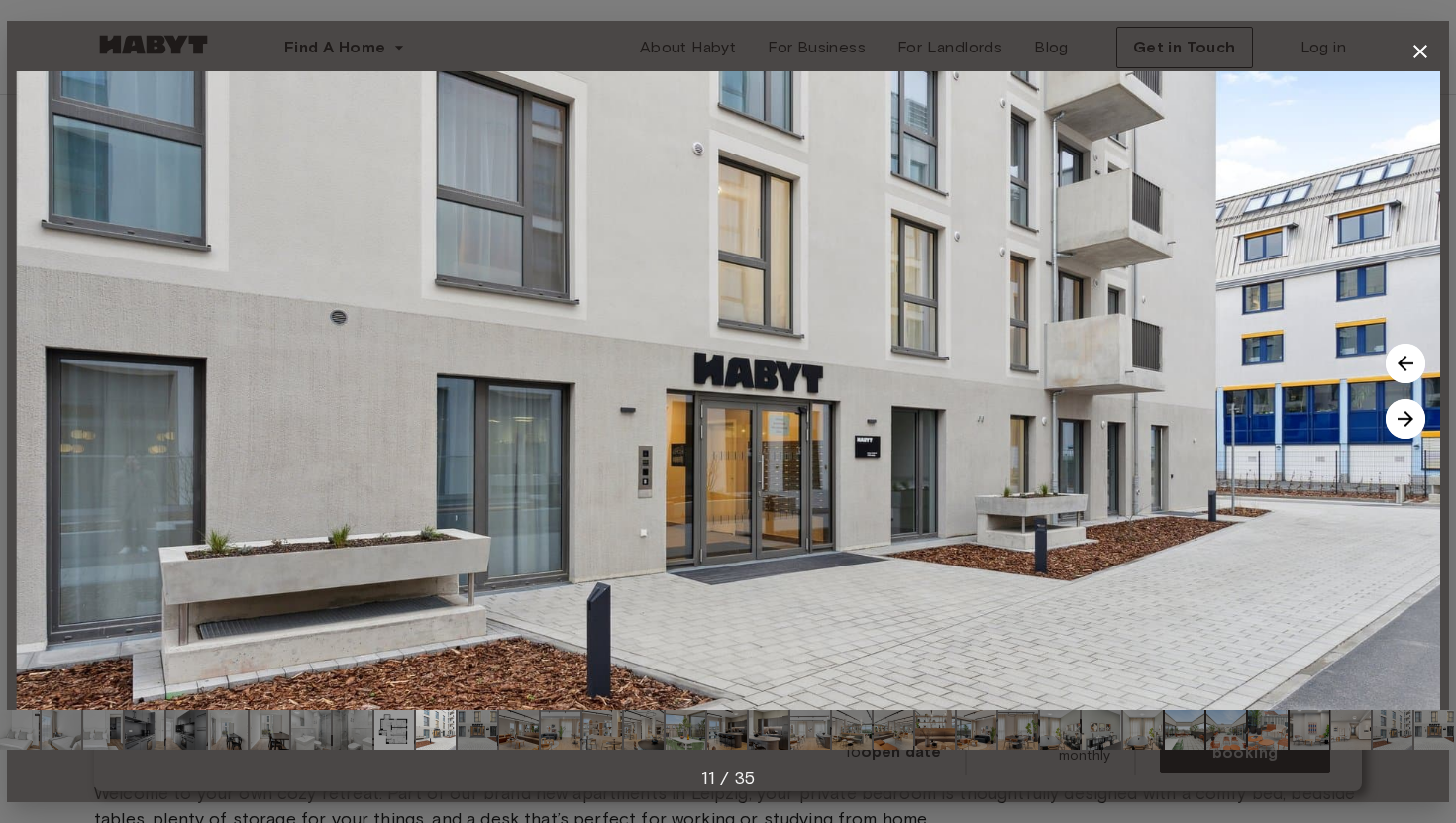 click 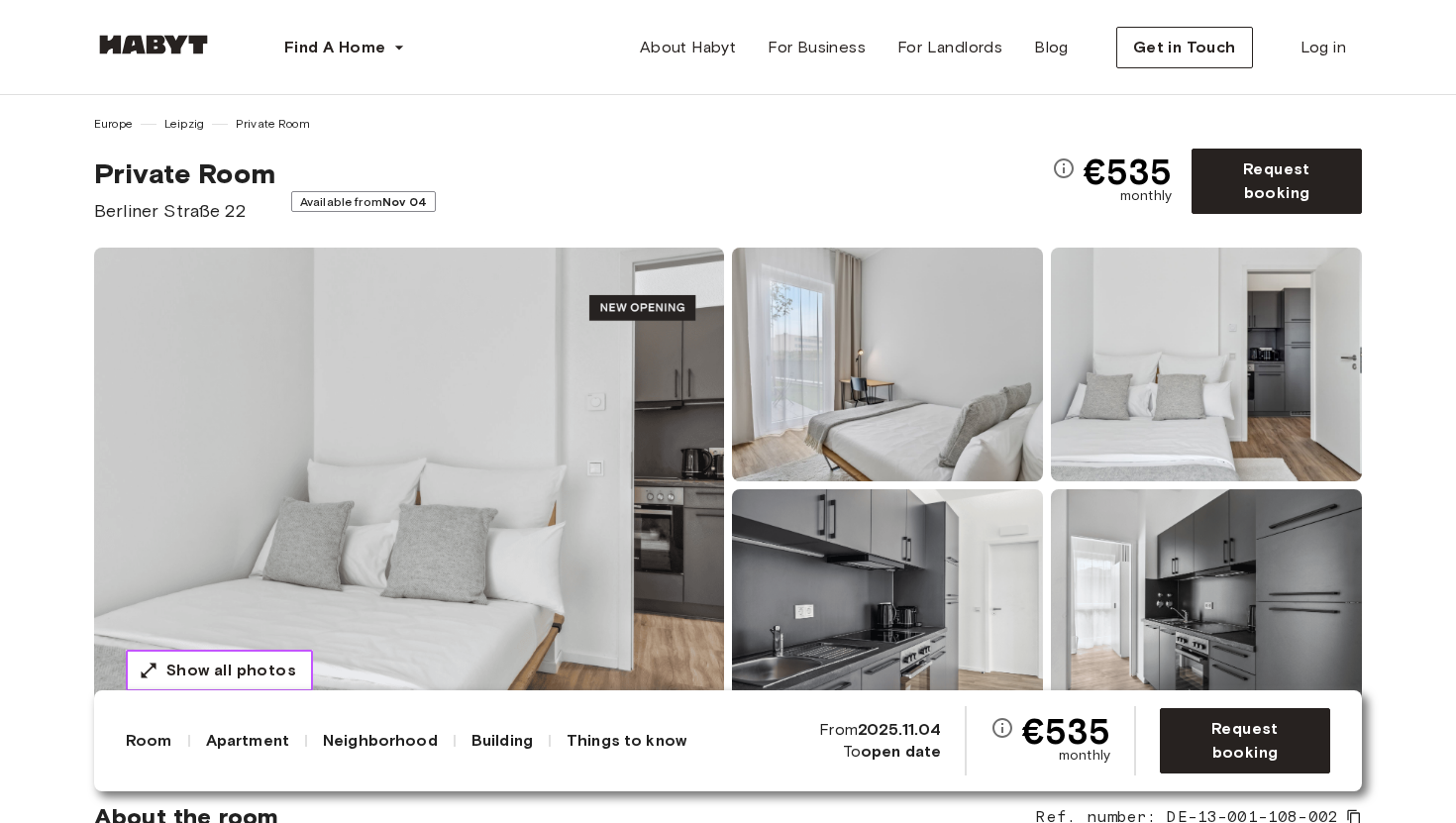 scroll, scrollTop: 0, scrollLeft: 0, axis: both 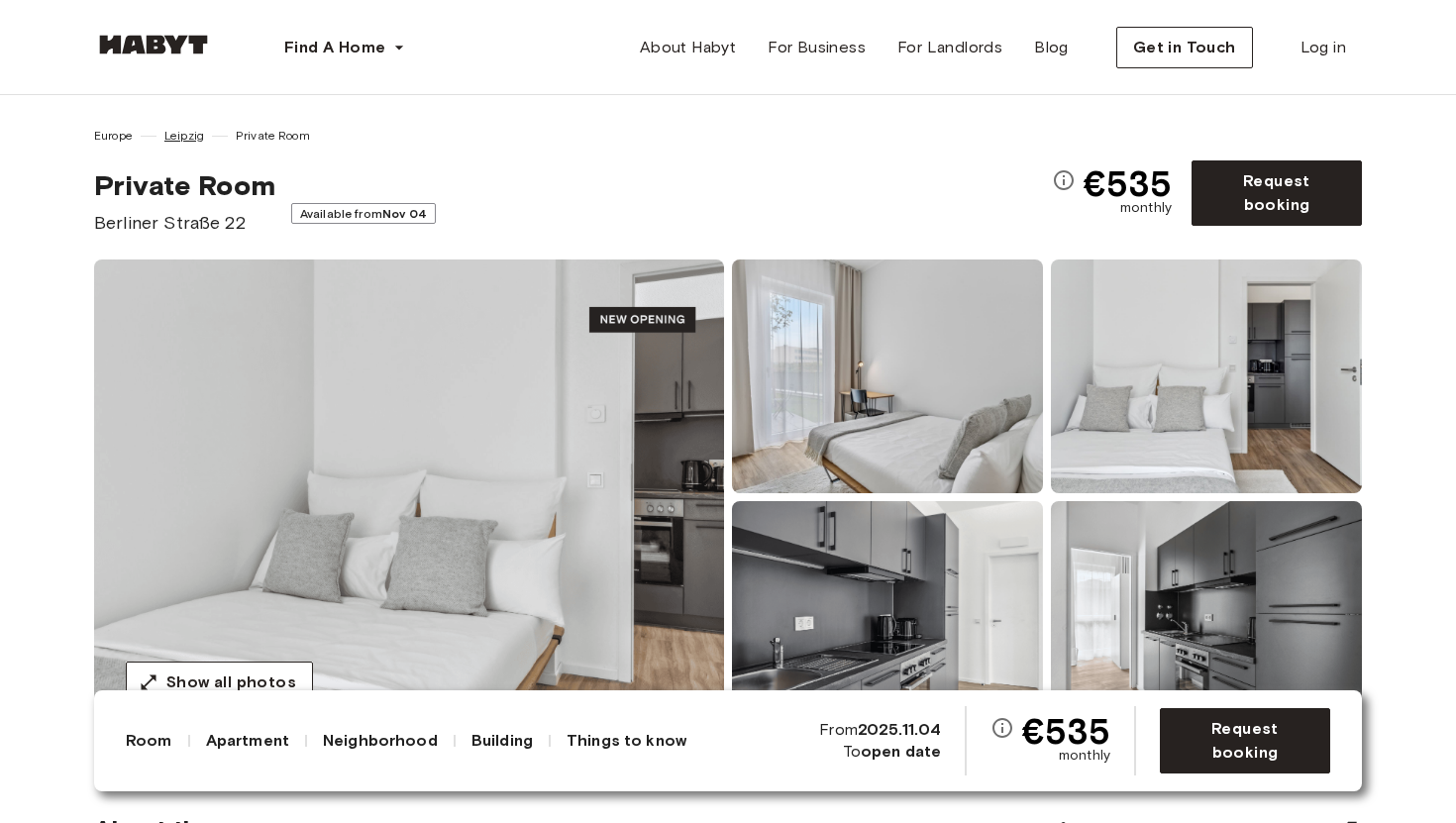 click on "Leipzig" at bounding box center [184, 136] 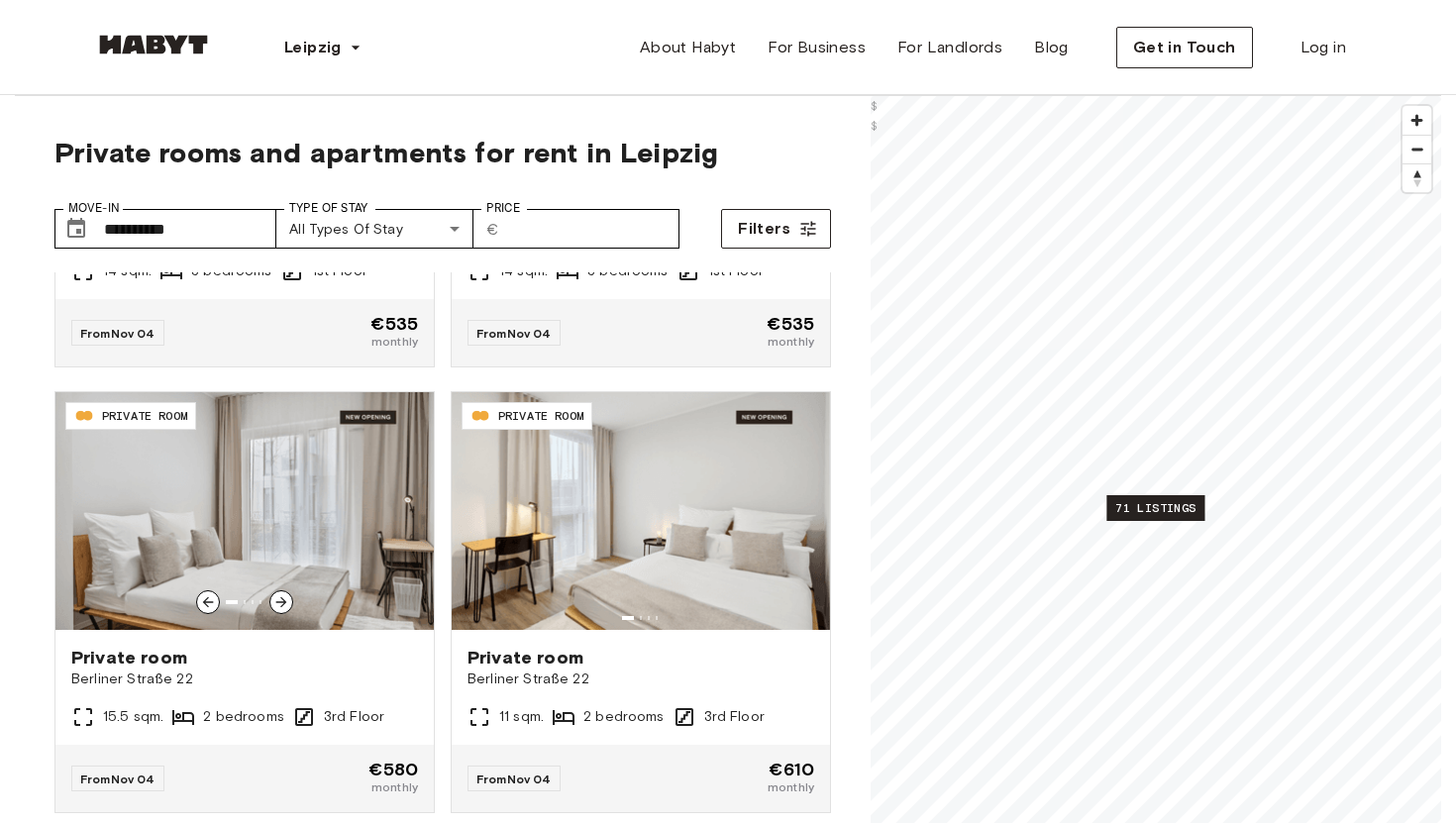 scroll, scrollTop: 1667, scrollLeft: 0, axis: vertical 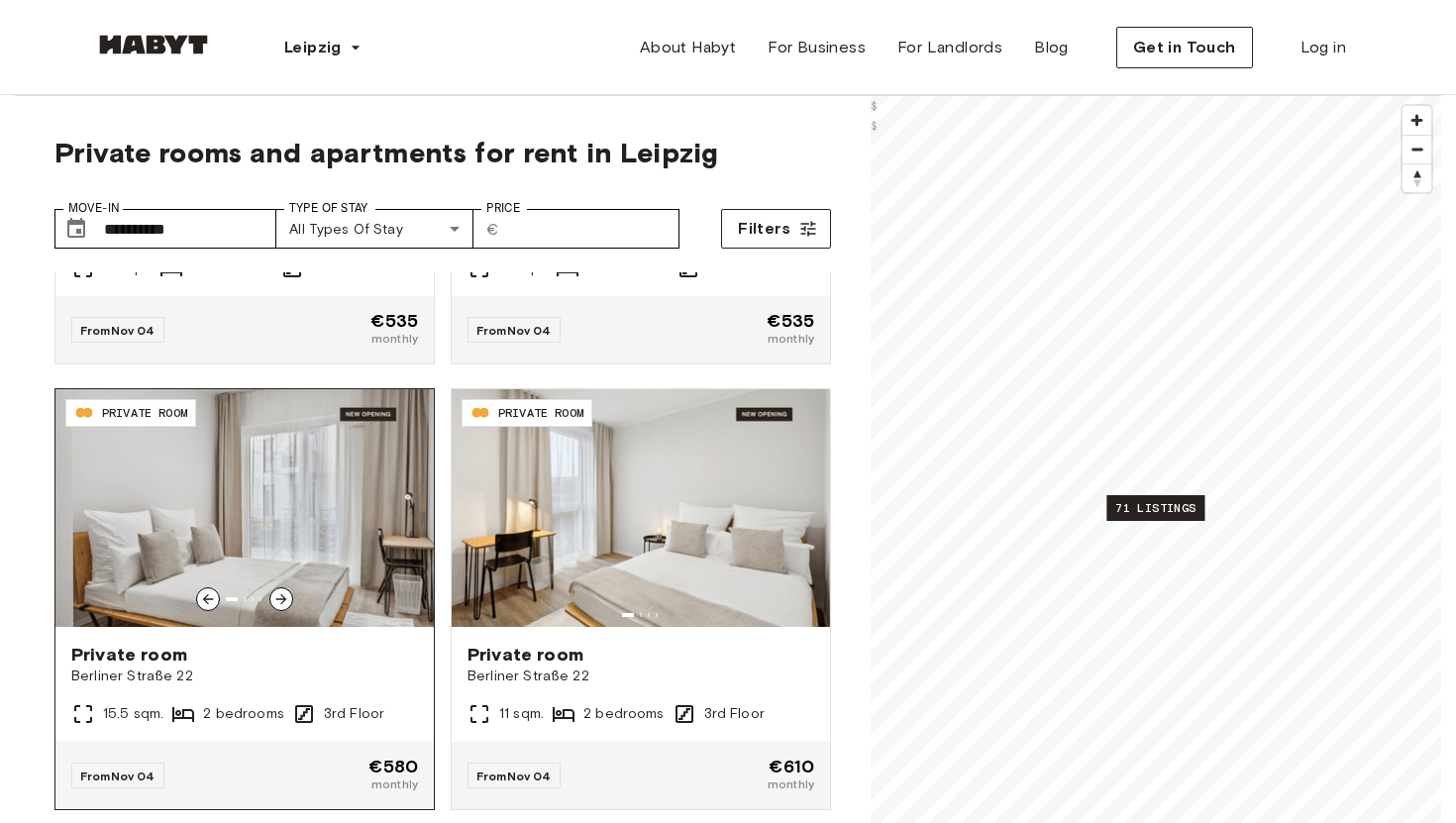 click at bounding box center [245, 508] 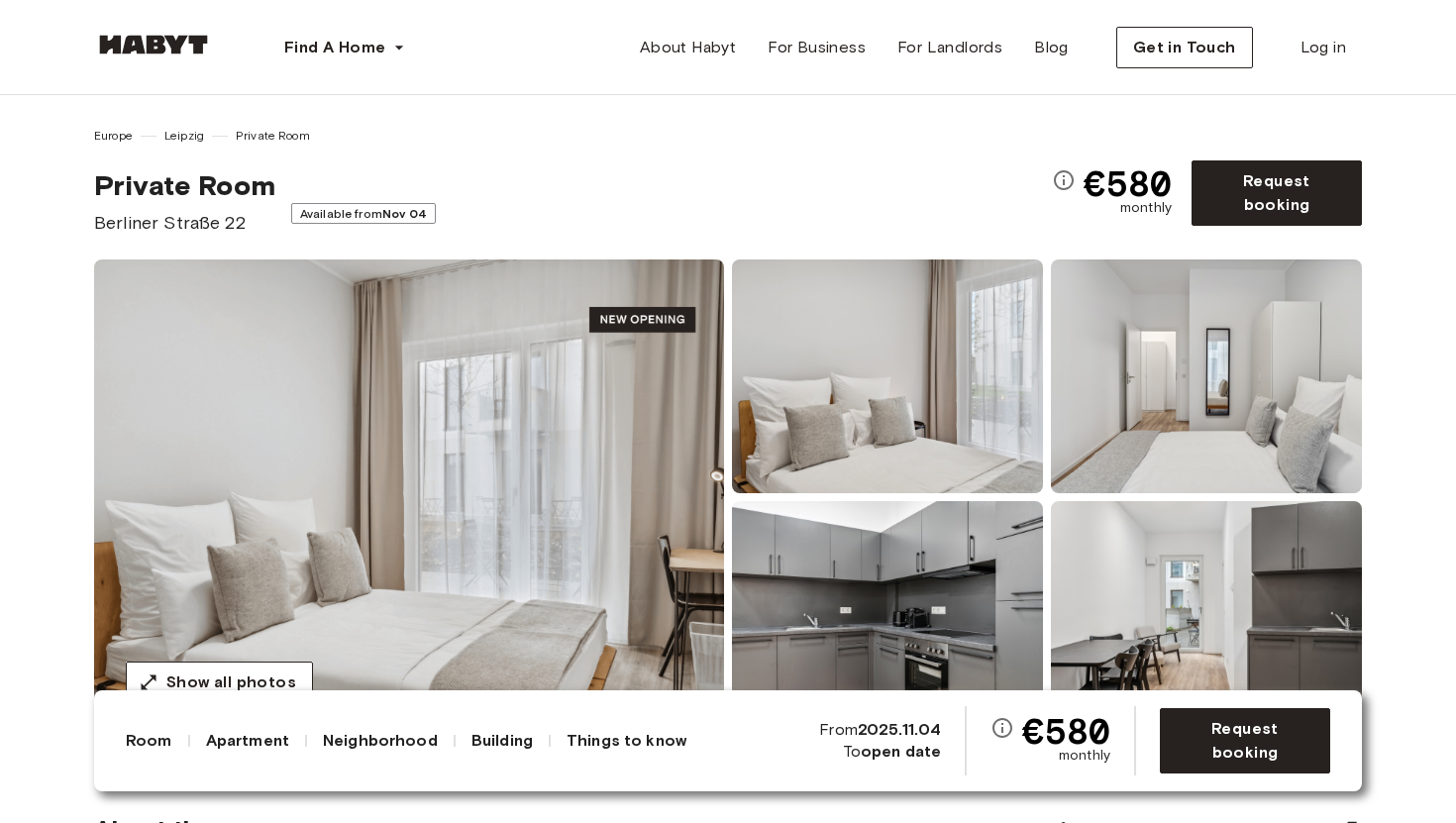 scroll, scrollTop: 0, scrollLeft: 0, axis: both 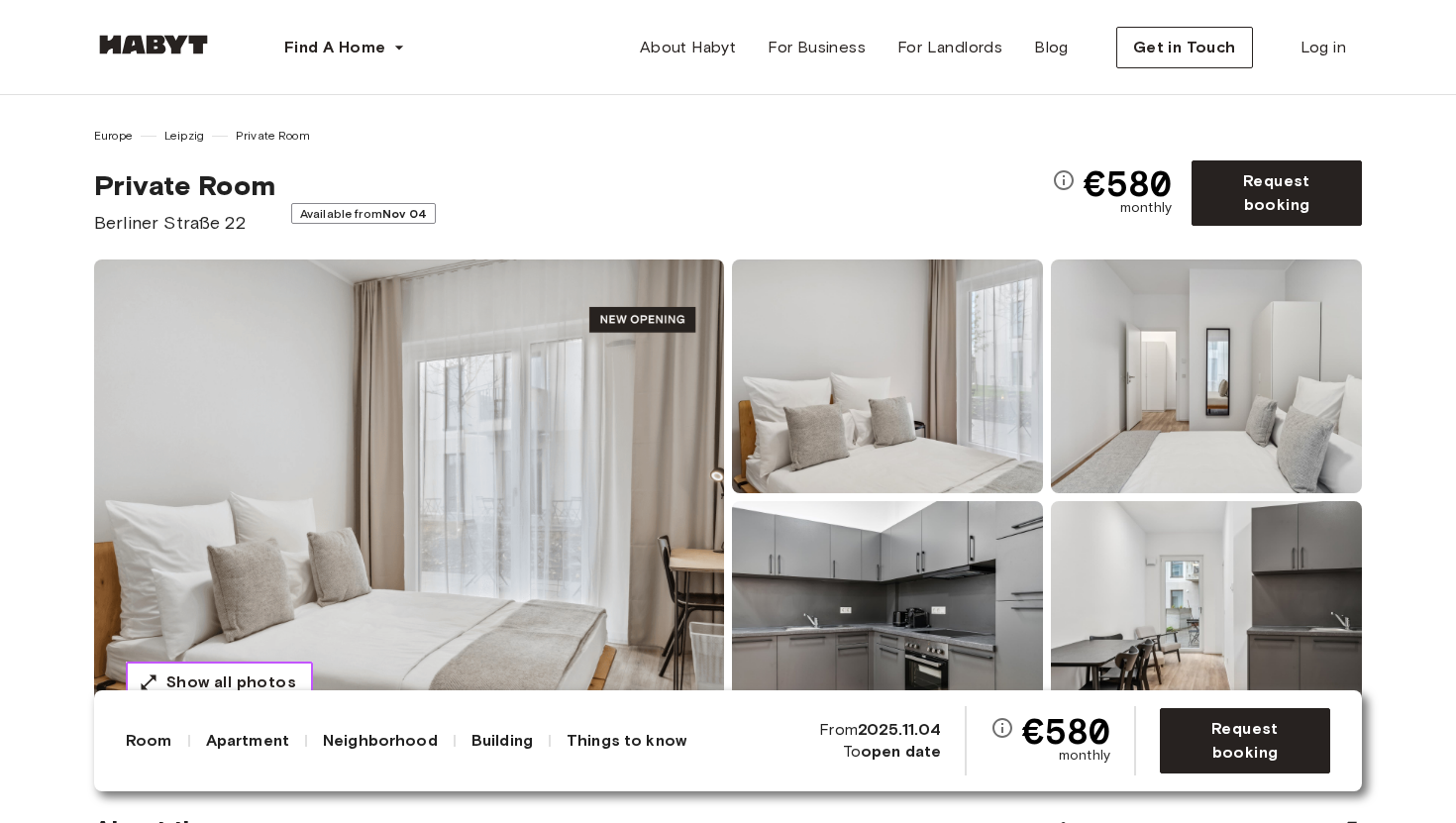click on "Show all photos" at bounding box center [231, 682] 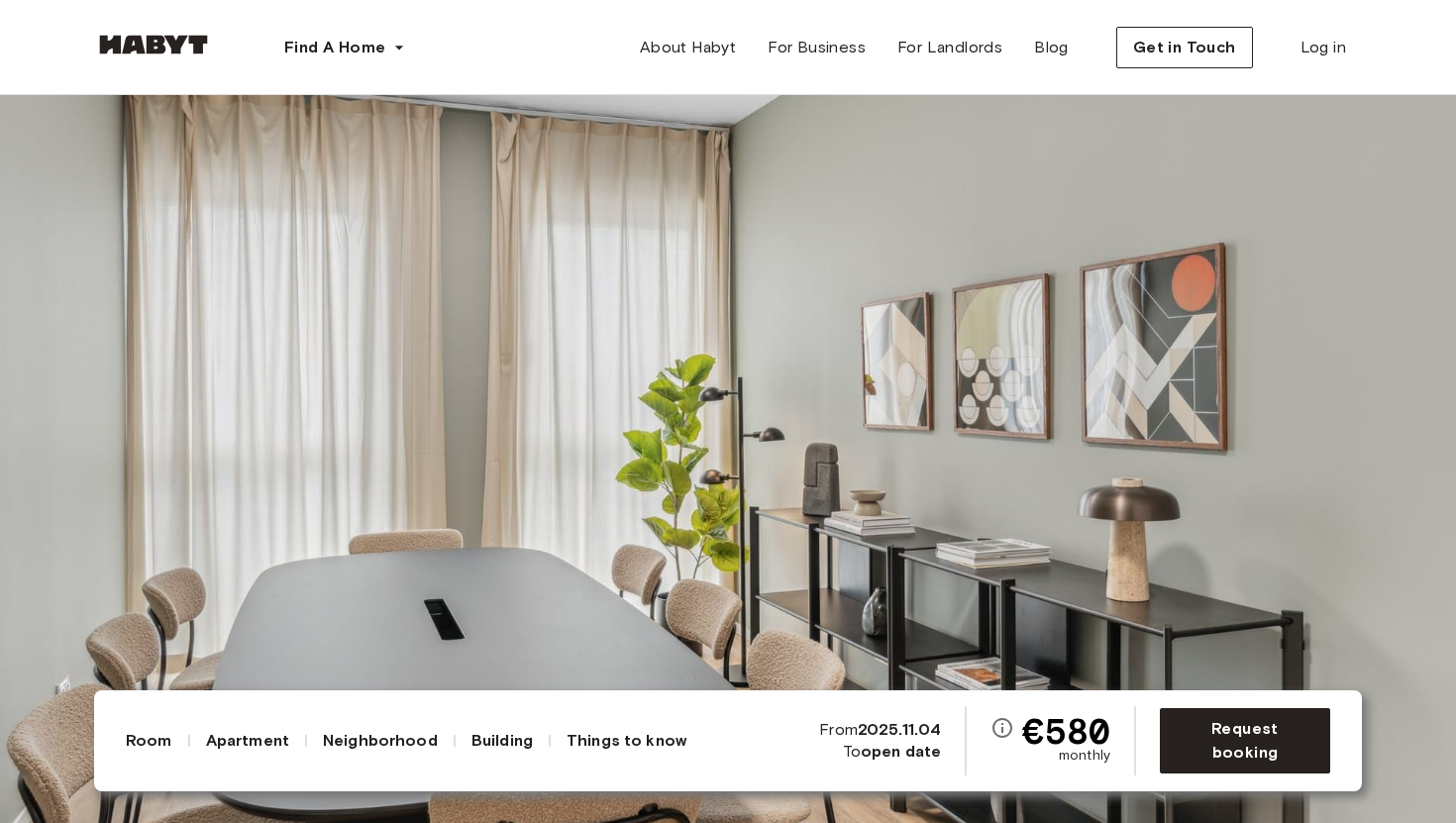 click at bounding box center [728, 411] 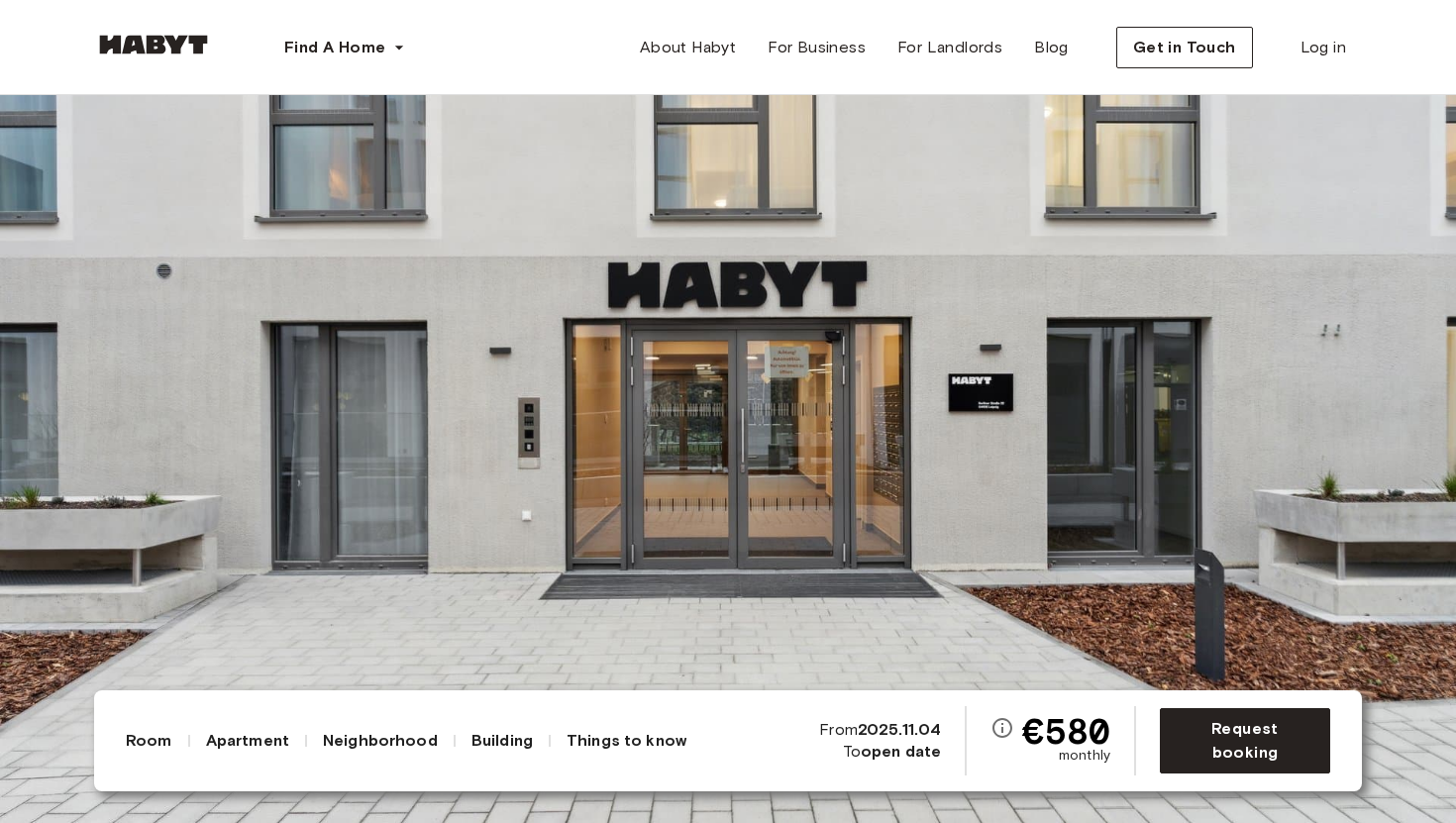 click at bounding box center (728, 411) 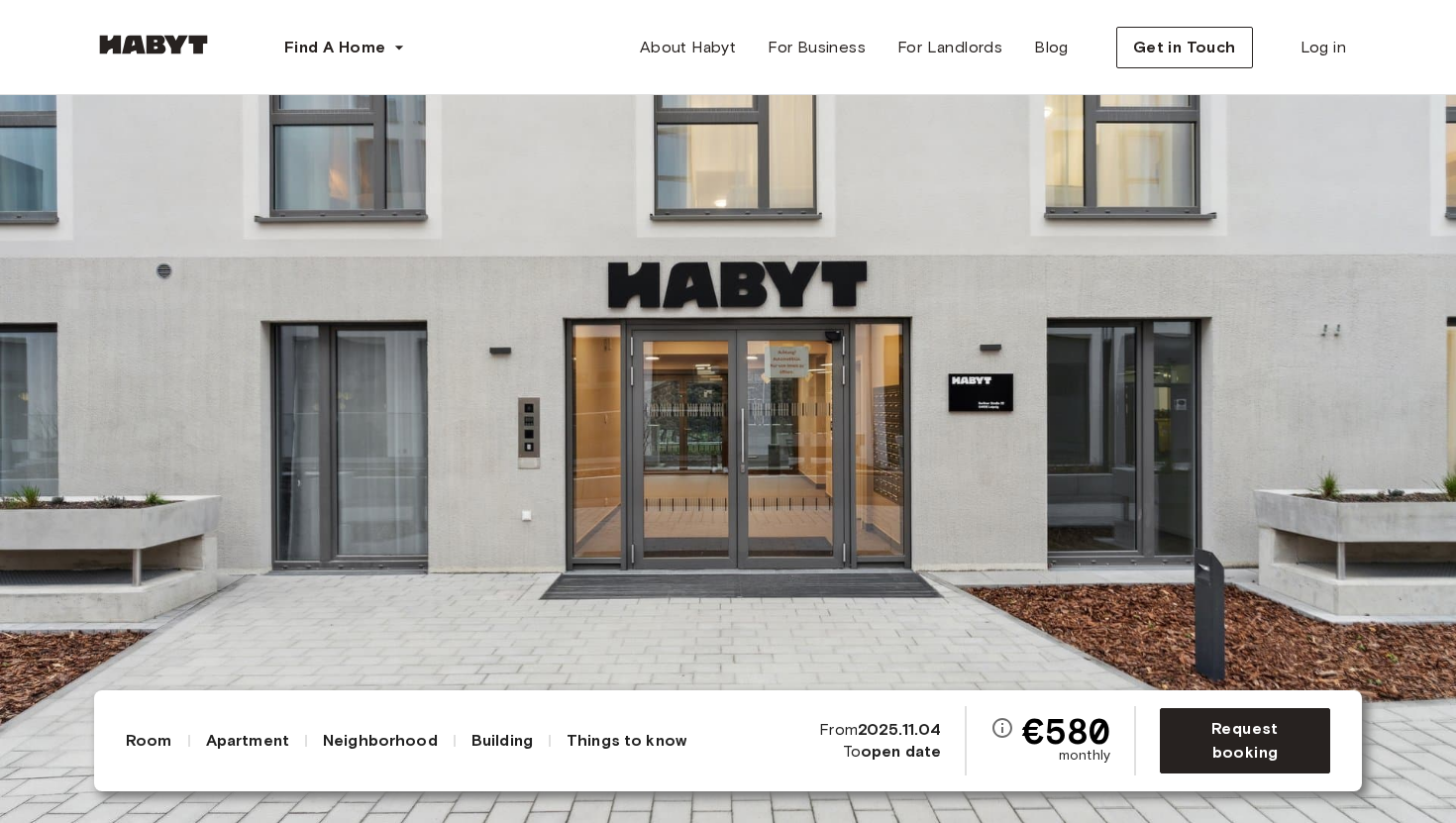 click at bounding box center [728, 411] 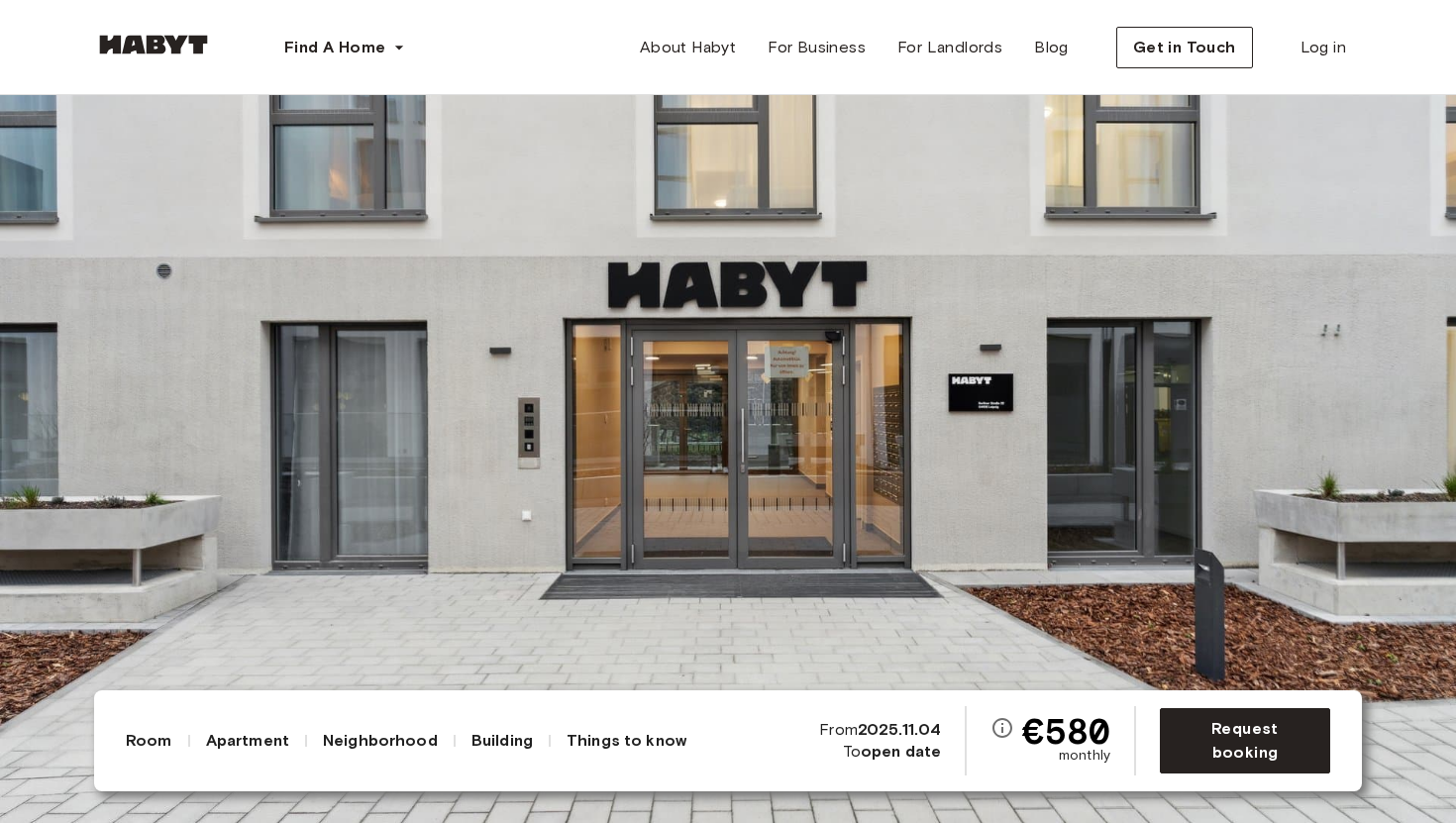 click 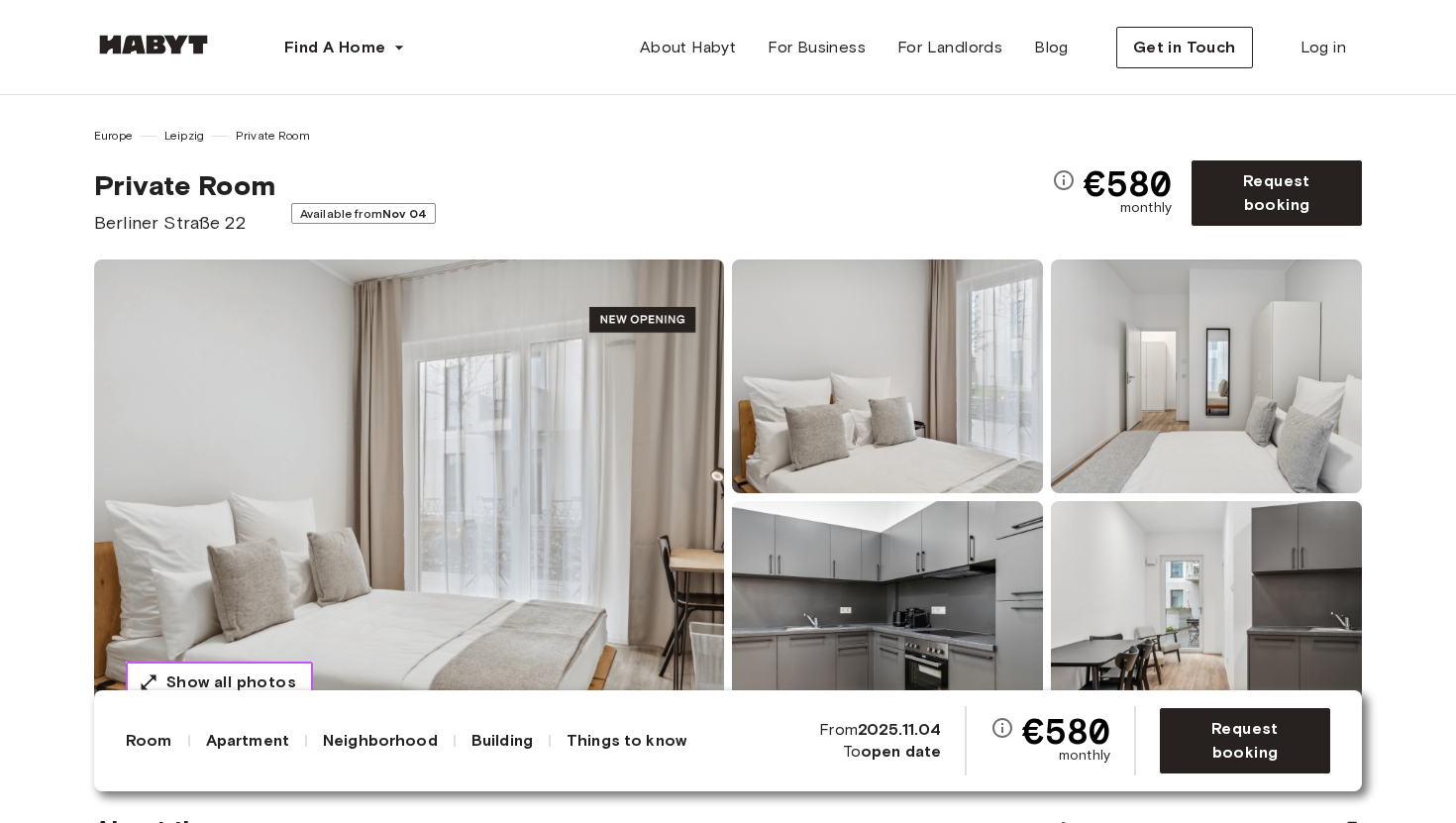 click on "Show all photos" at bounding box center (231, 682) 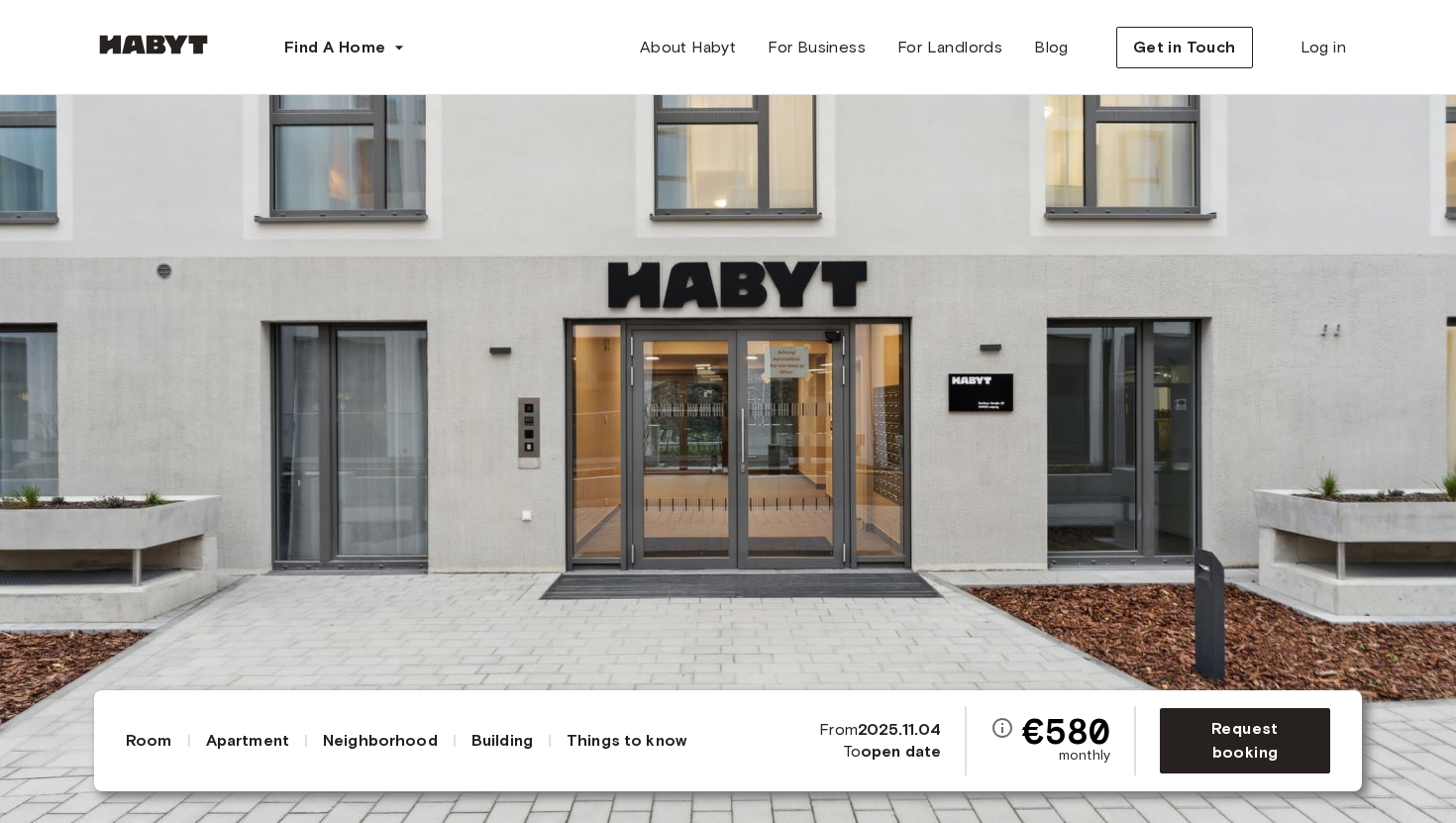 click at bounding box center [728, 411] 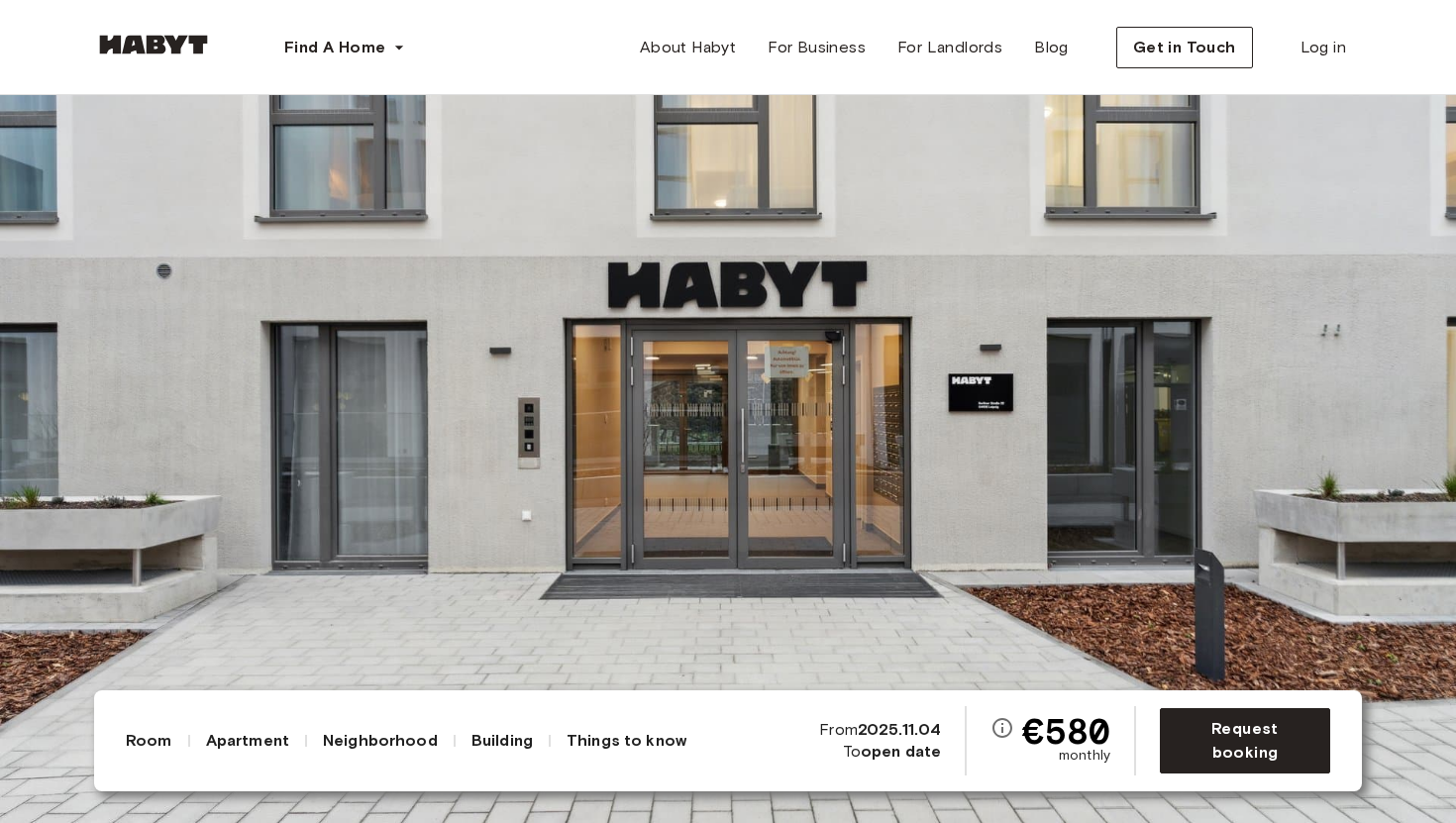 click at bounding box center [728, 411] 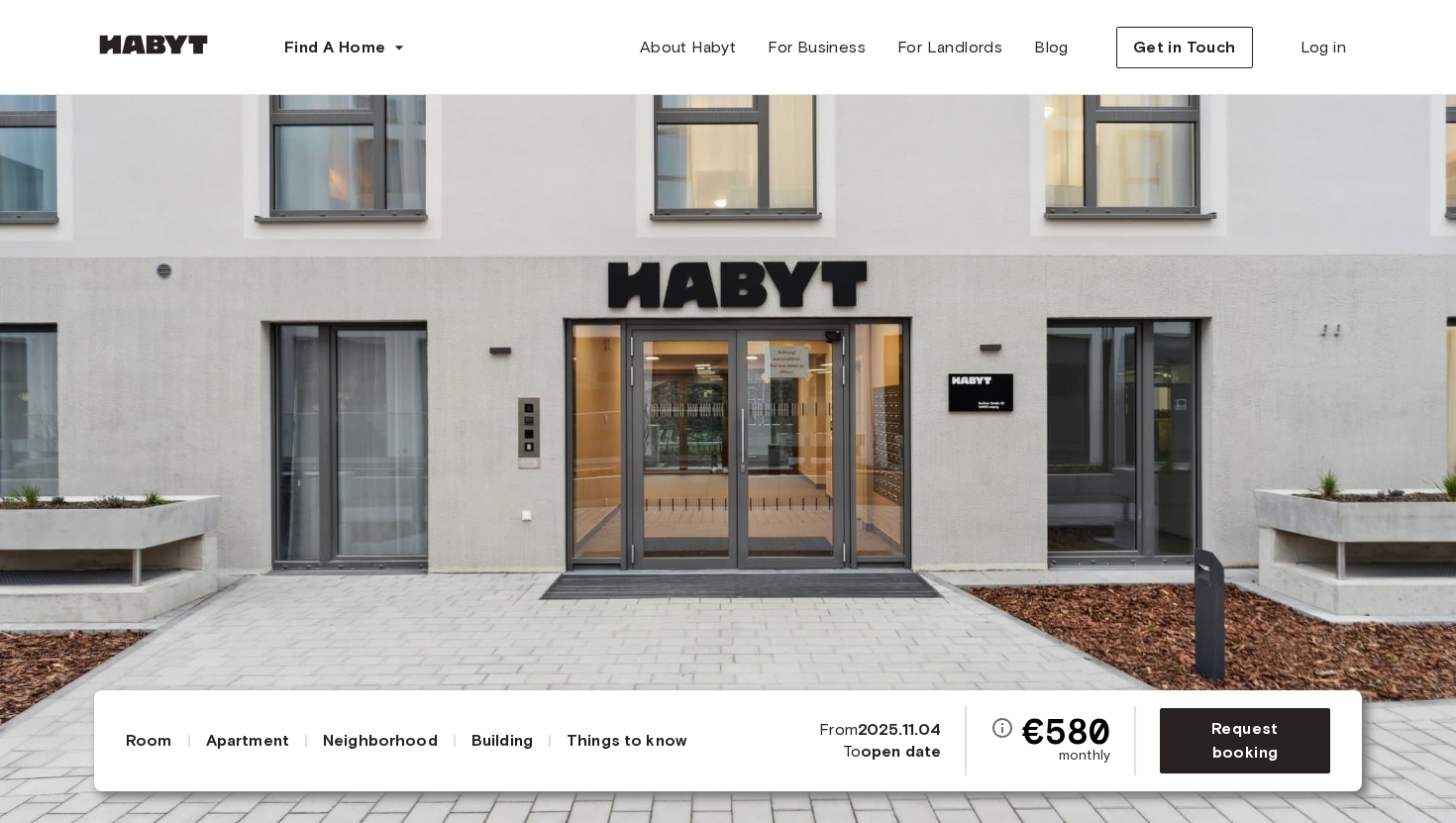 click at bounding box center [728, 411] 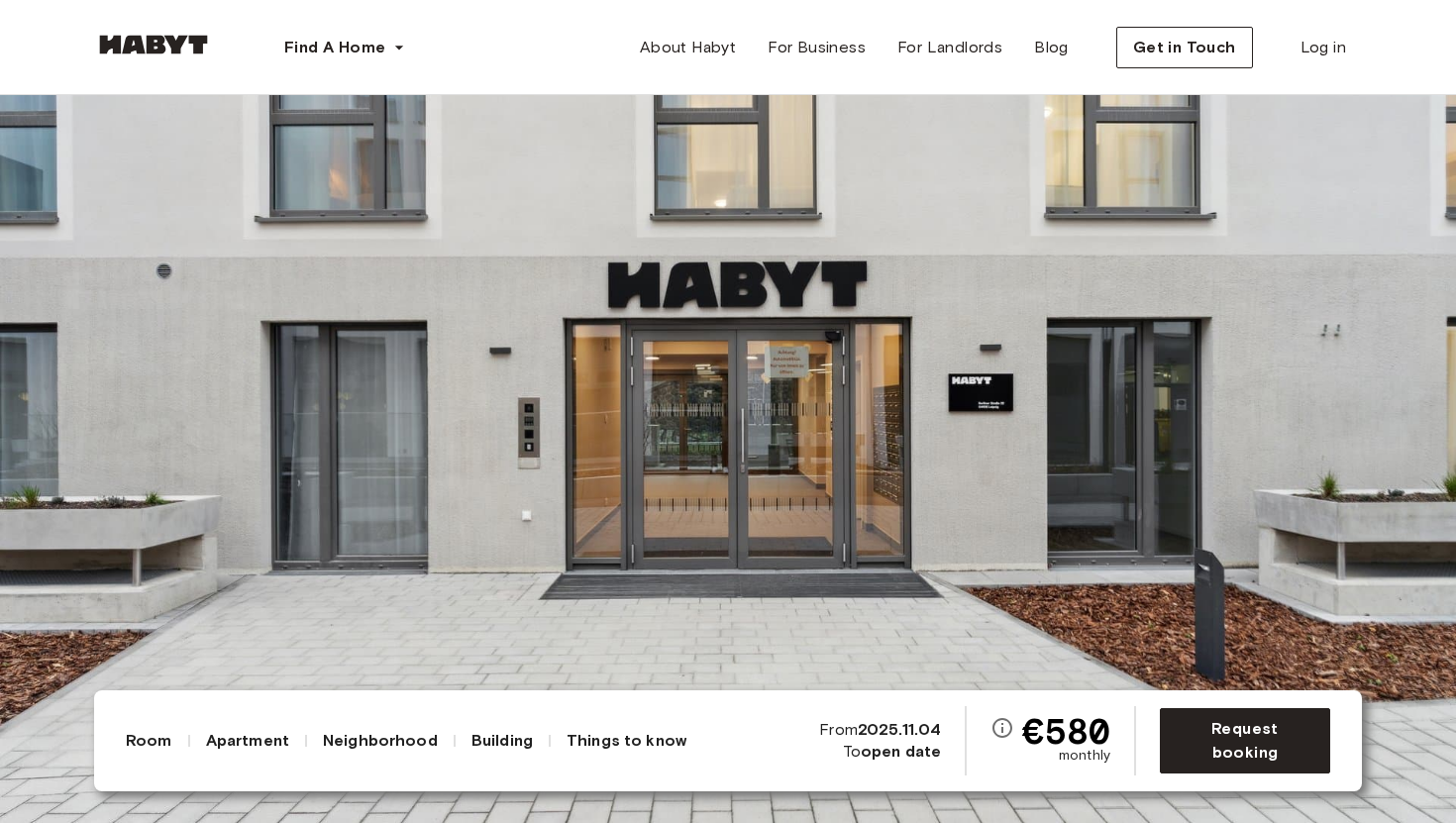 click at bounding box center (728, 411) 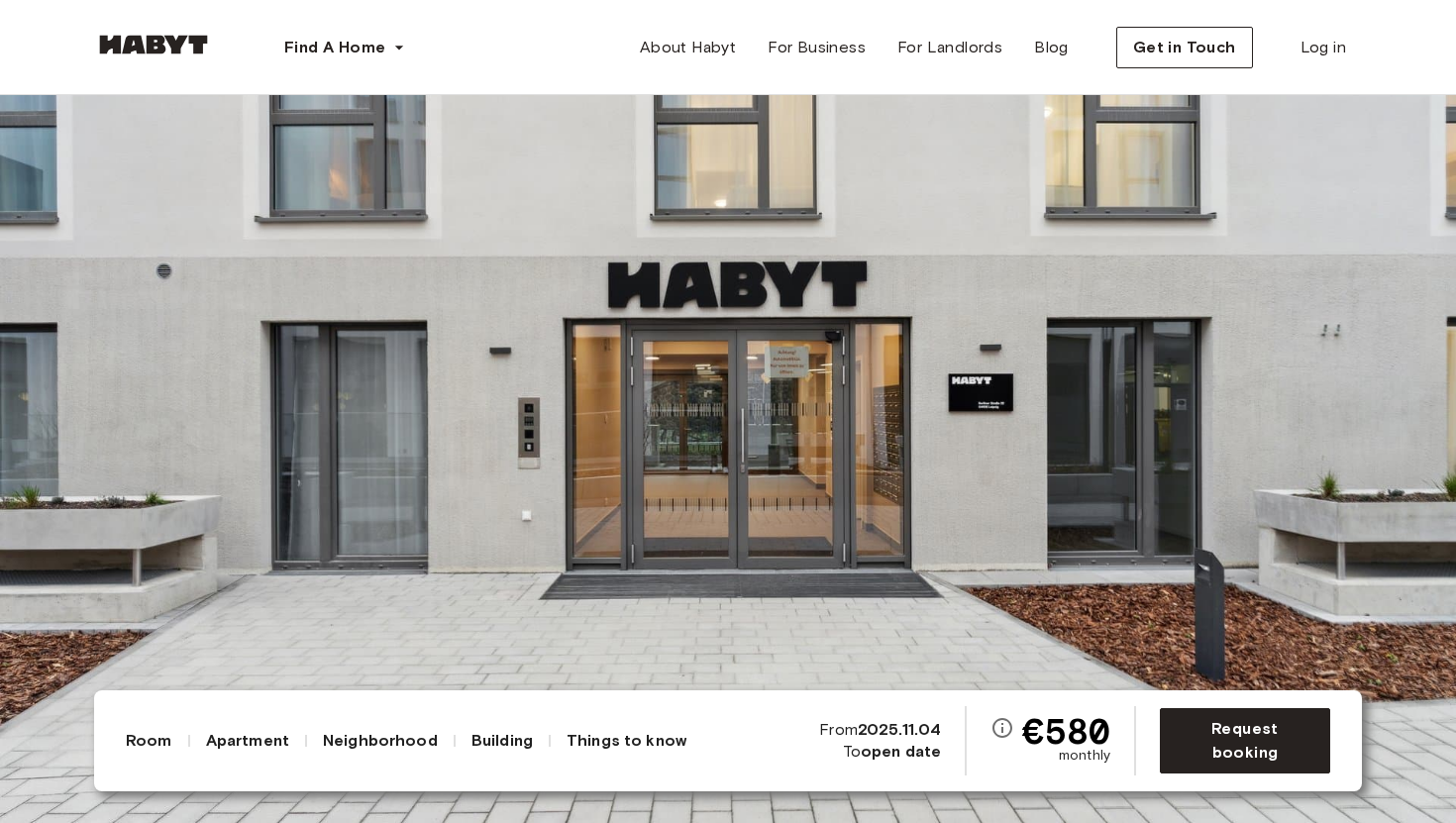 click at bounding box center (728, 411) 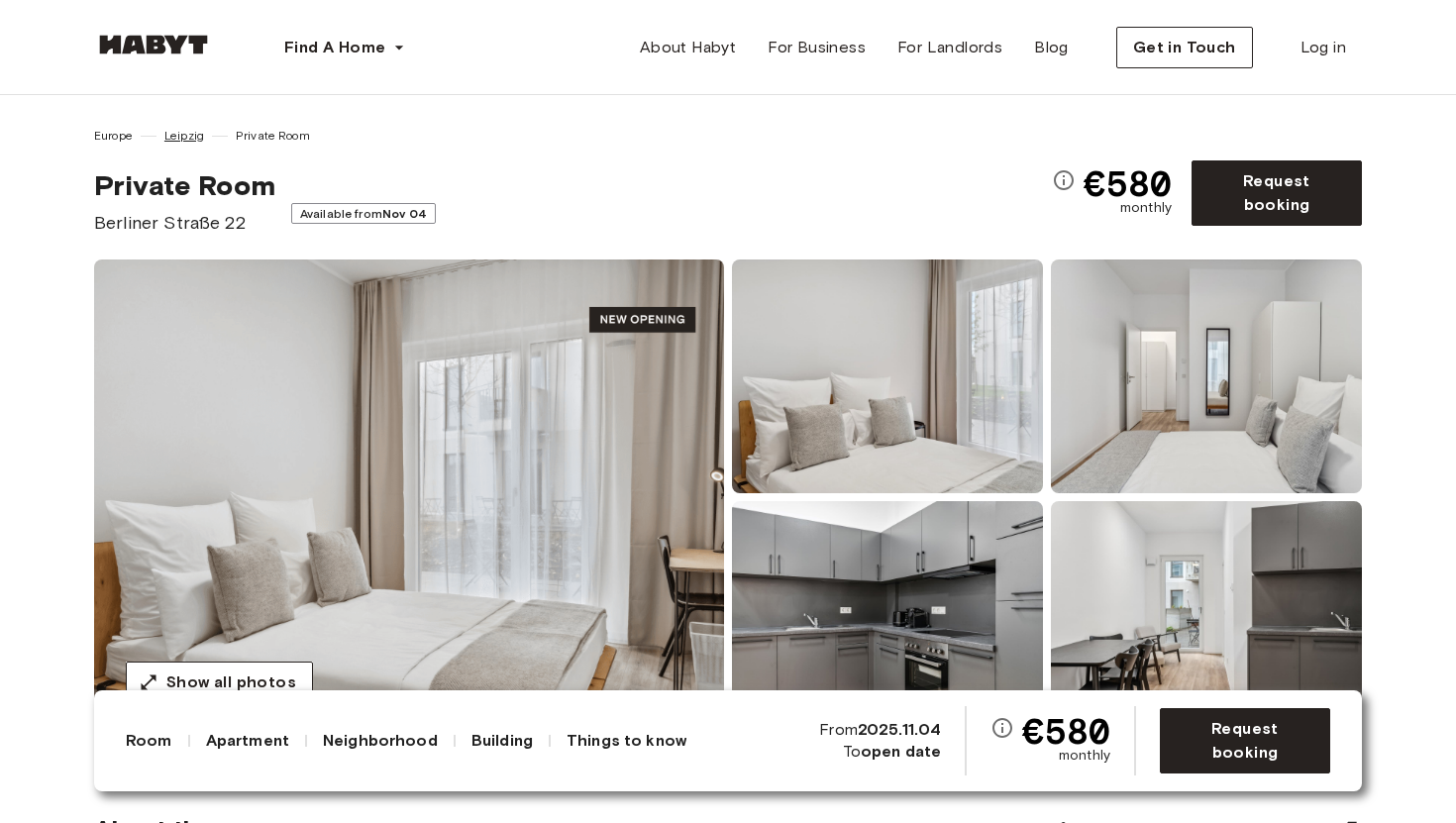 click on "Leipzig" at bounding box center [184, 136] 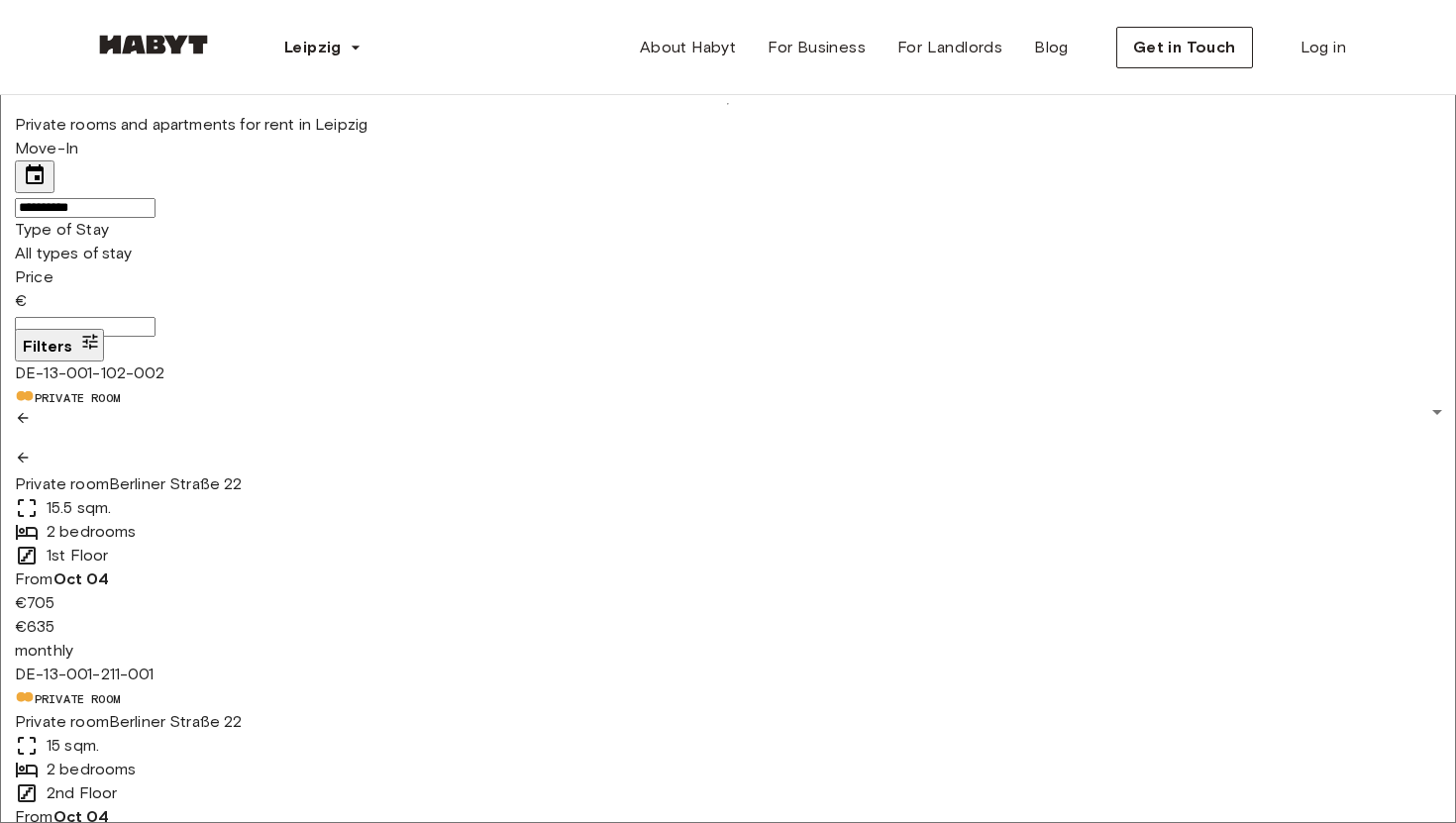 scroll, scrollTop: 206, scrollLeft: 0, axis: vertical 